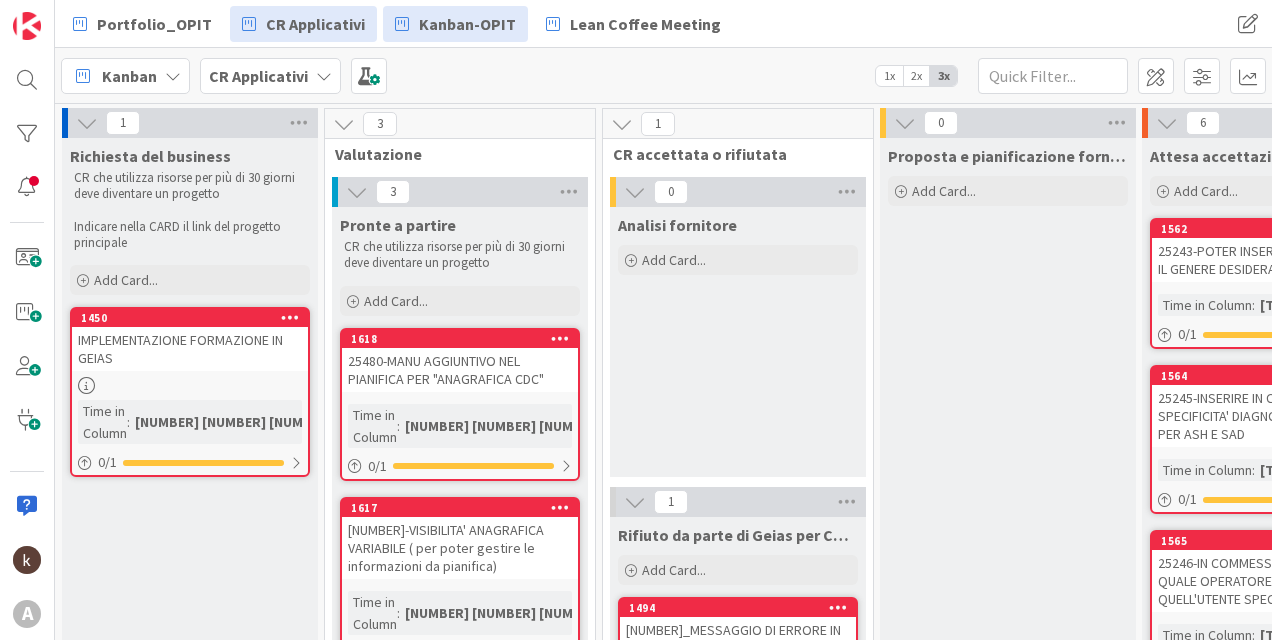drag, startPoint x: 0, startPoint y: 0, endPoint x: 484, endPoint y: 41, distance: 485.73346 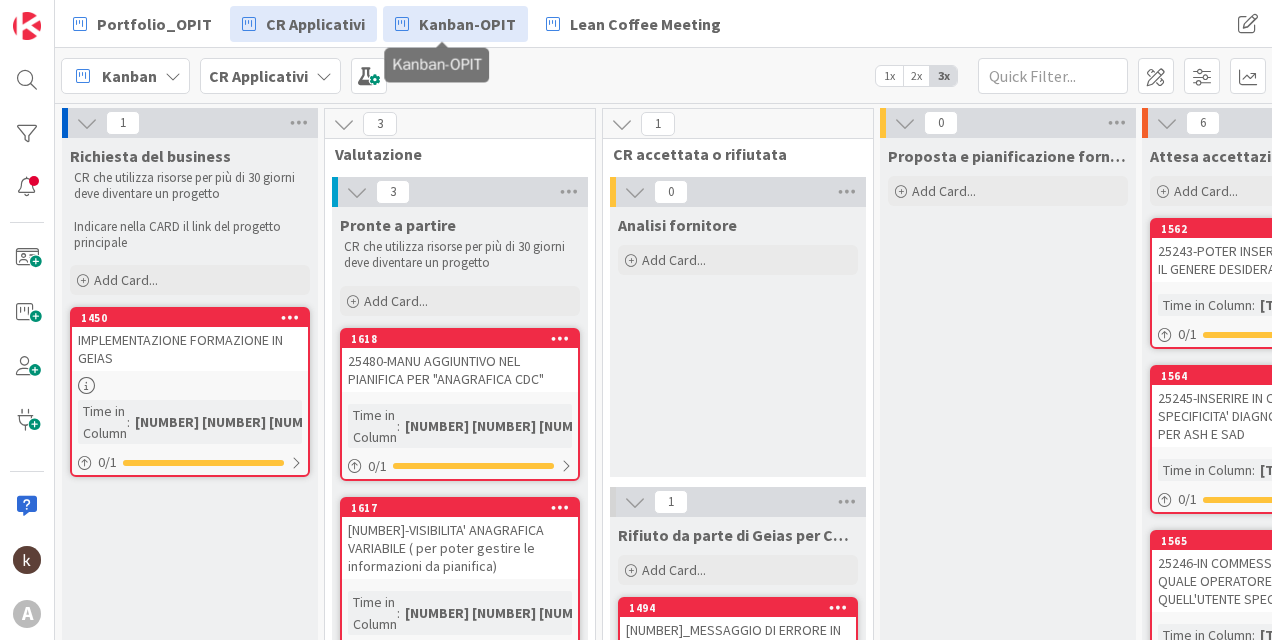 scroll, scrollTop: 0, scrollLeft: 0, axis: both 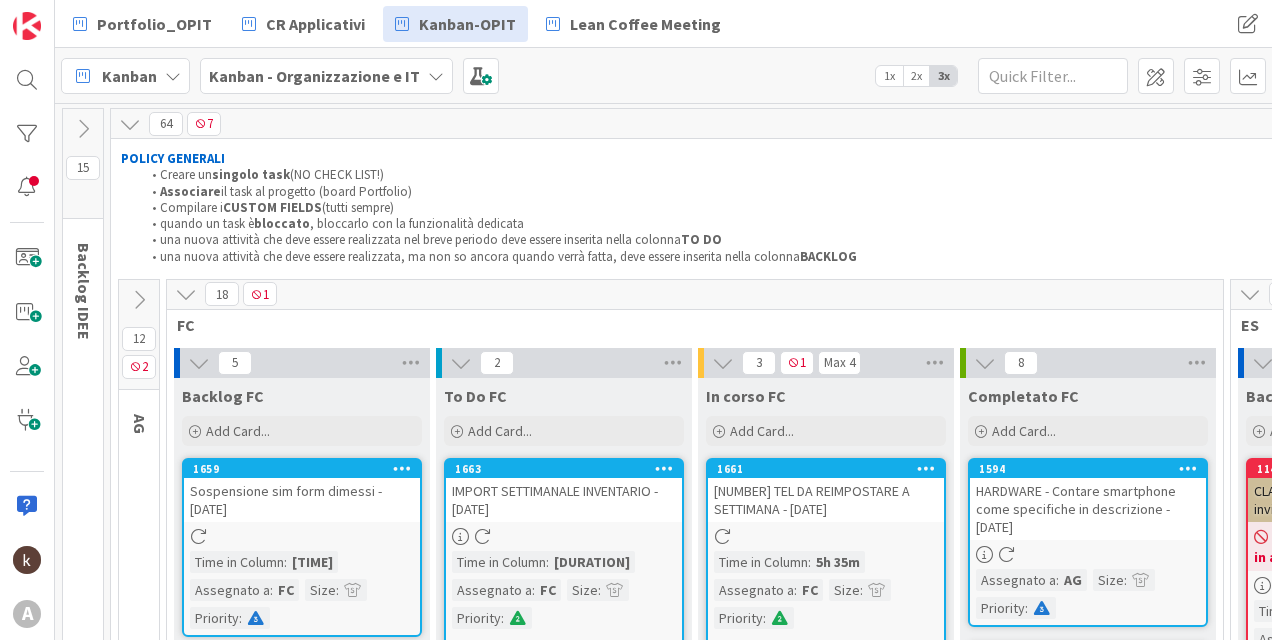 click at bounding box center [186, 294] 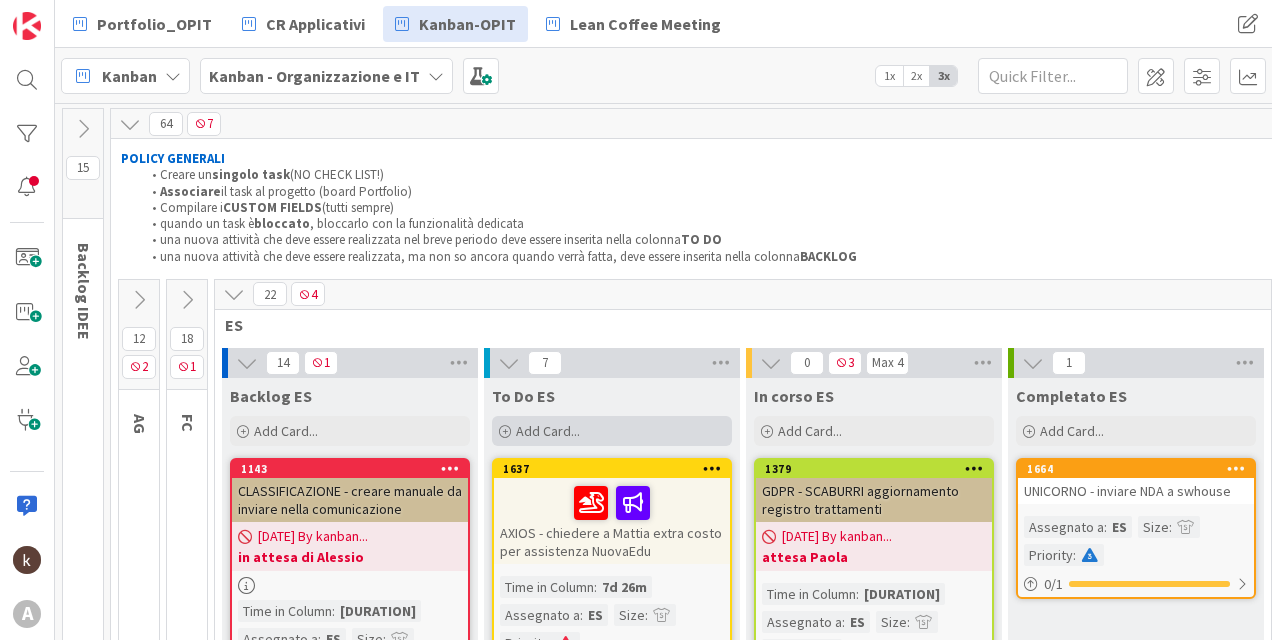 click on "Add Card..." at bounding box center (612, 431) 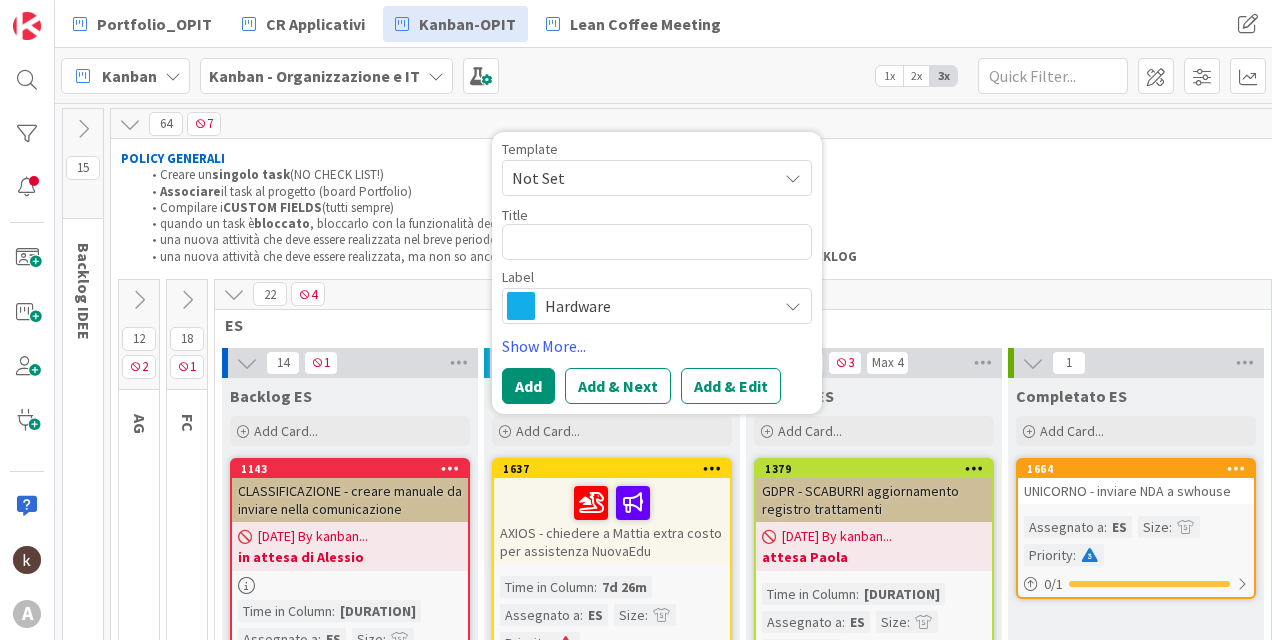 type on "x" 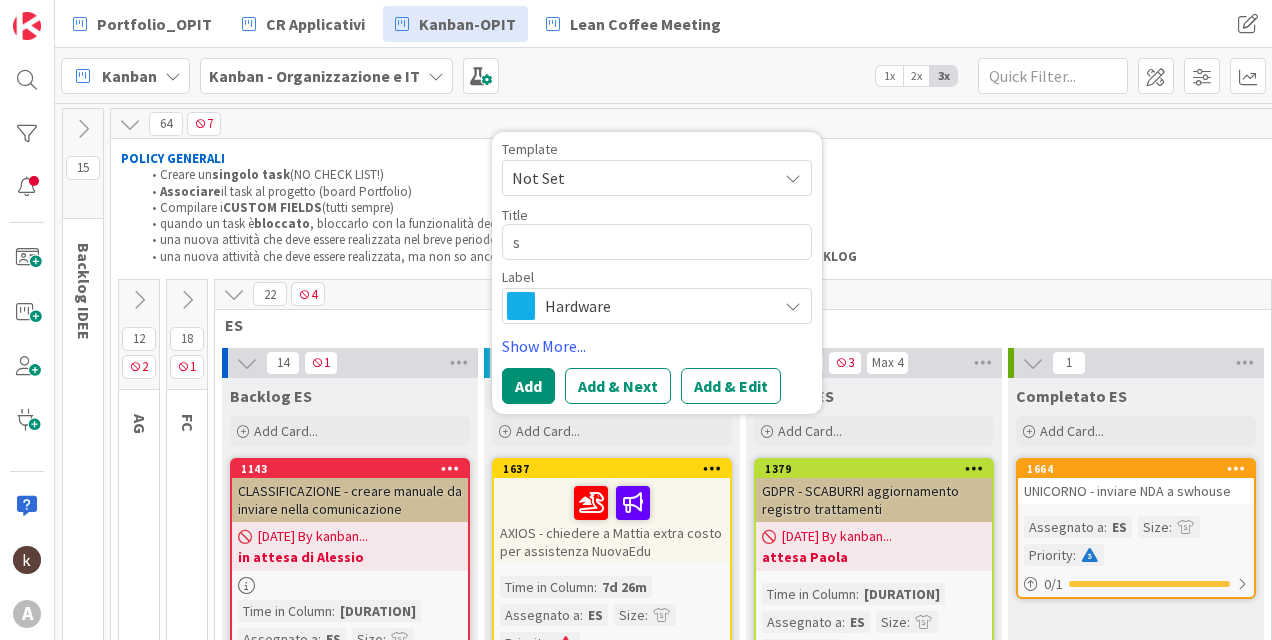 type on "x" 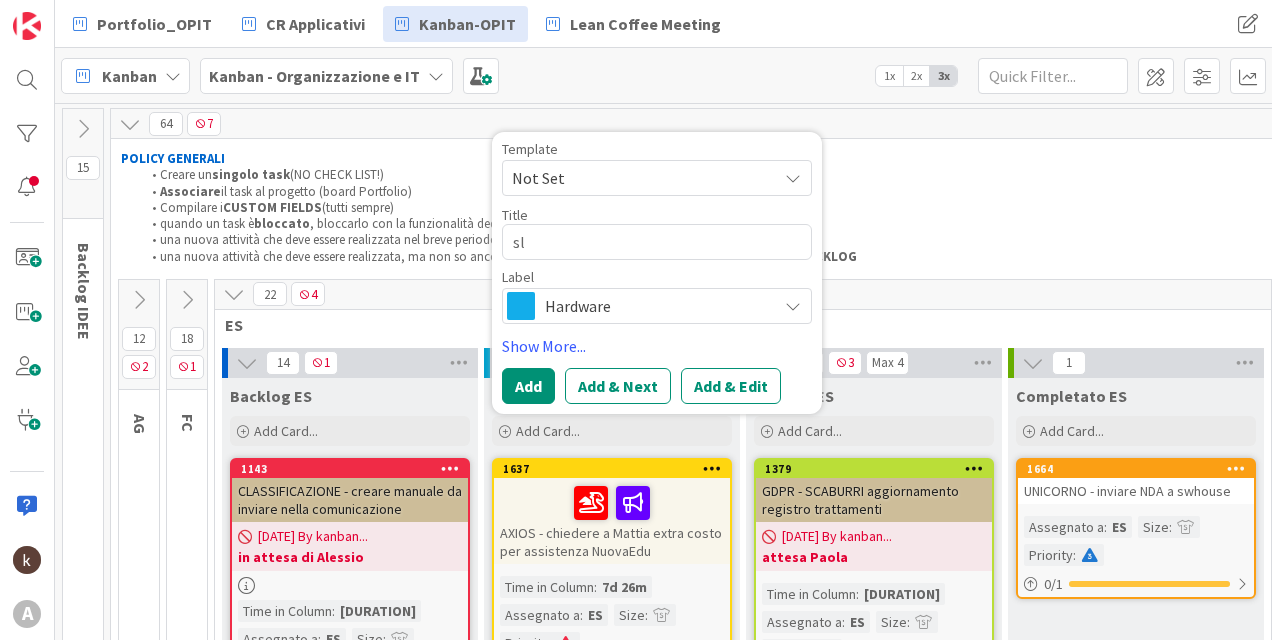 type on "sli" 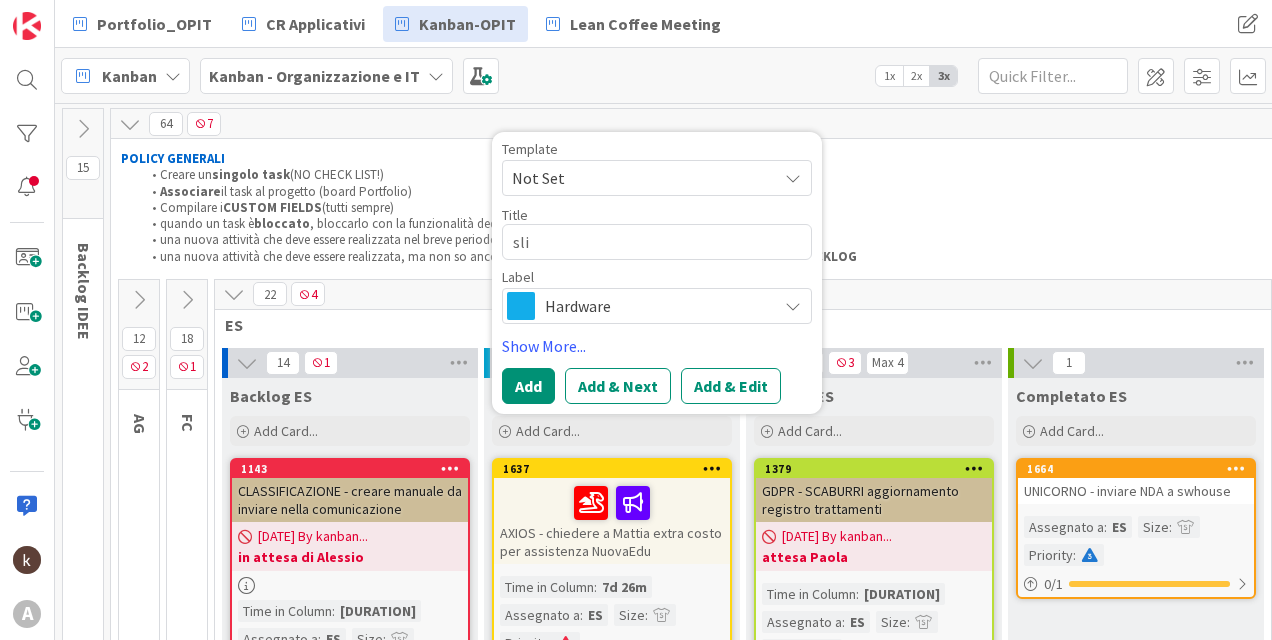 type on "x" 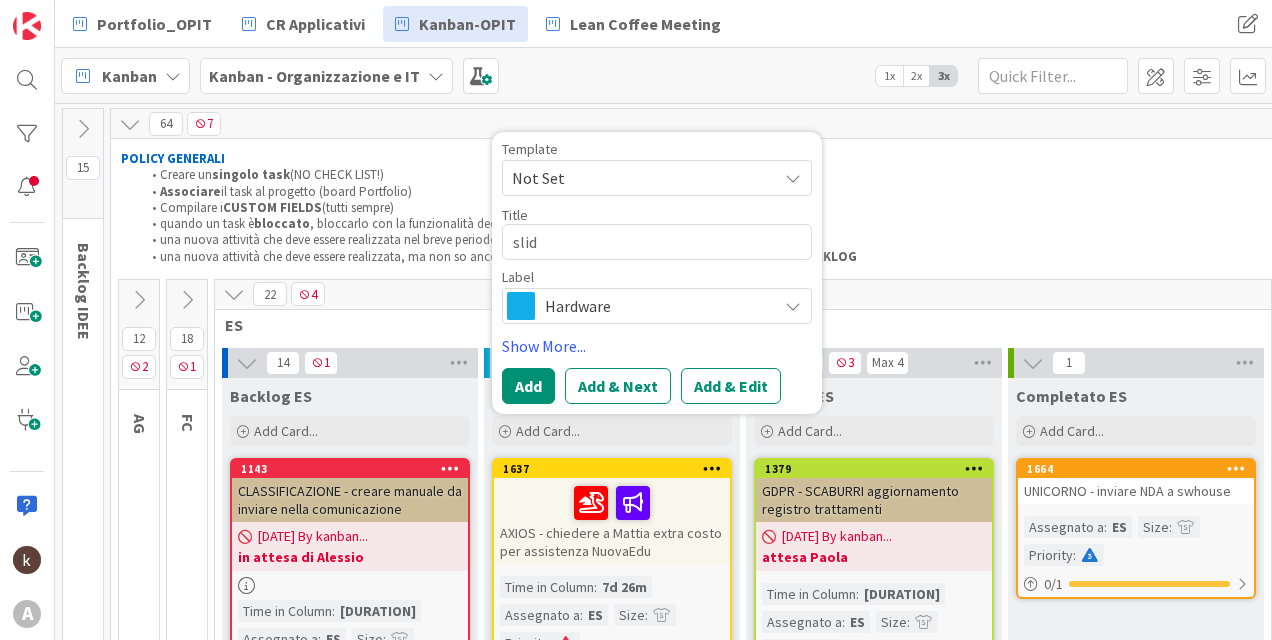 type on "x" 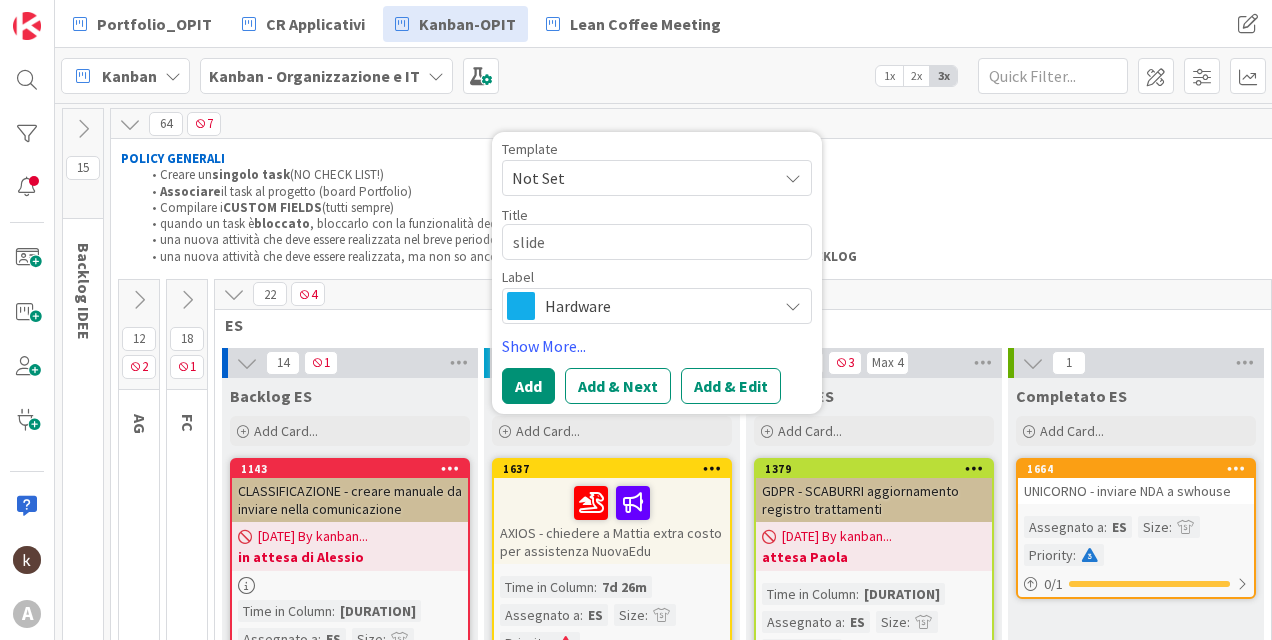 type on "slide" 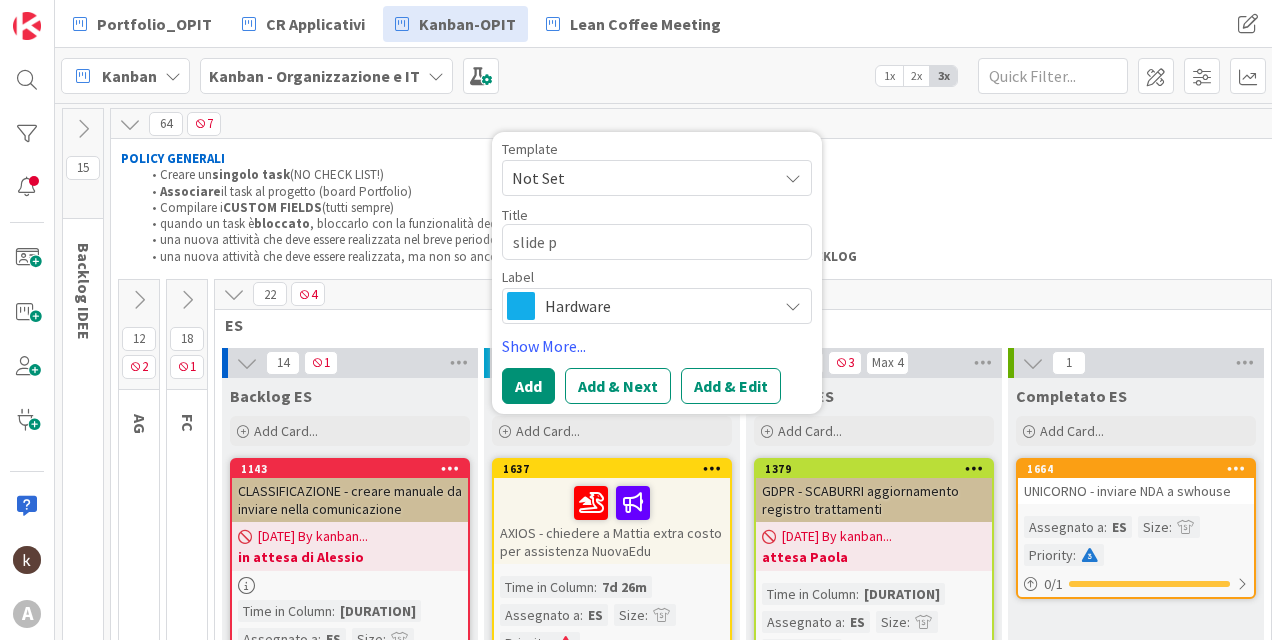 type on "x" 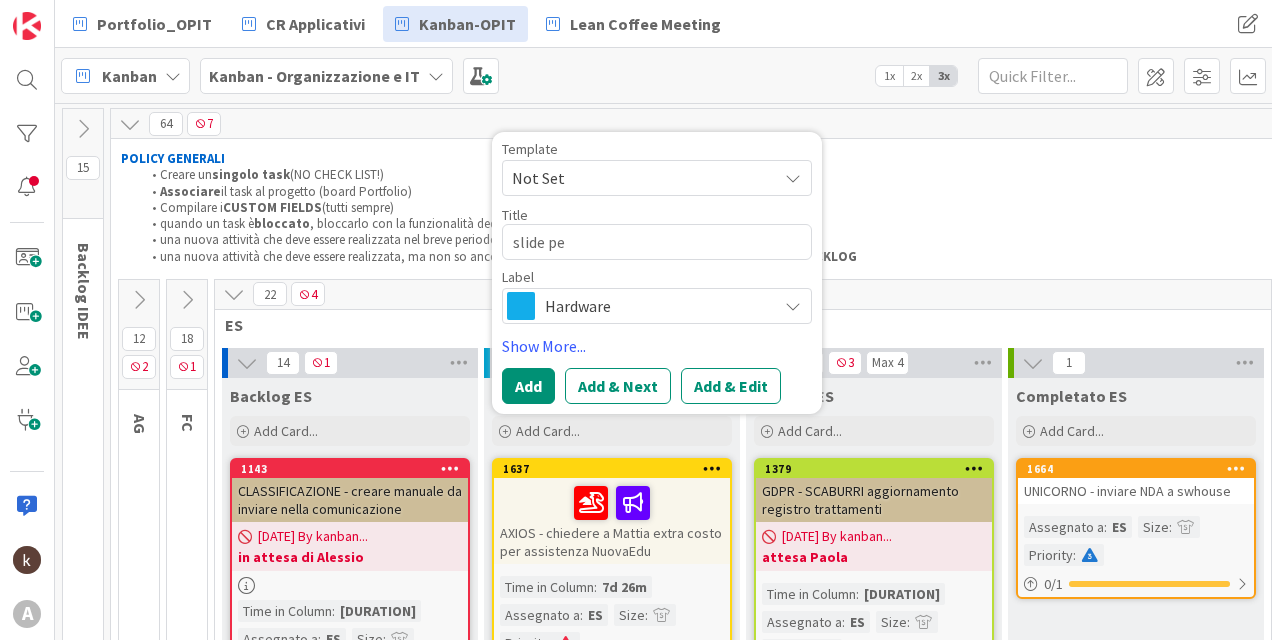 type on "x" 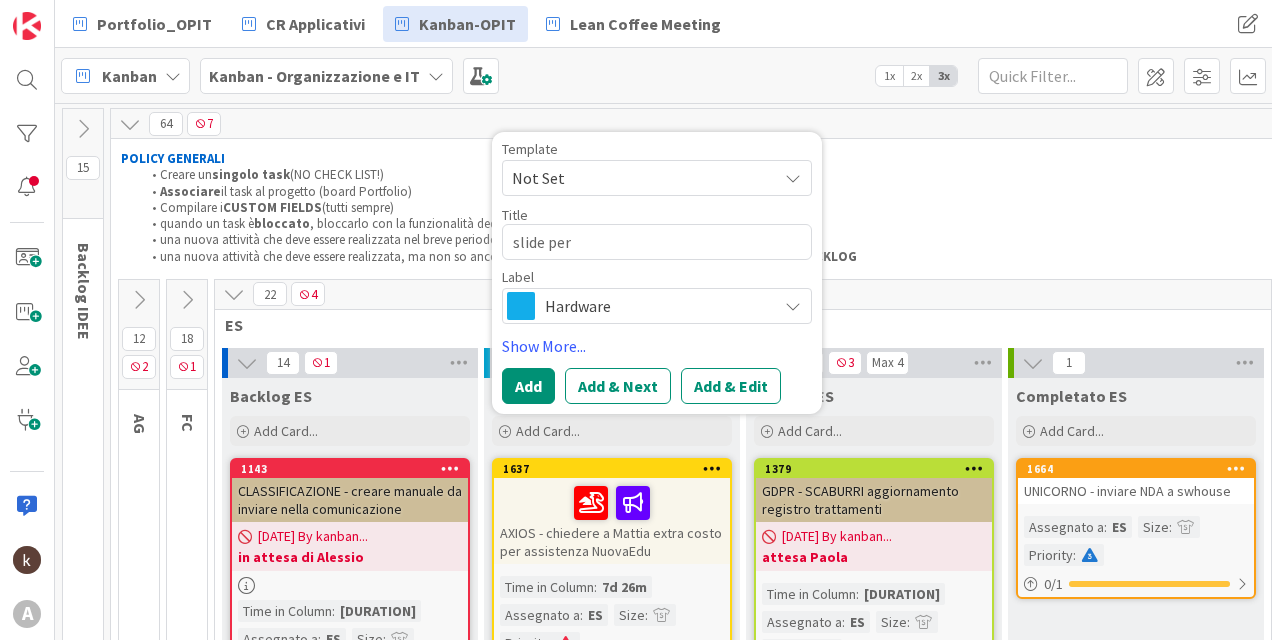 type on "slide per" 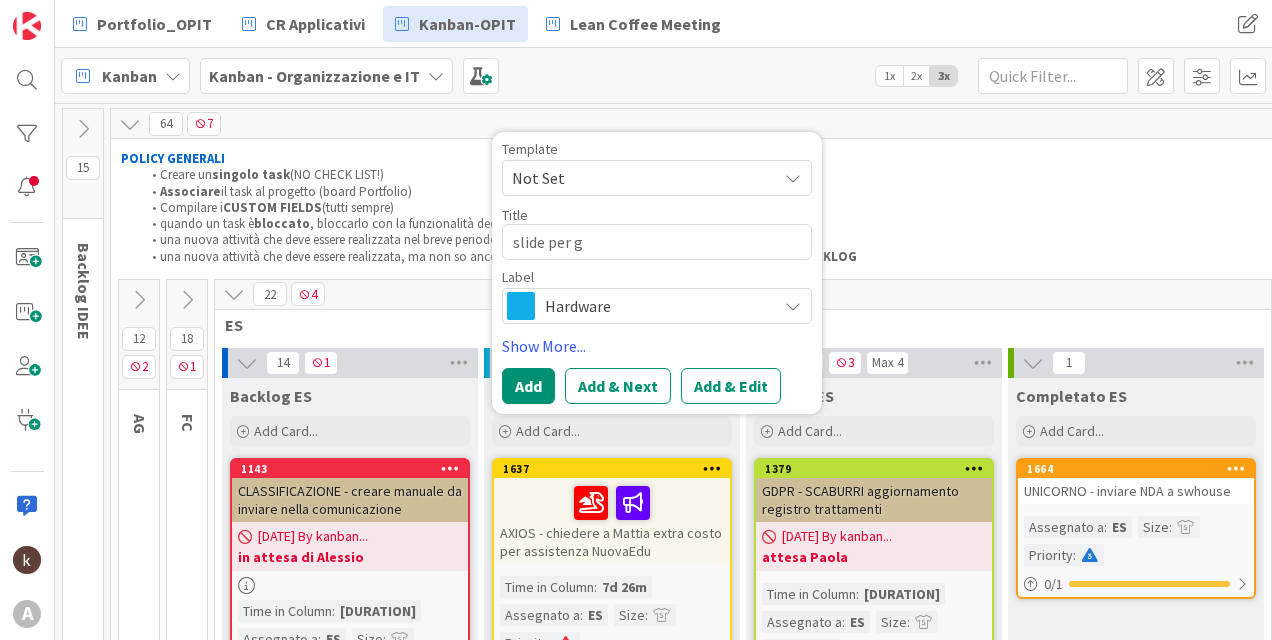 type on "x" 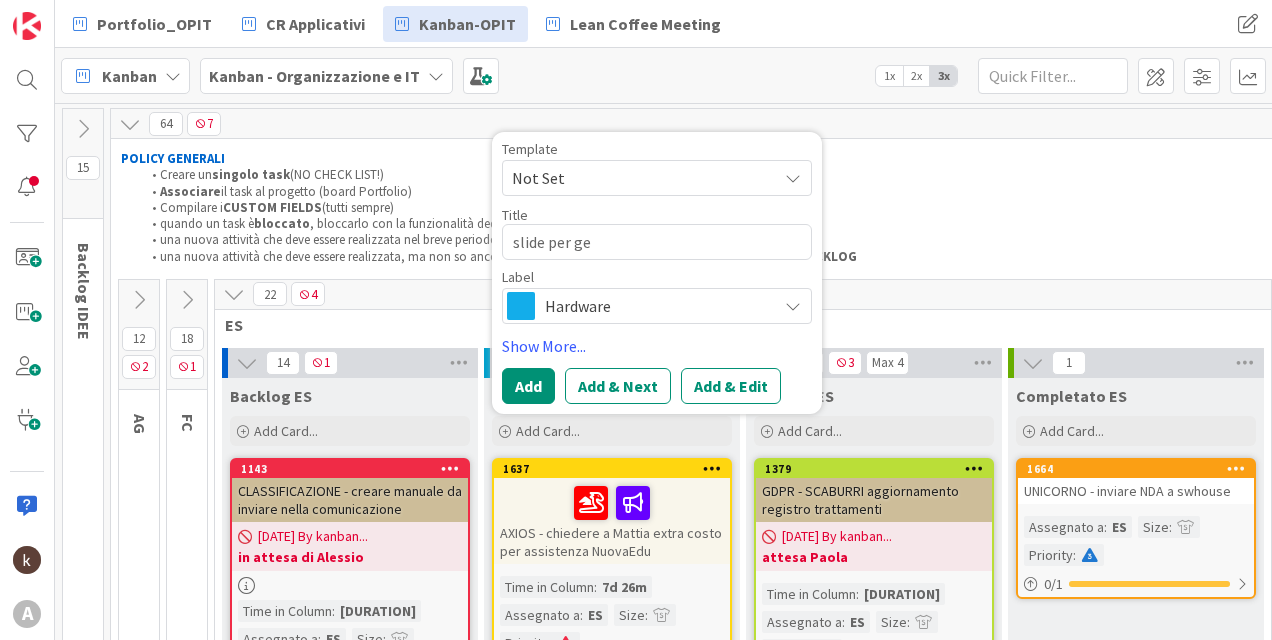 type on "x" 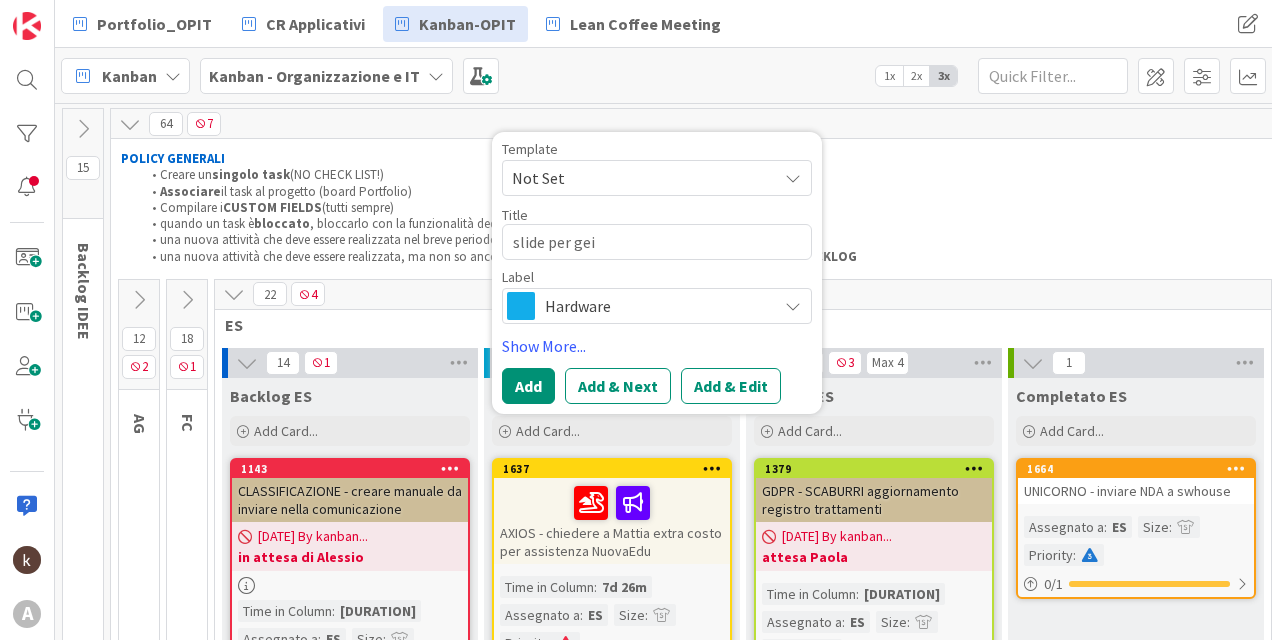 type on "x" 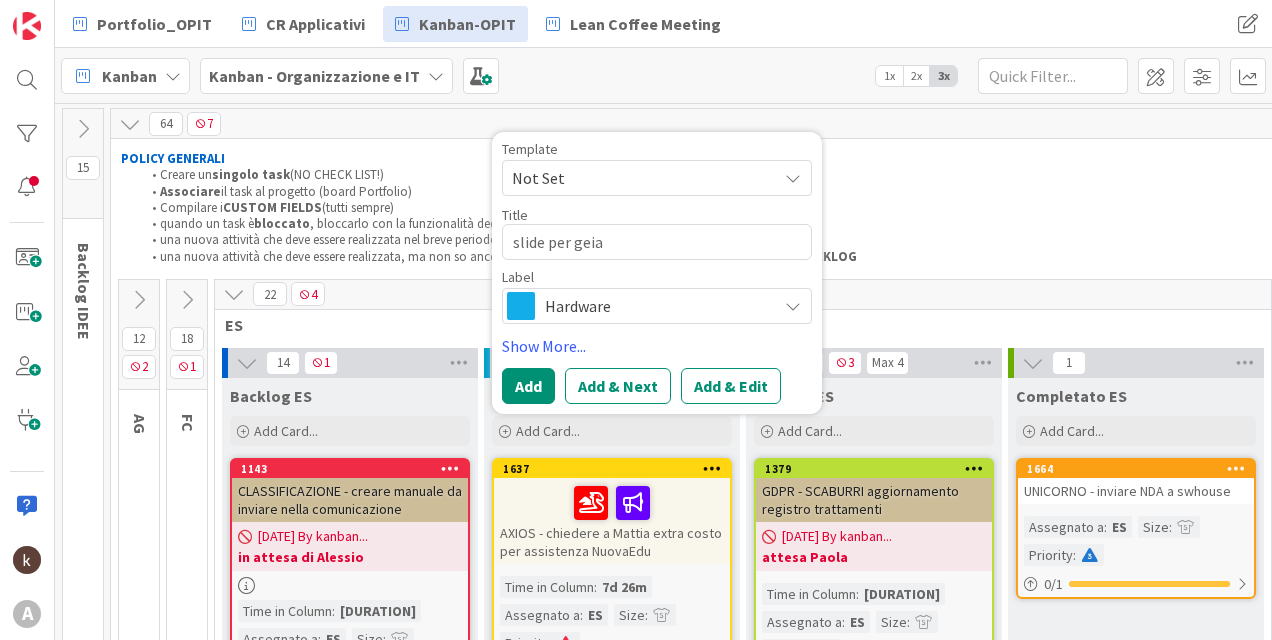 type on "x" 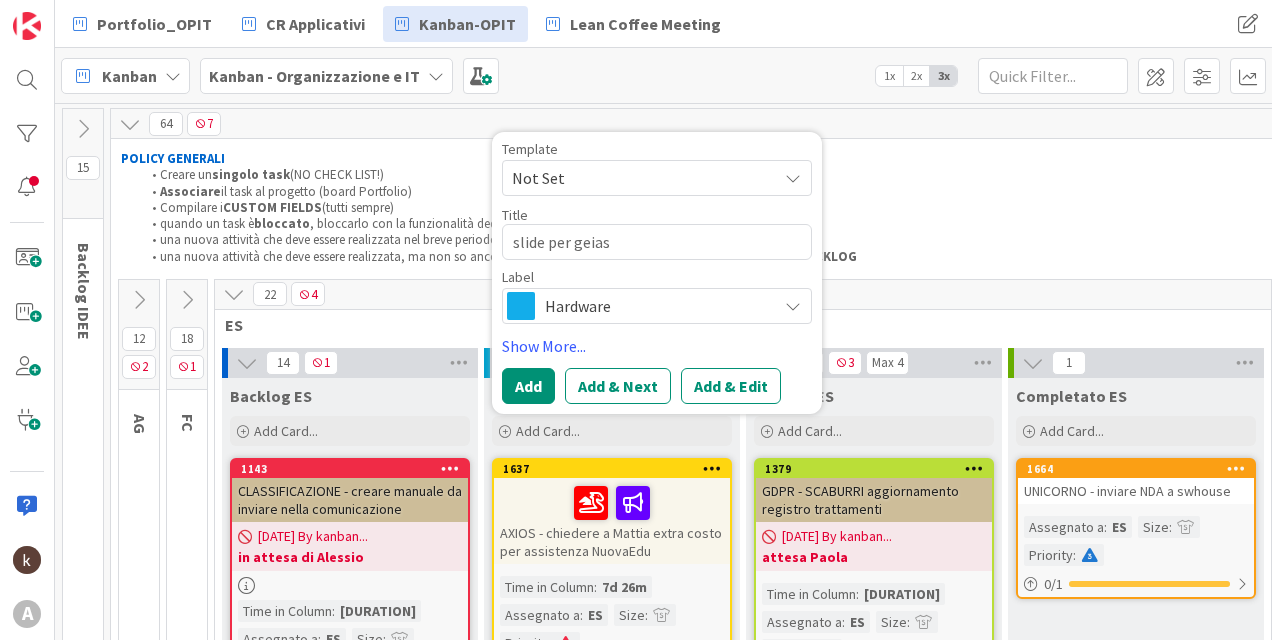 type on "slide per geias" 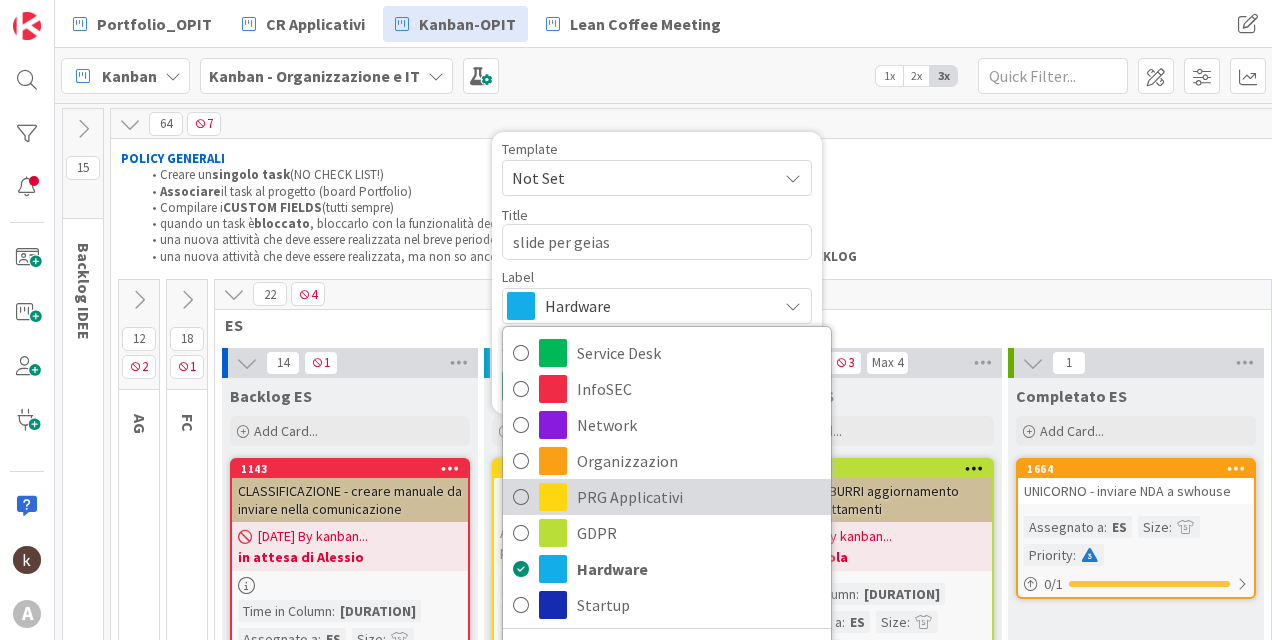 click on "PRG Applicativi" at bounding box center [699, 497] 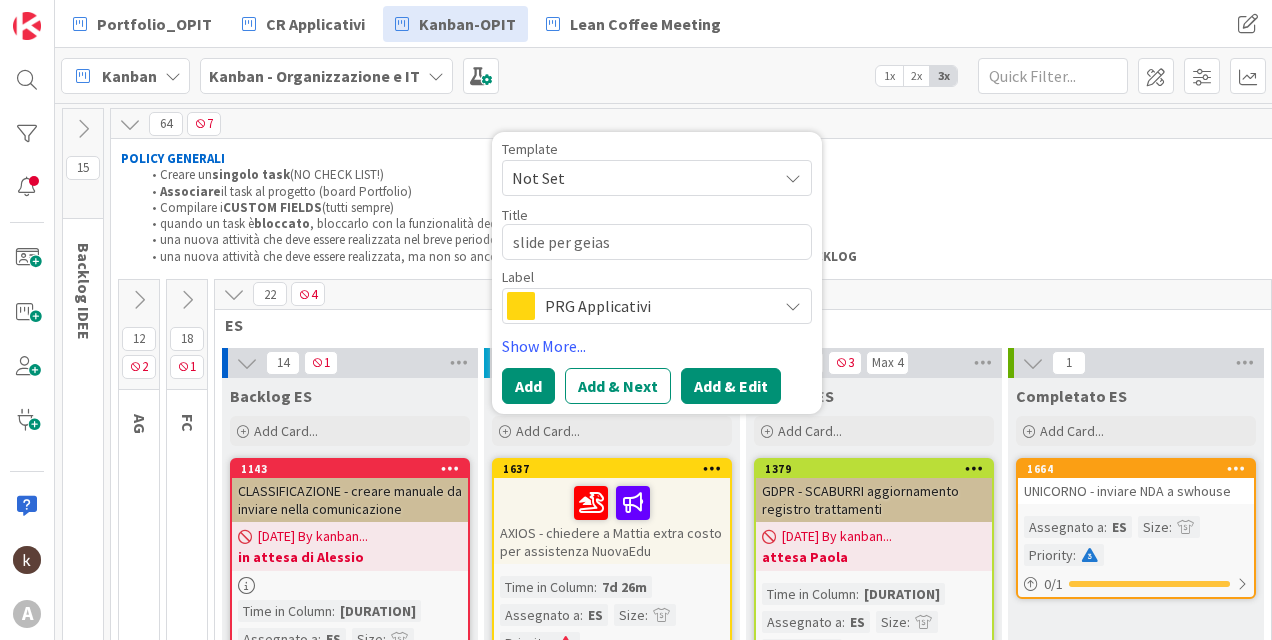 click on "Add & Edit" at bounding box center [731, 386] 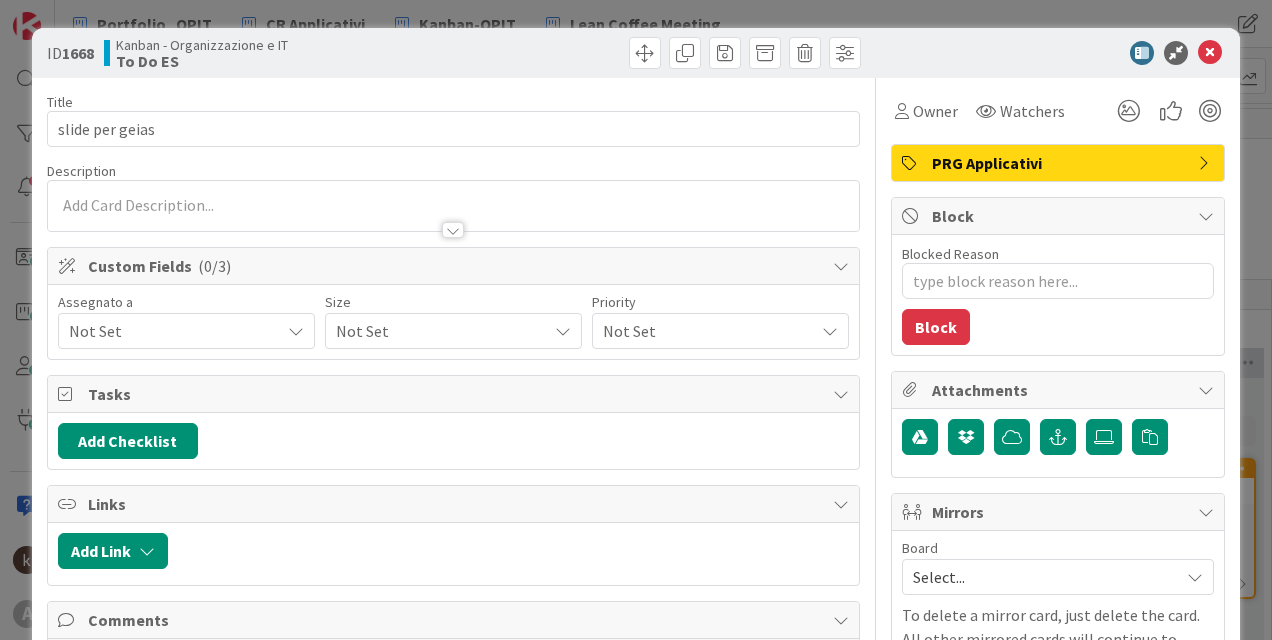click at bounding box center [453, 206] 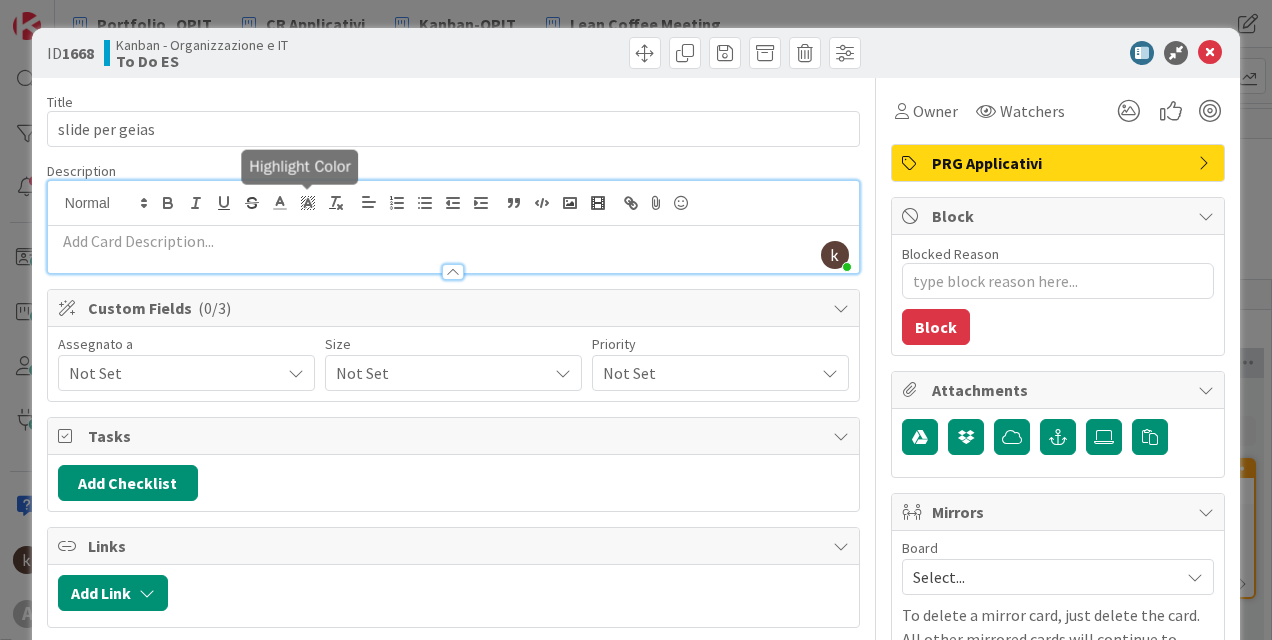 click 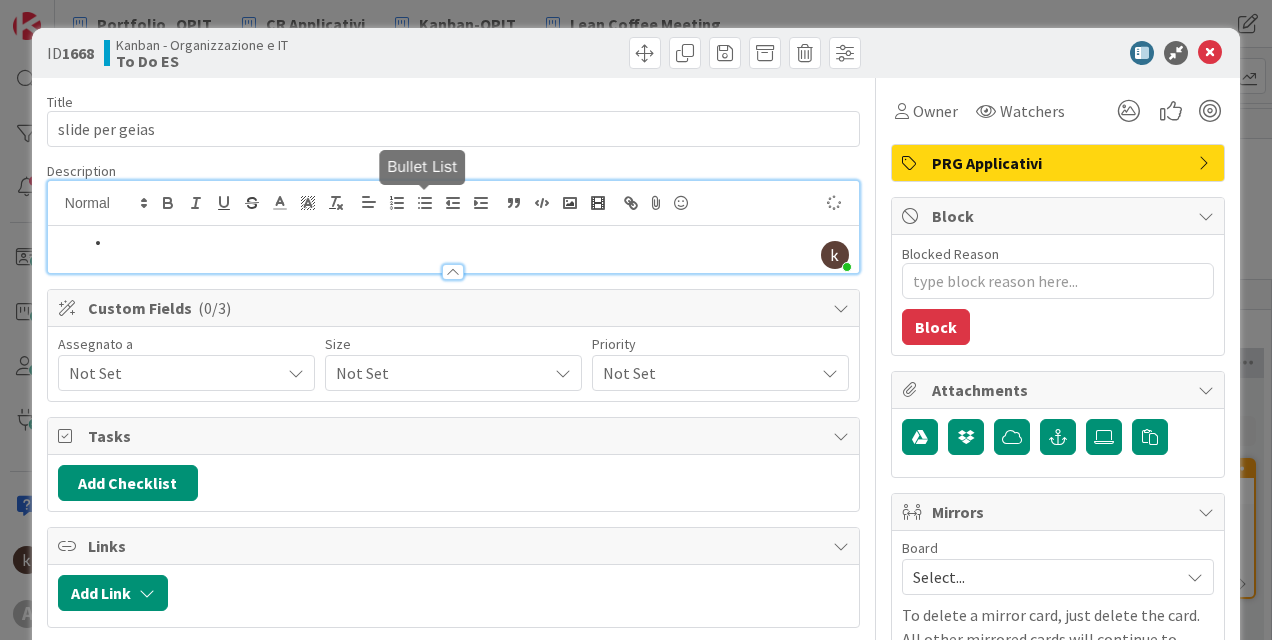 type on "x" 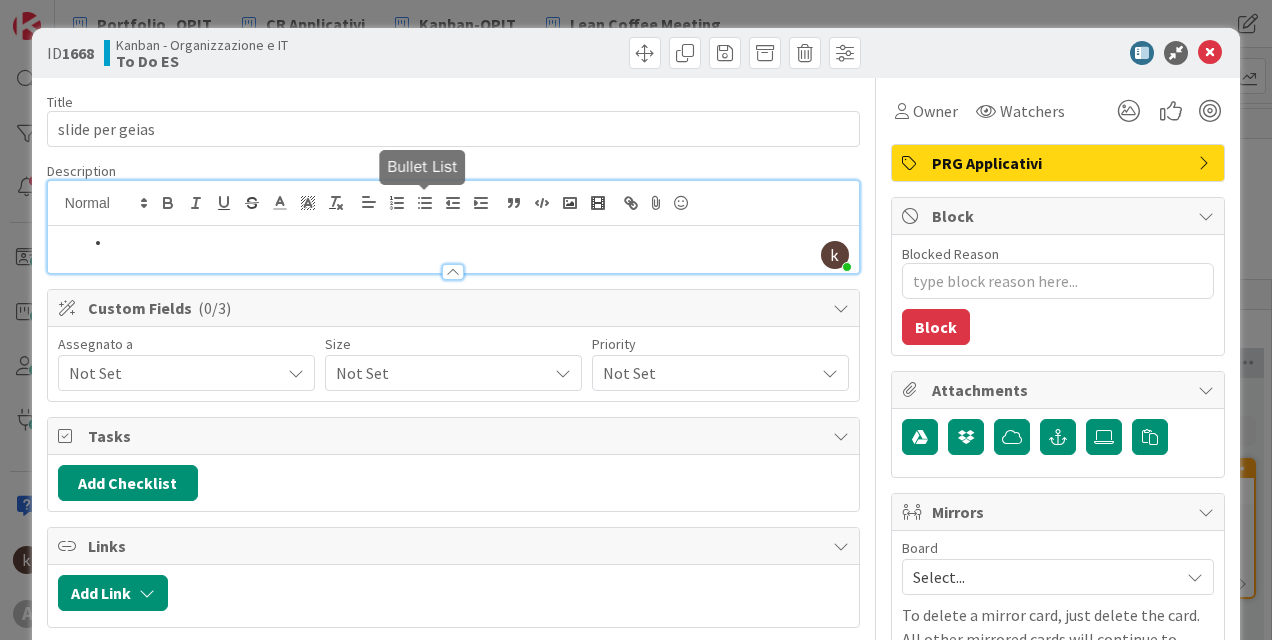 type 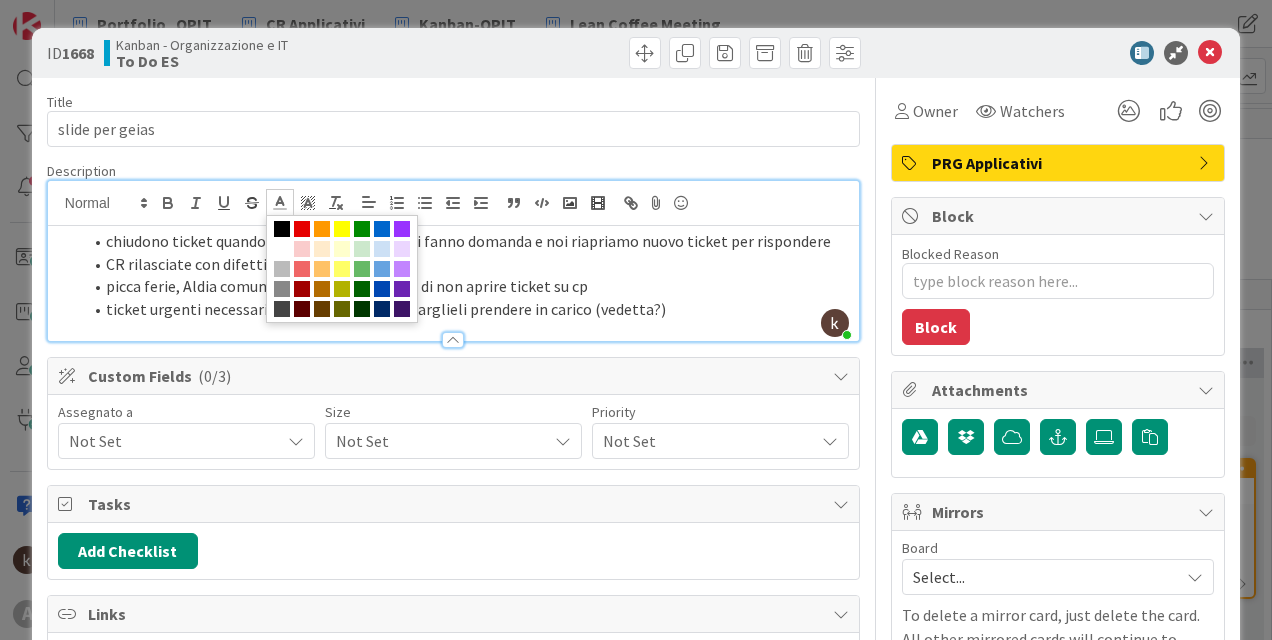 drag, startPoint x: 251, startPoint y: 278, endPoint x: 201, endPoint y: 405, distance: 136.4881 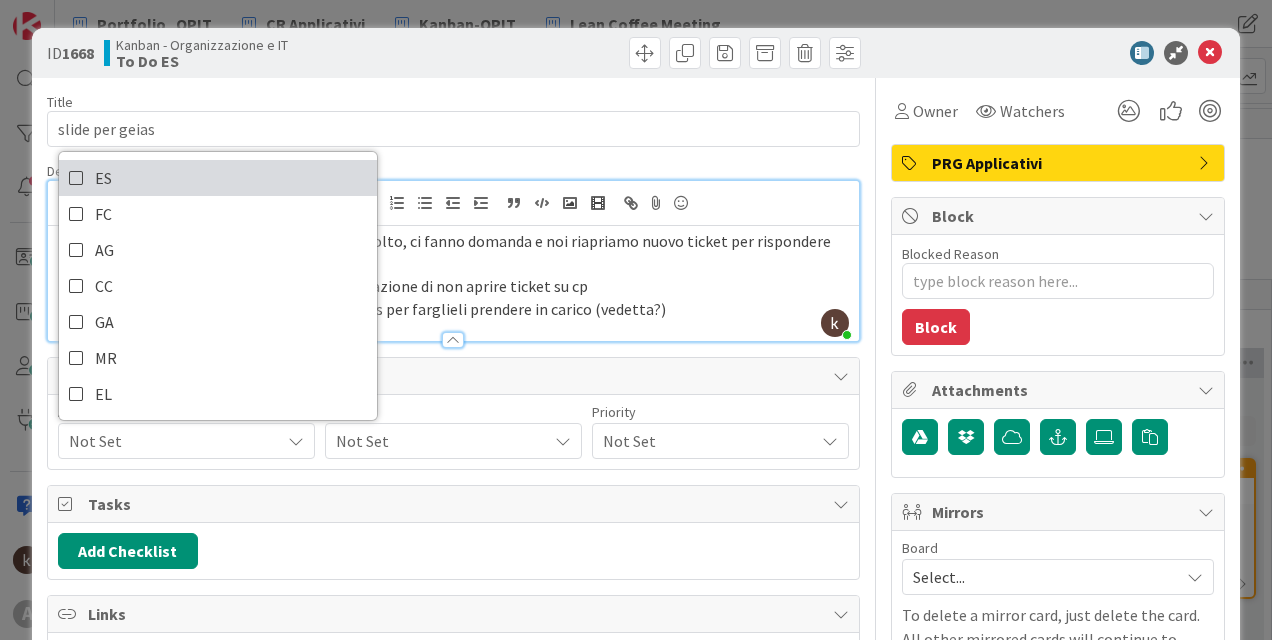 click on "ES" at bounding box center [218, 178] 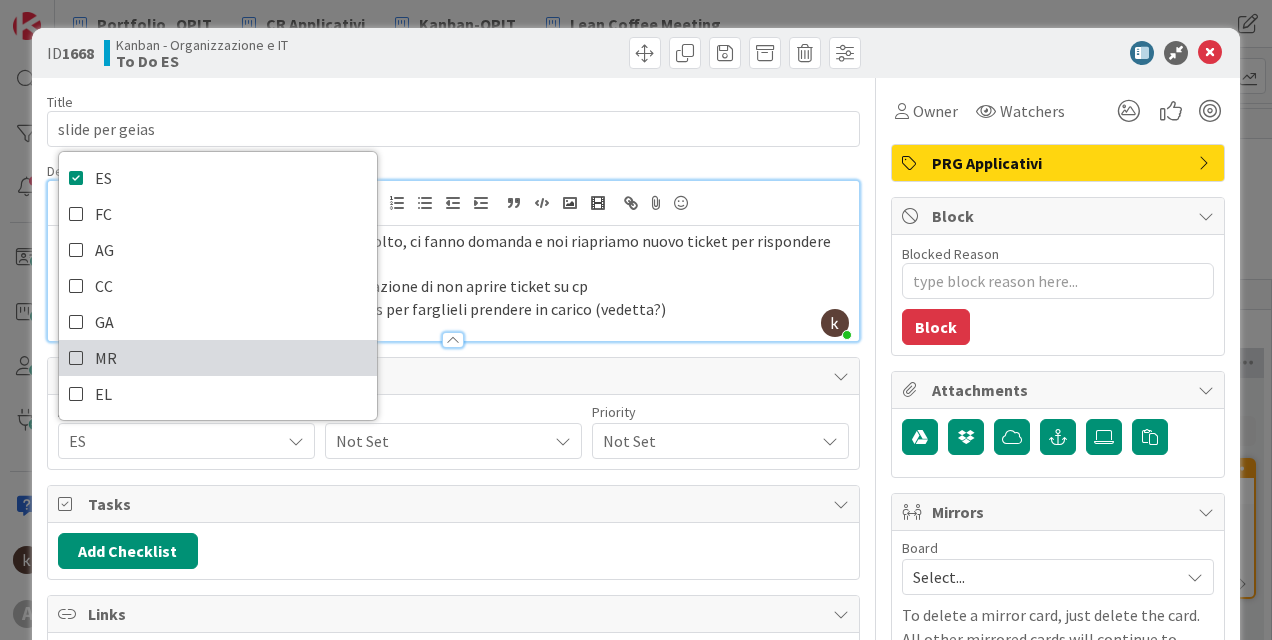 click on "MR" at bounding box center (218, 358) 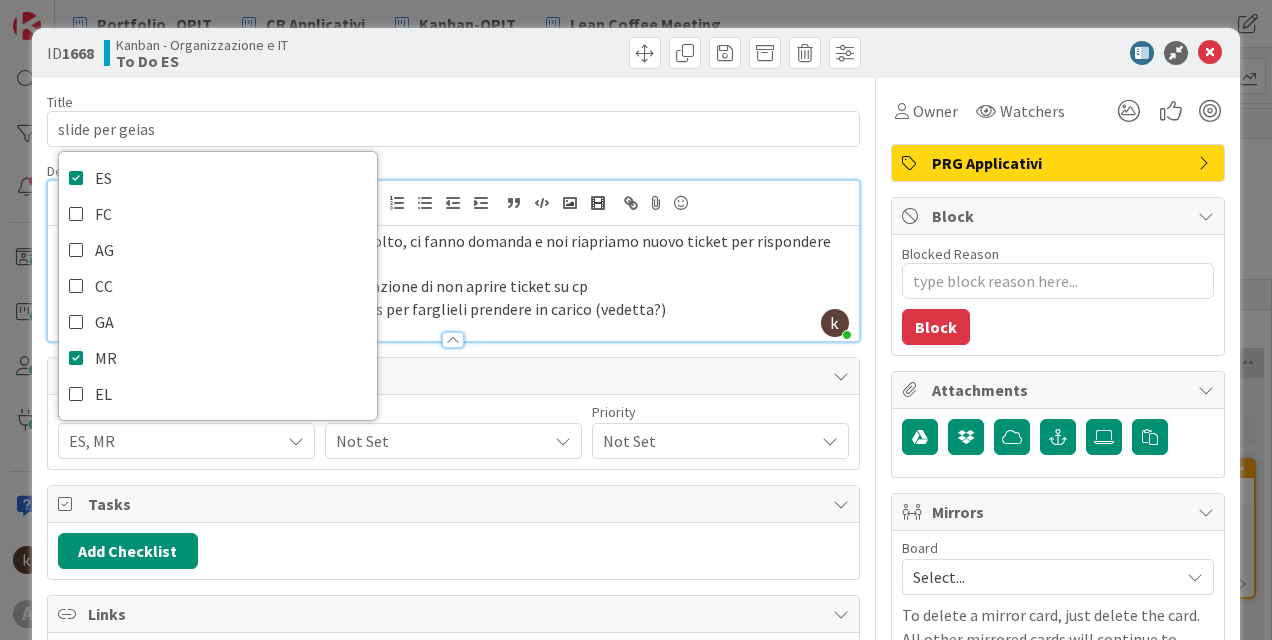 click on "Not Set" at bounding box center [436, 441] 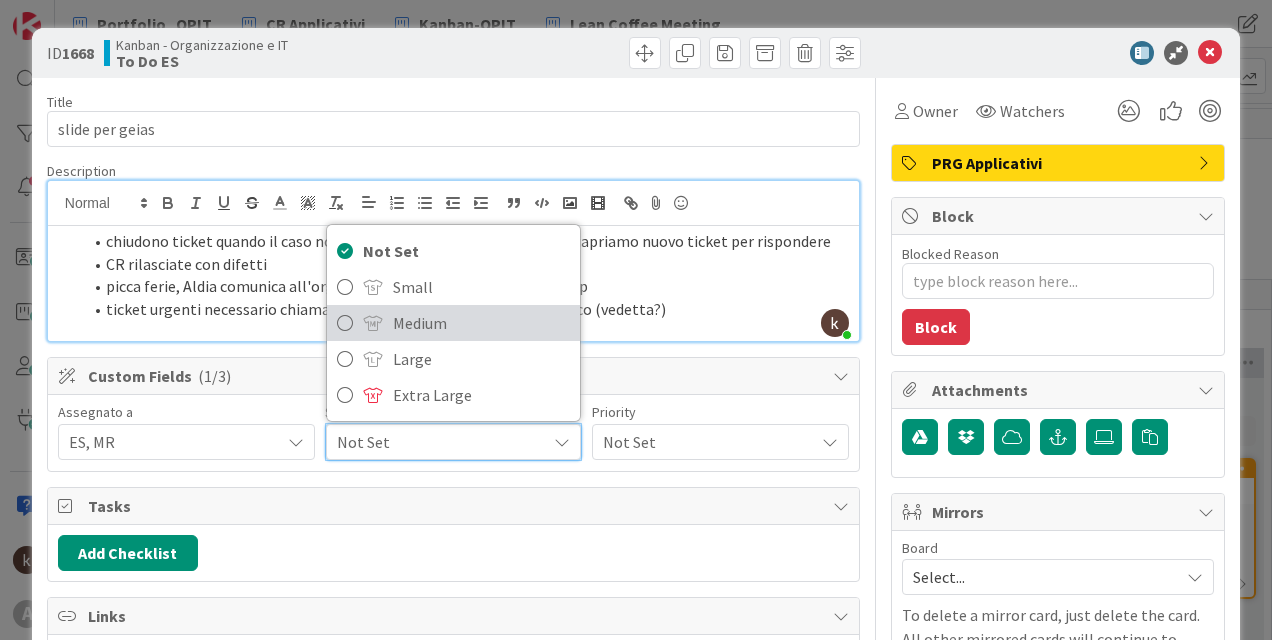 click on "Medium" at bounding box center (481, 323) 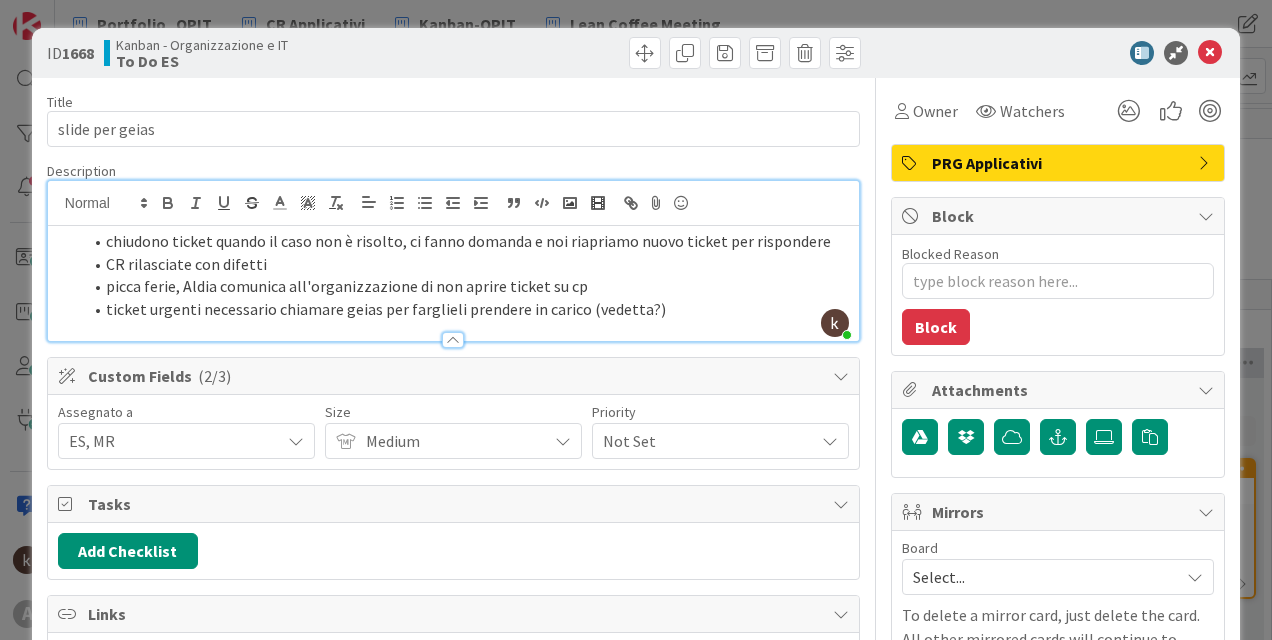 click on "Not Set" at bounding box center (703, 441) 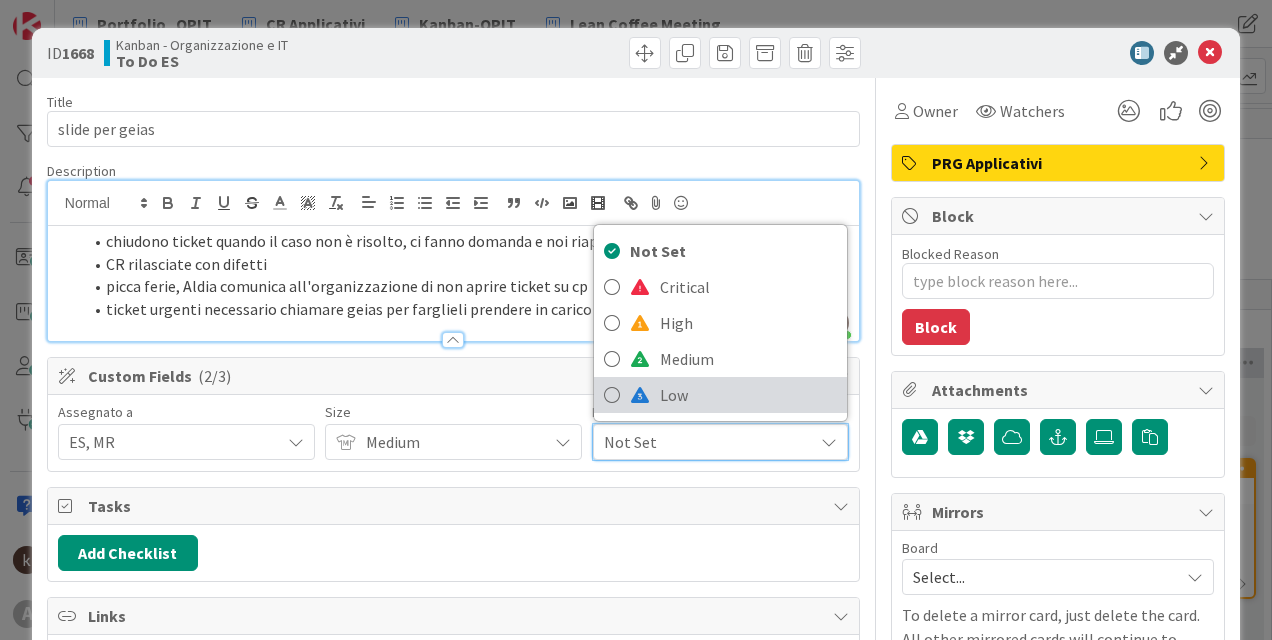 click on "Low" at bounding box center (748, 395) 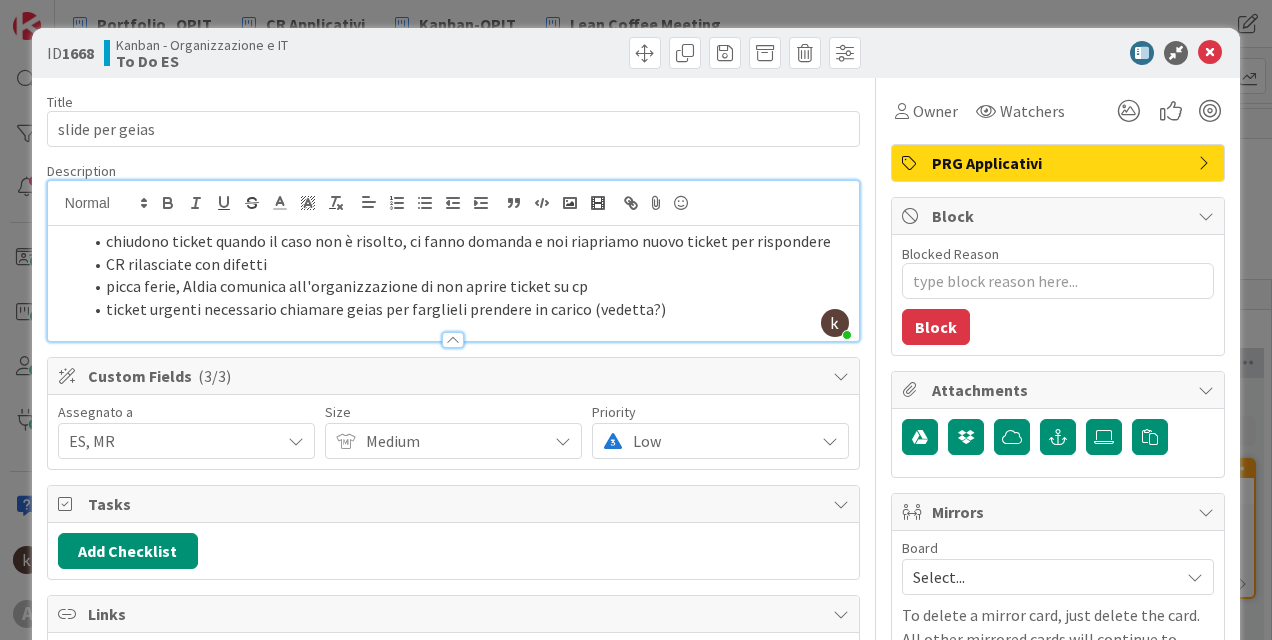 type on "x" 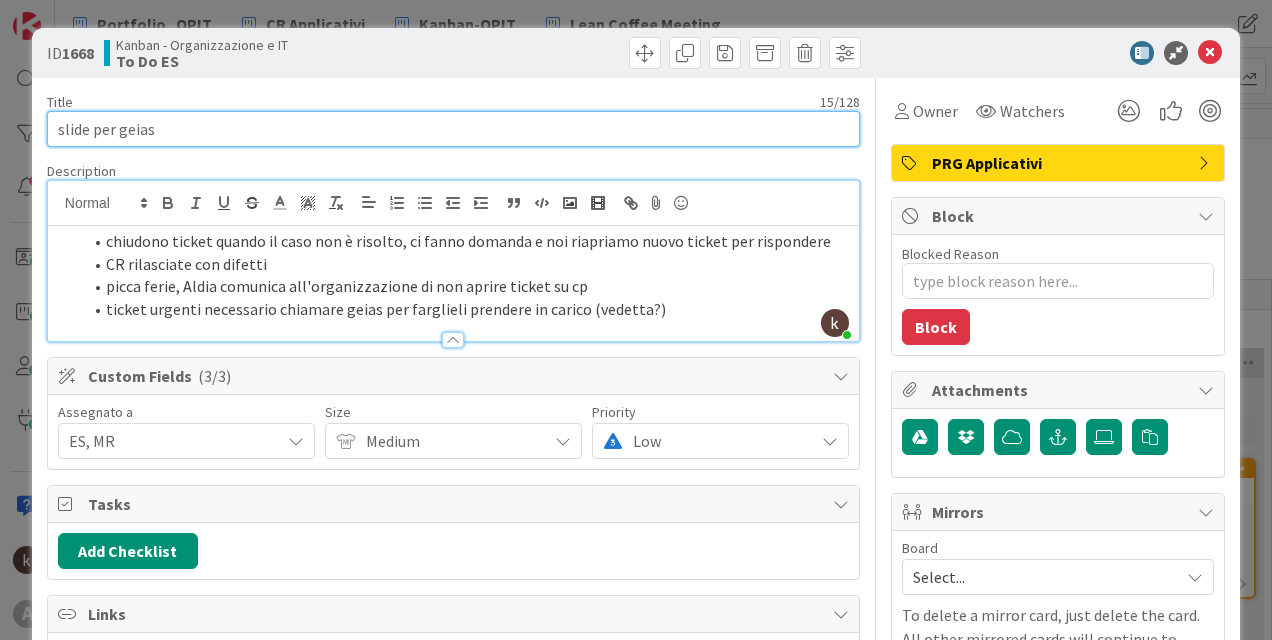 click on "slide per geias" at bounding box center (453, 129) 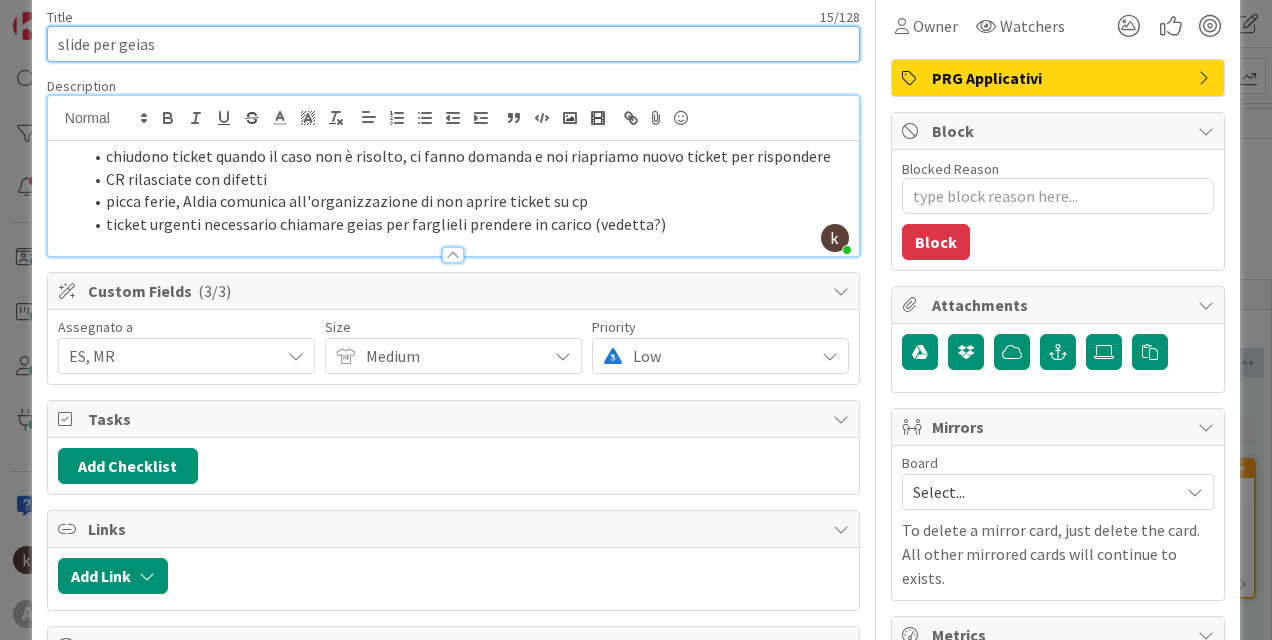 scroll, scrollTop: 200, scrollLeft: 0, axis: vertical 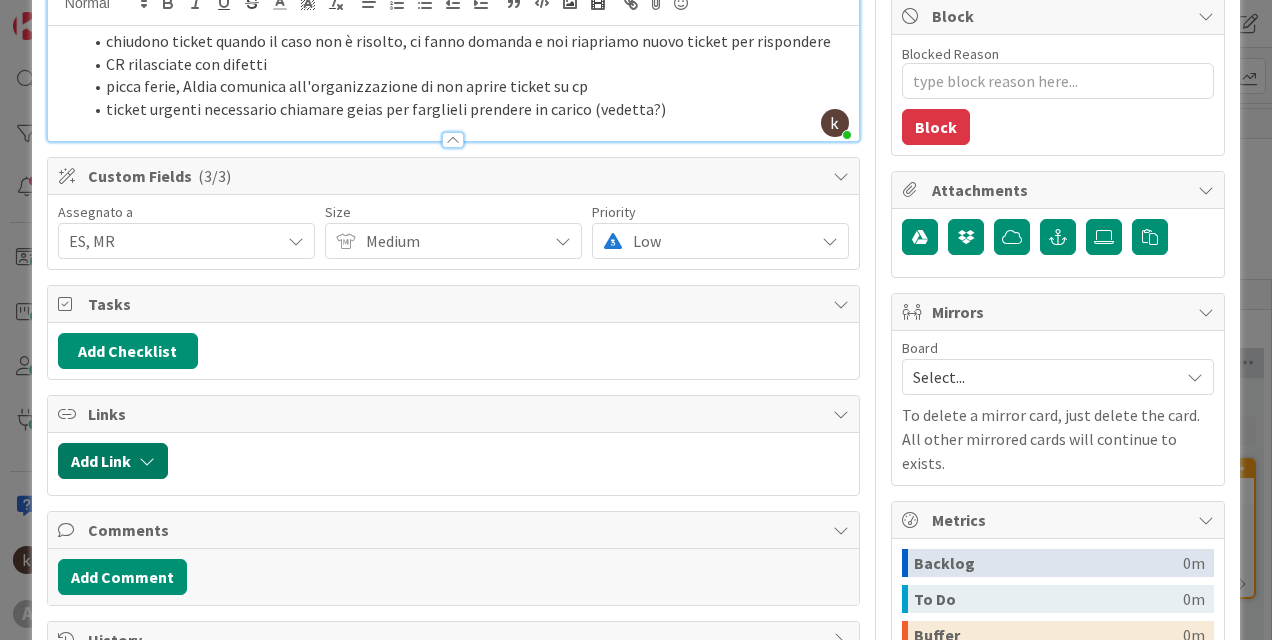 click at bounding box center [147, 461] 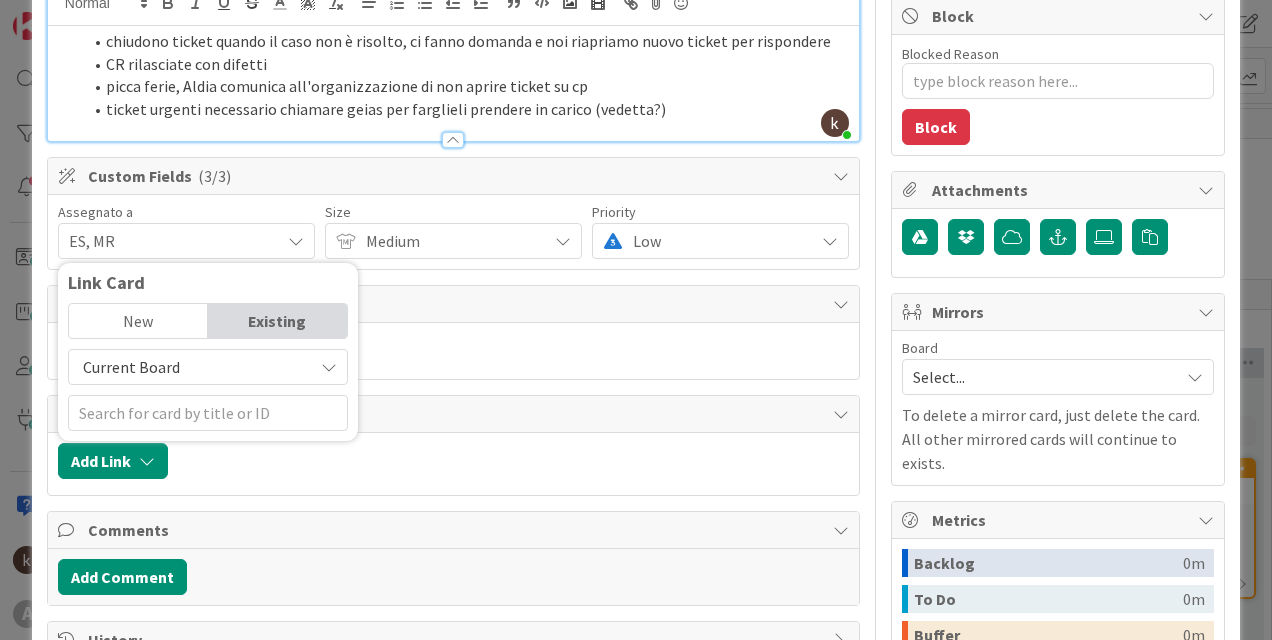 click on "New" at bounding box center [138, 321] 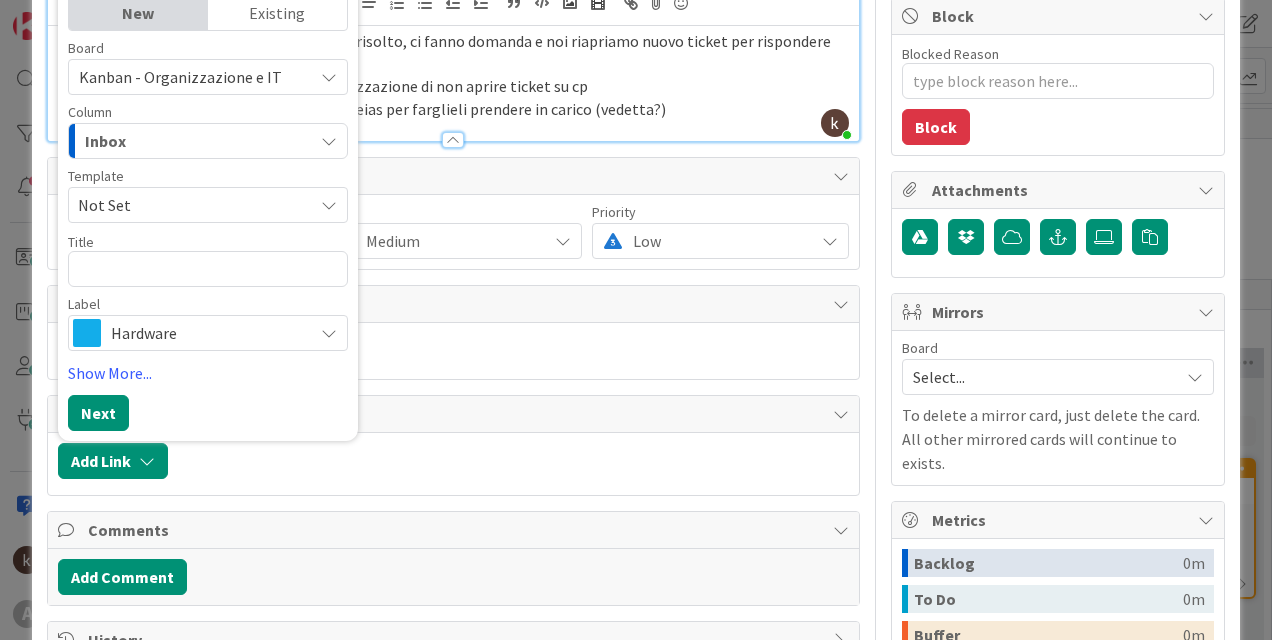 click on "Existing" at bounding box center (277, 13) 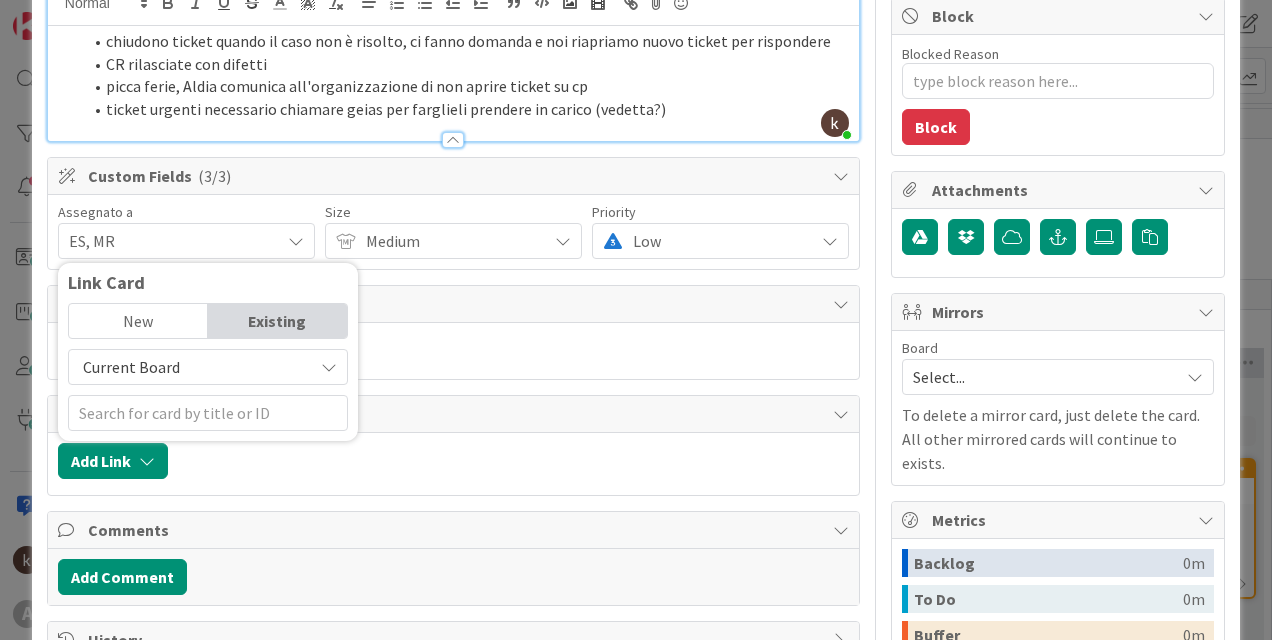click on "Current Board" at bounding box center (191, 367) 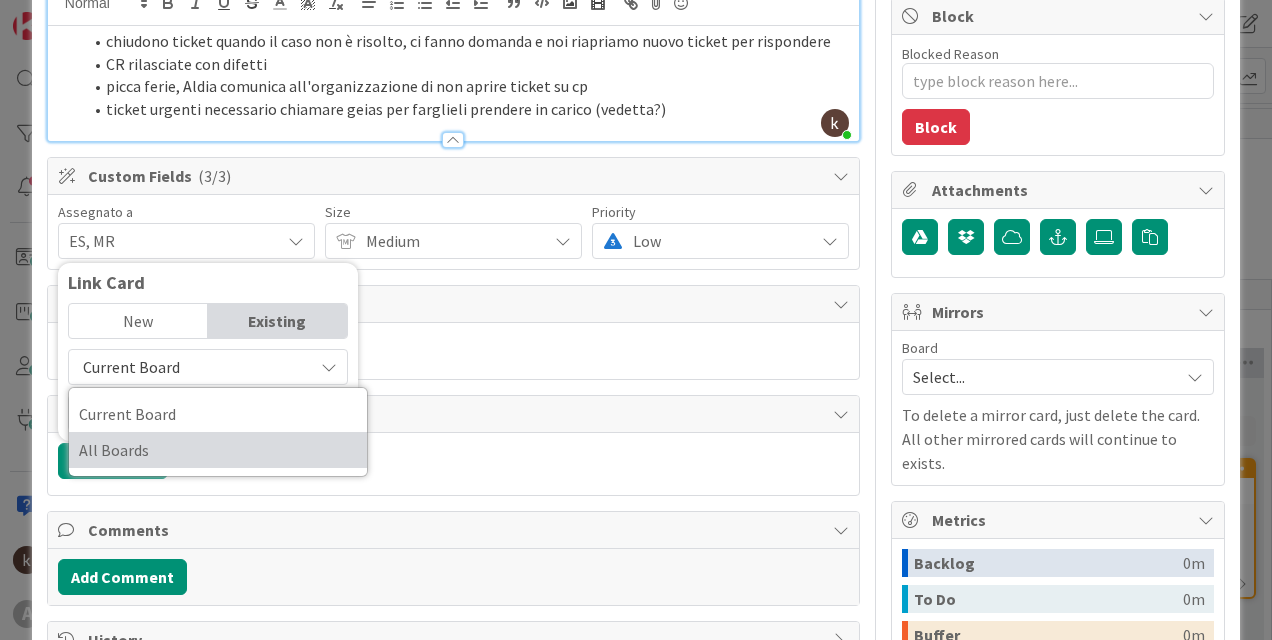 click on "All Boards" at bounding box center (218, 450) 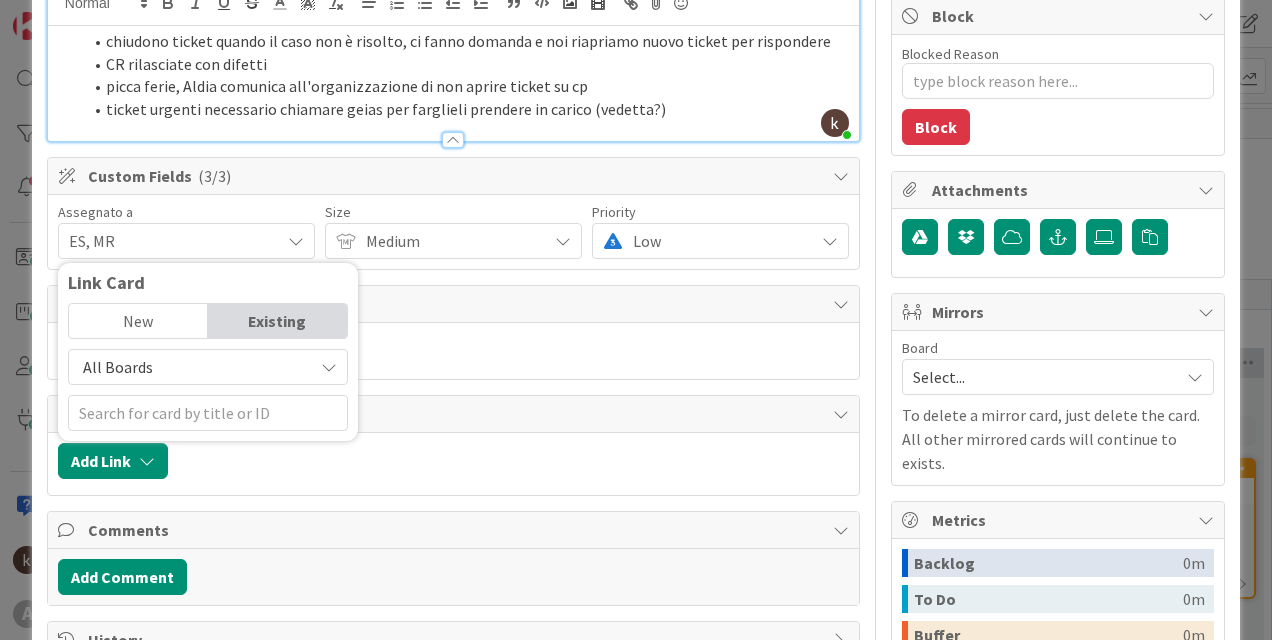 click on "New" at bounding box center [138, 321] 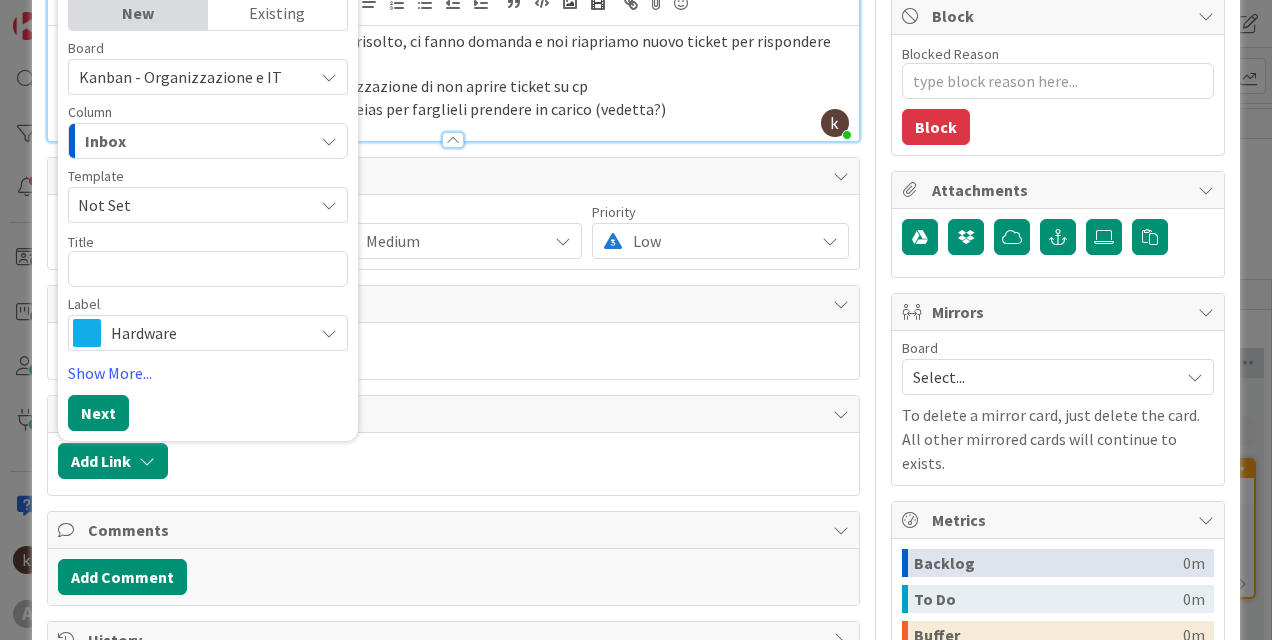 click on "Existing" at bounding box center (277, 13) 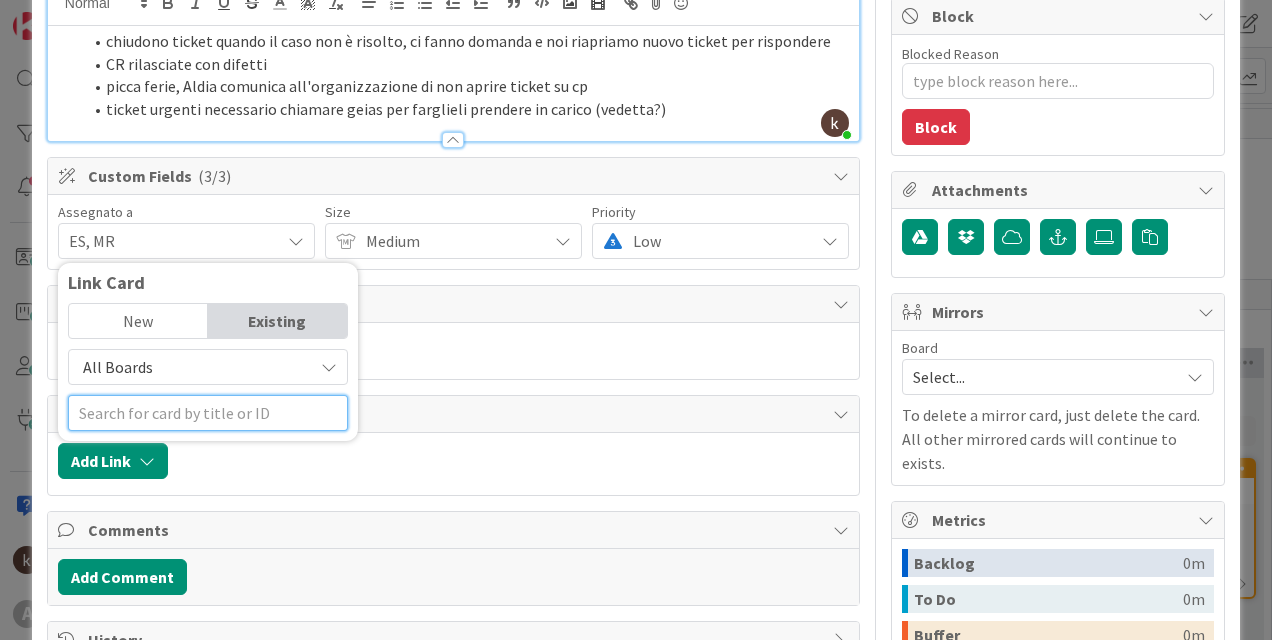 click at bounding box center (208, 413) 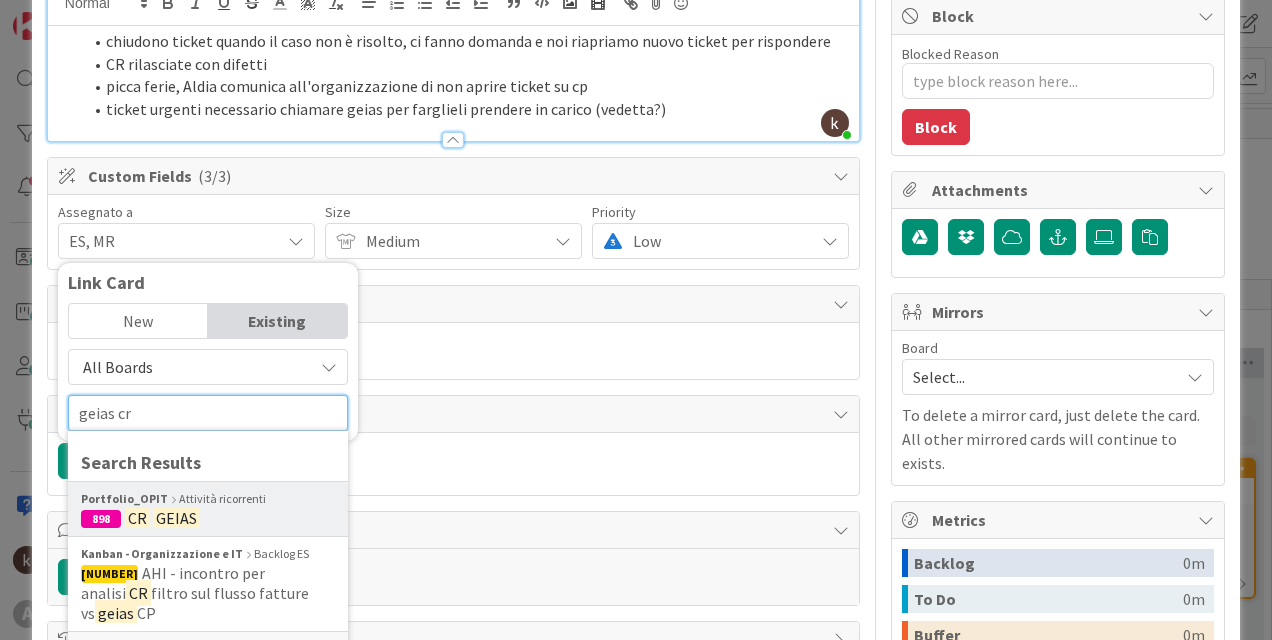 type on "geias cr" 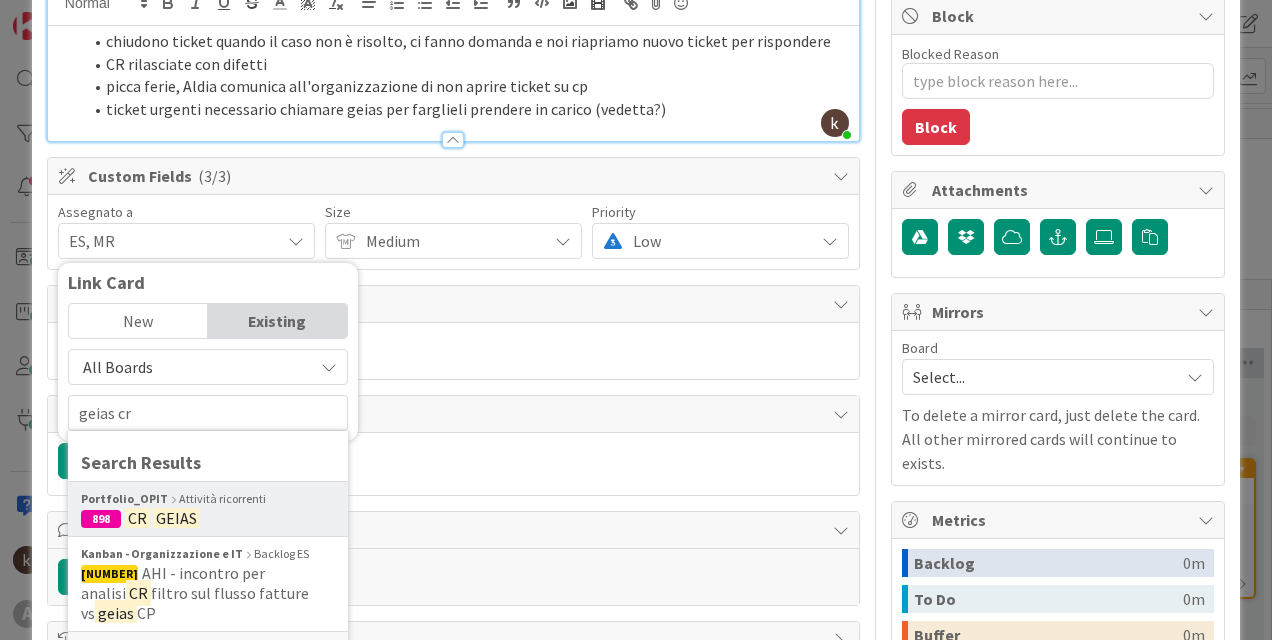 click on "898 CR   GEIAS" at bounding box center [208, 518] 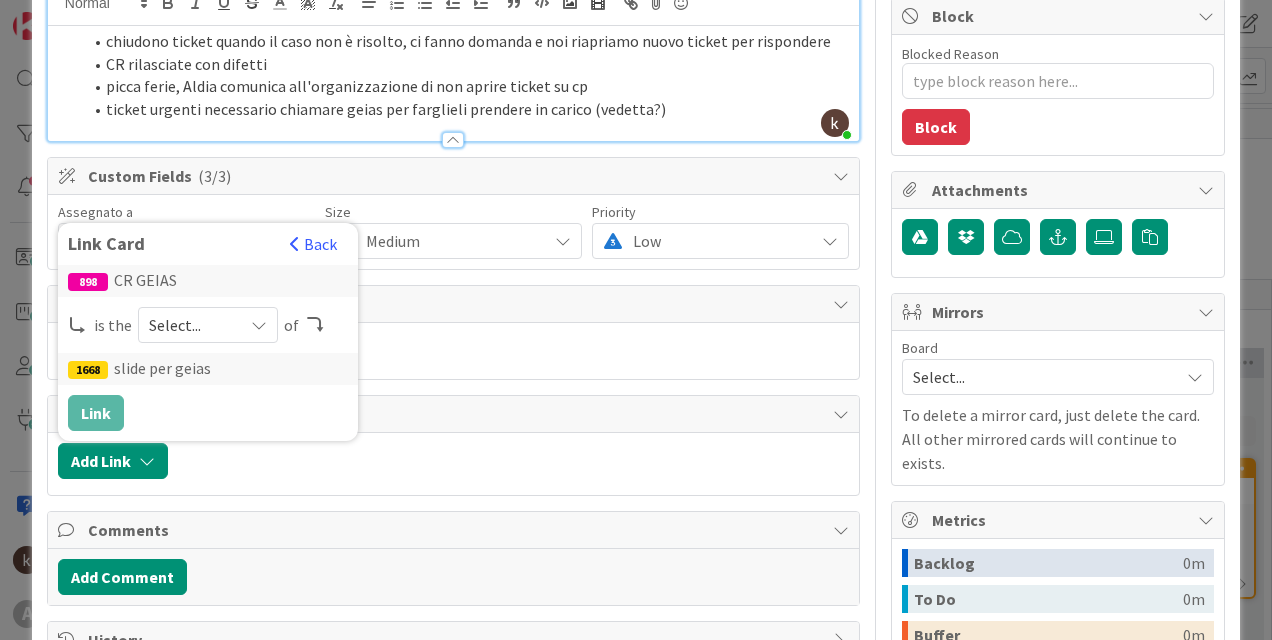 click on "Select..." at bounding box center (208, 325) 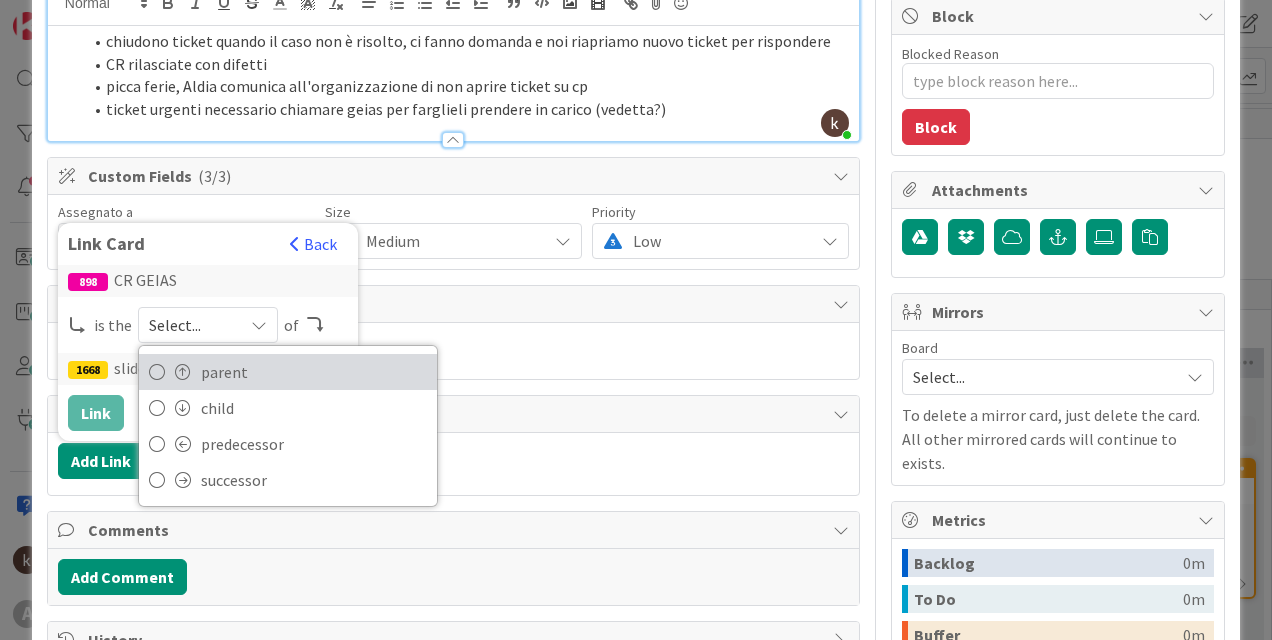 click on "parent" at bounding box center [288, 372] 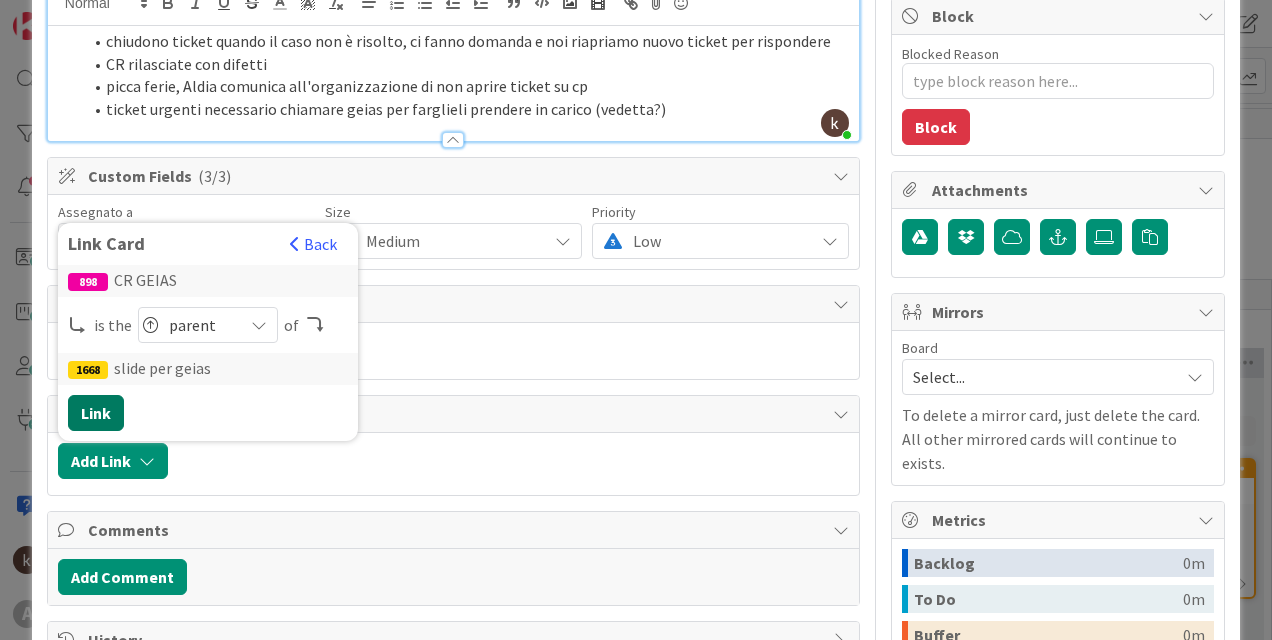 click on "Link" at bounding box center [96, 413] 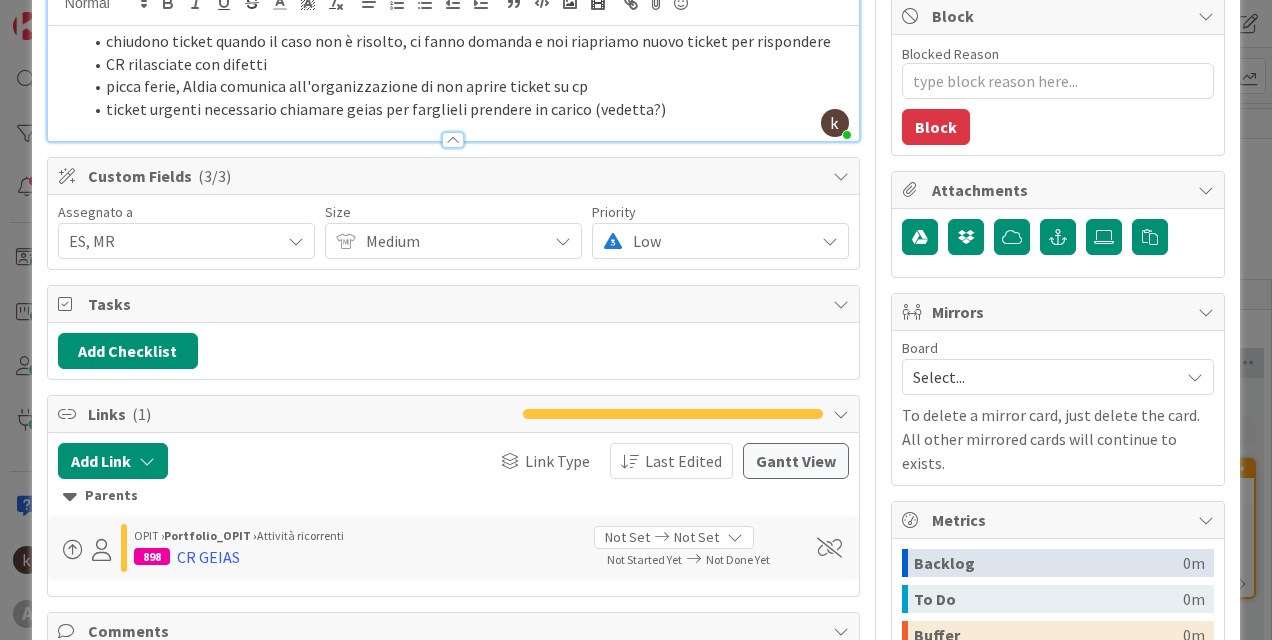 scroll, scrollTop: 0, scrollLeft: 0, axis: both 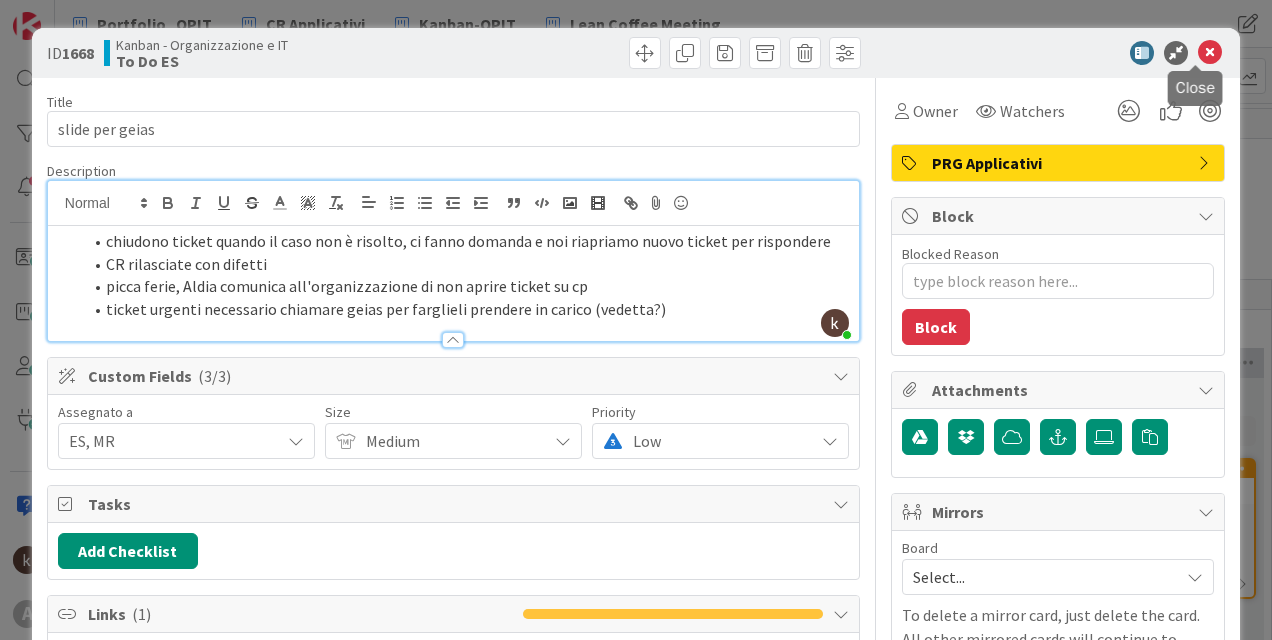 click at bounding box center [1210, 53] 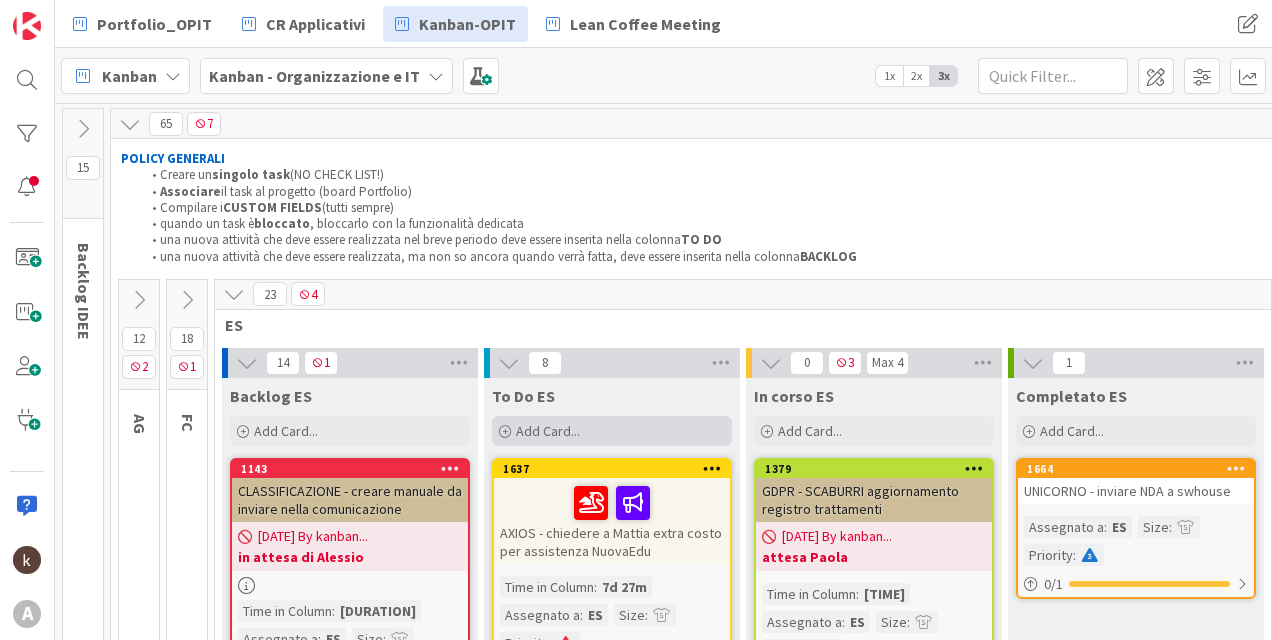 click on "Add Card..." at bounding box center (548, 431) 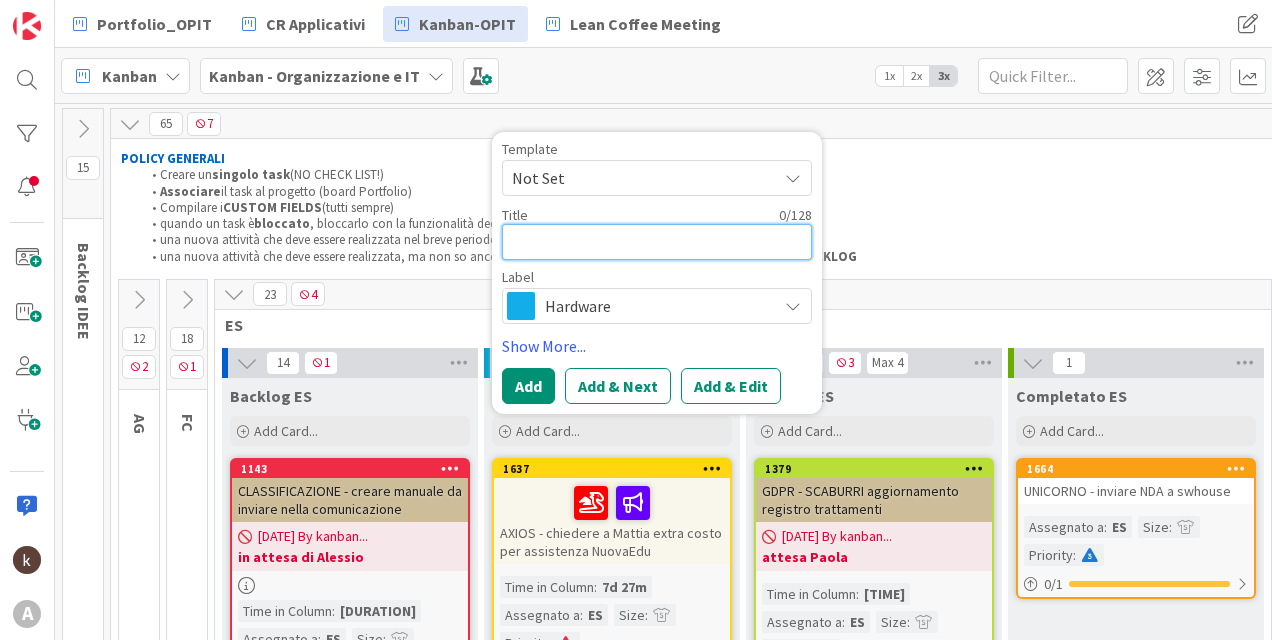 type on "x" 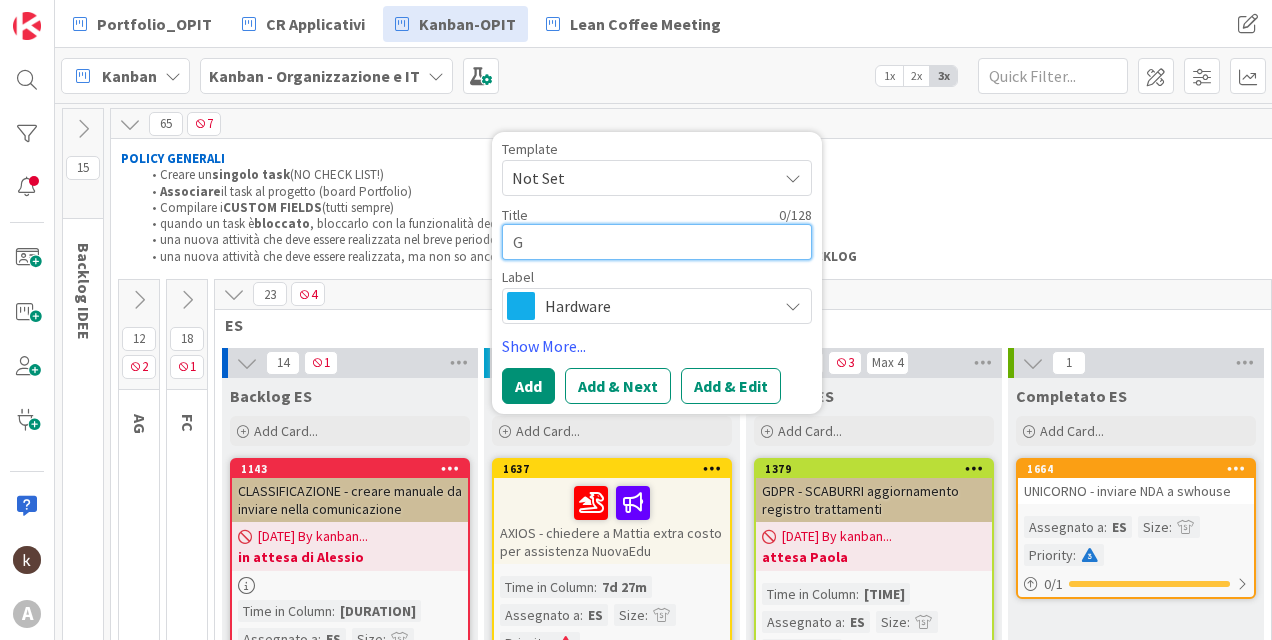 type on "x" 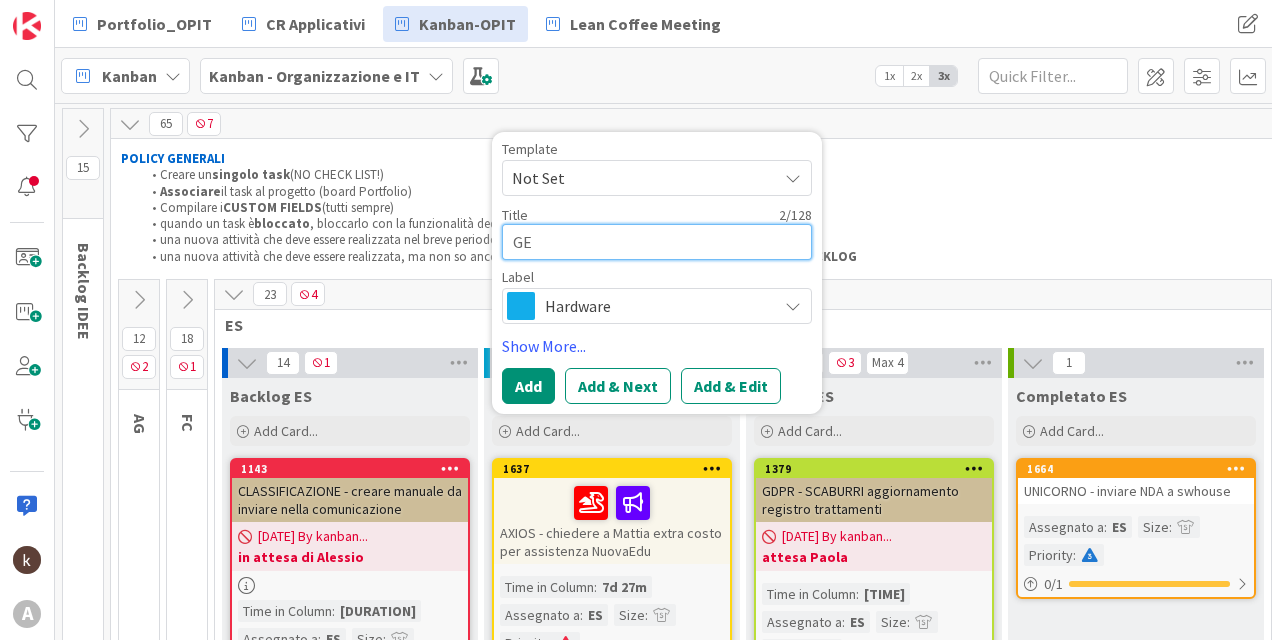 type on "GEI" 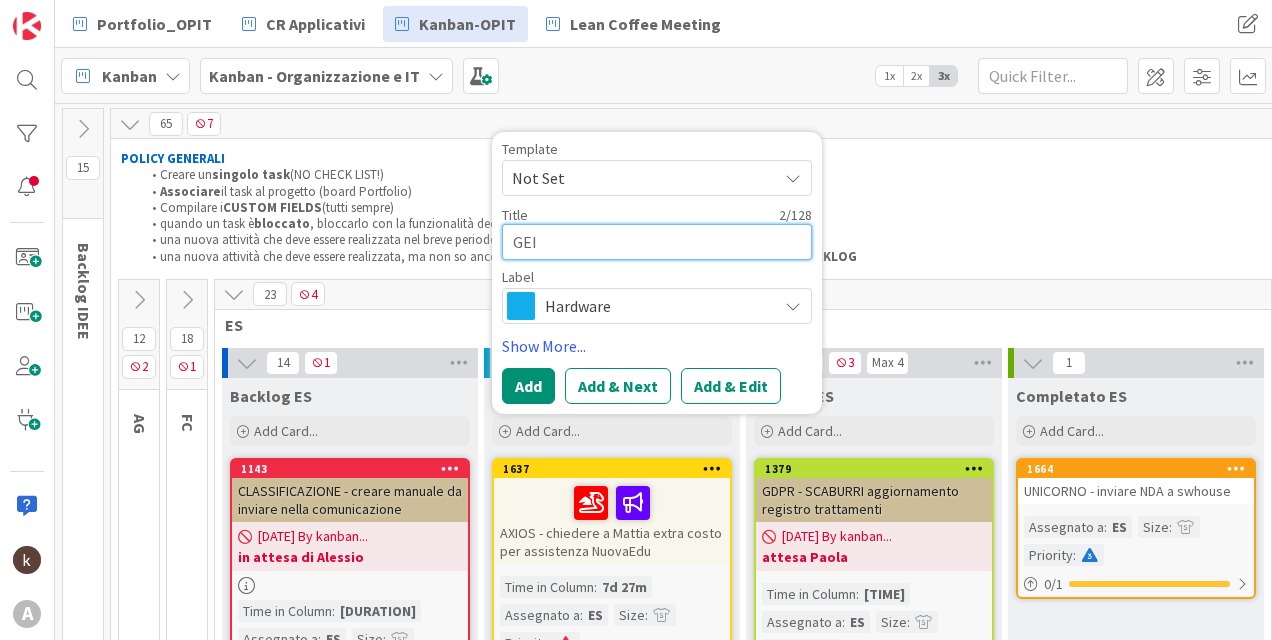 type on "x" 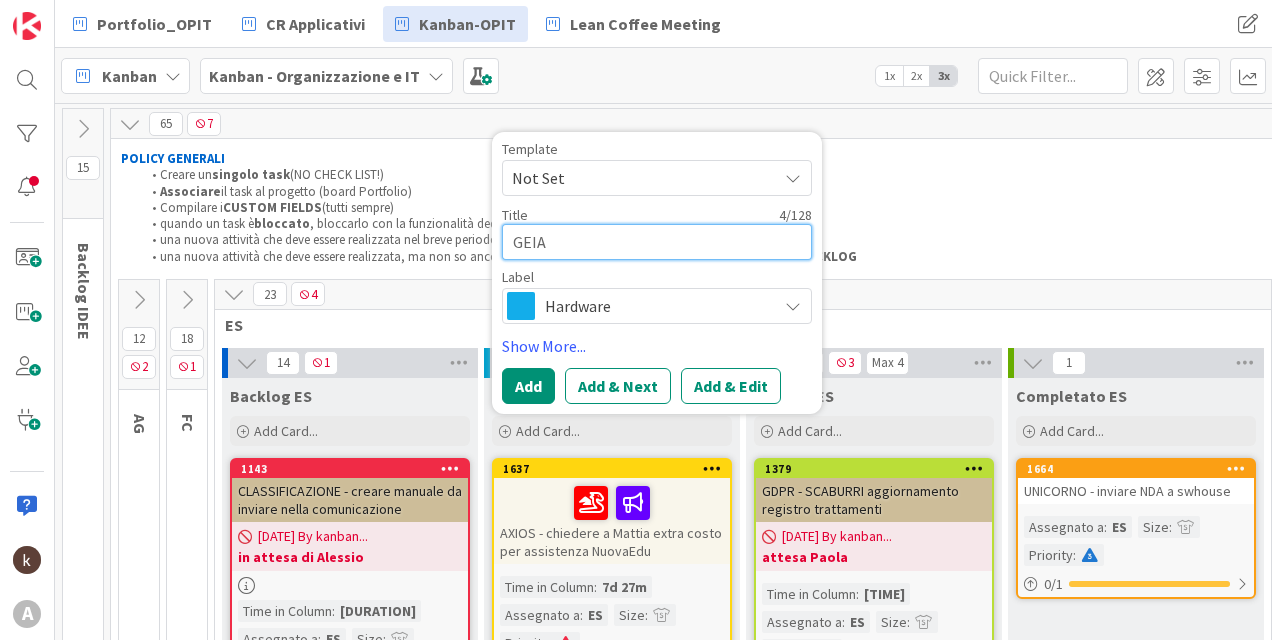 type on "x" 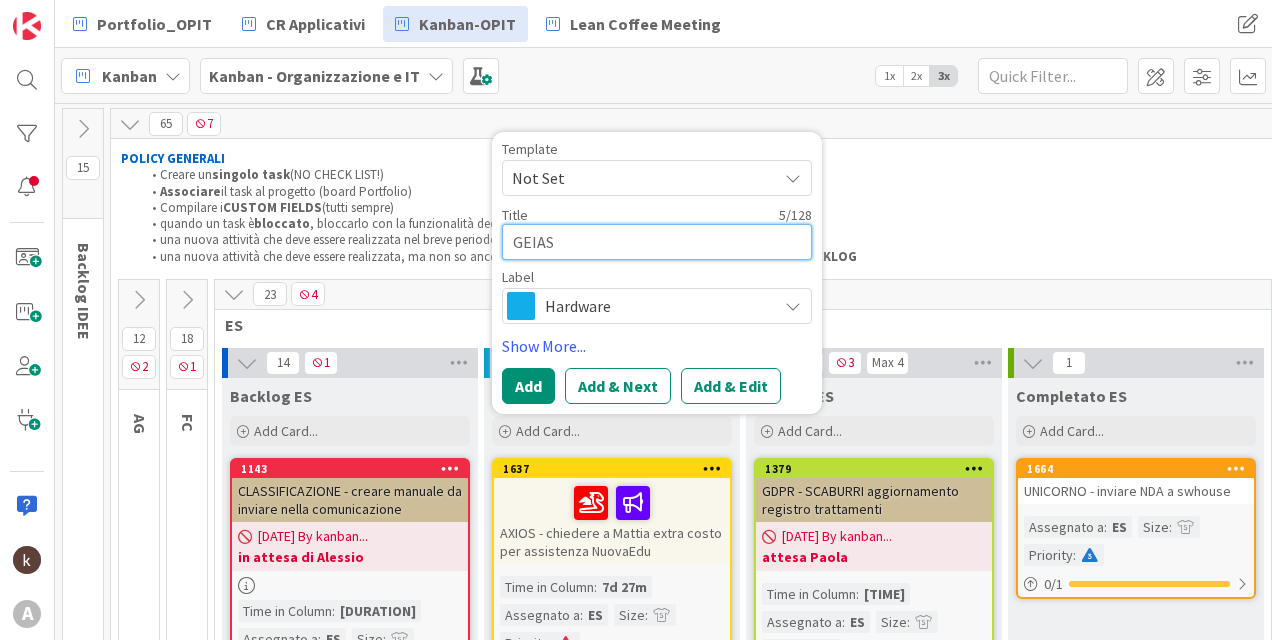 type on "x" 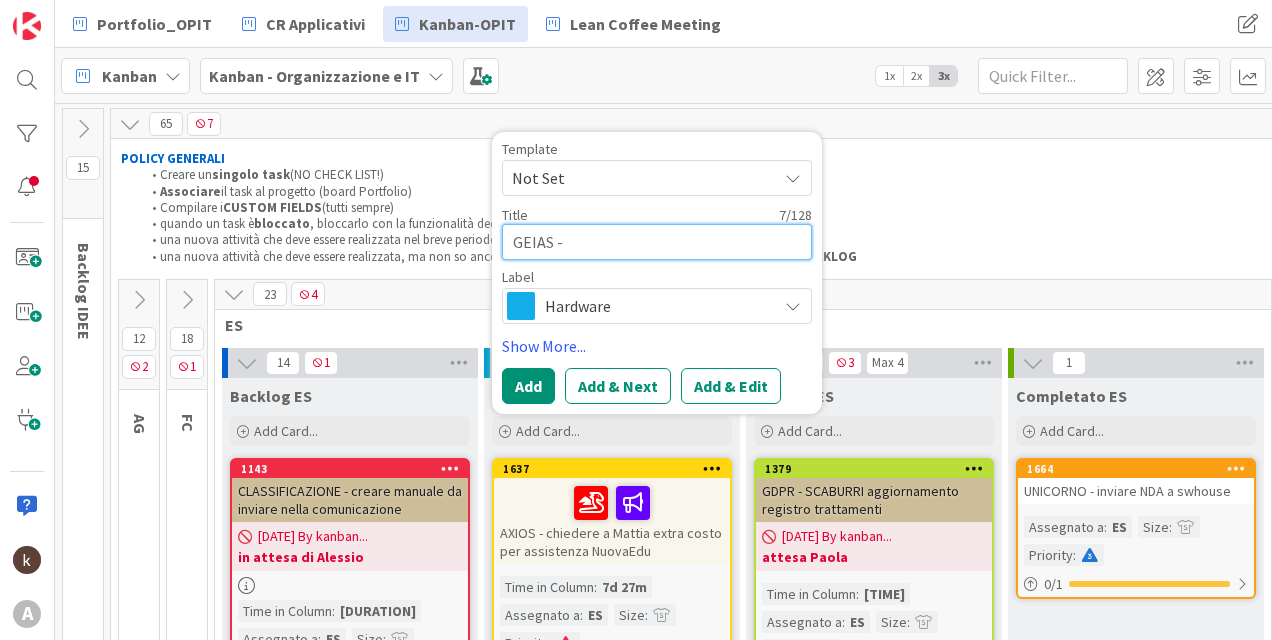 type on "GEIAS -" 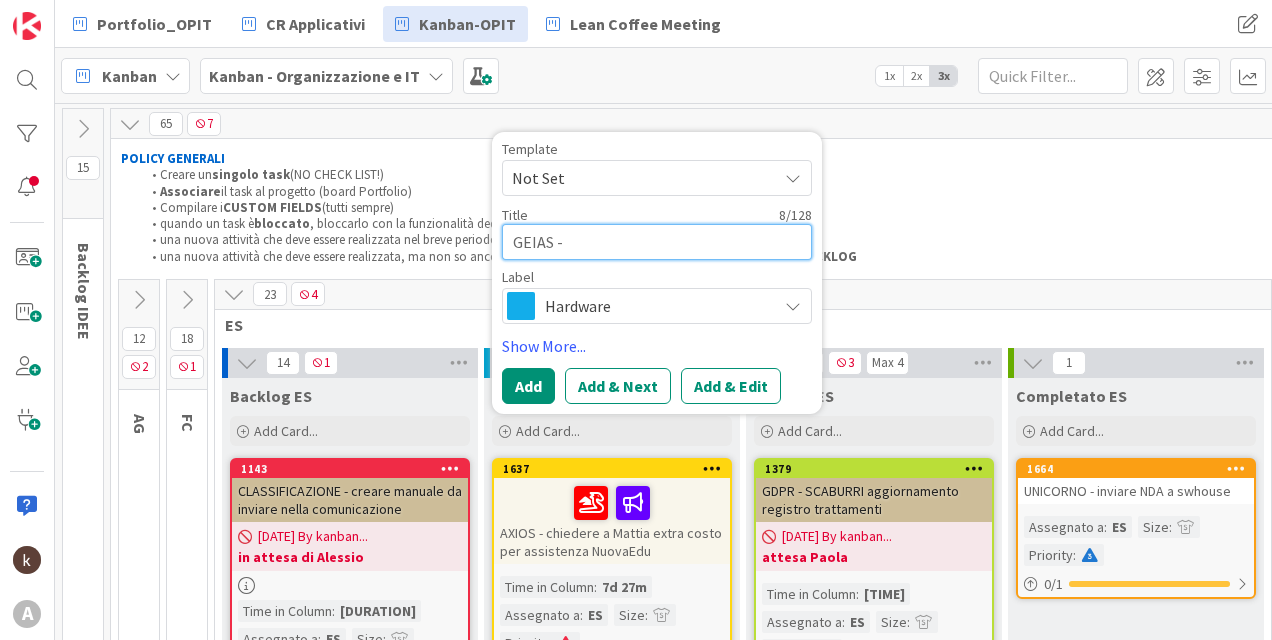type on "x" 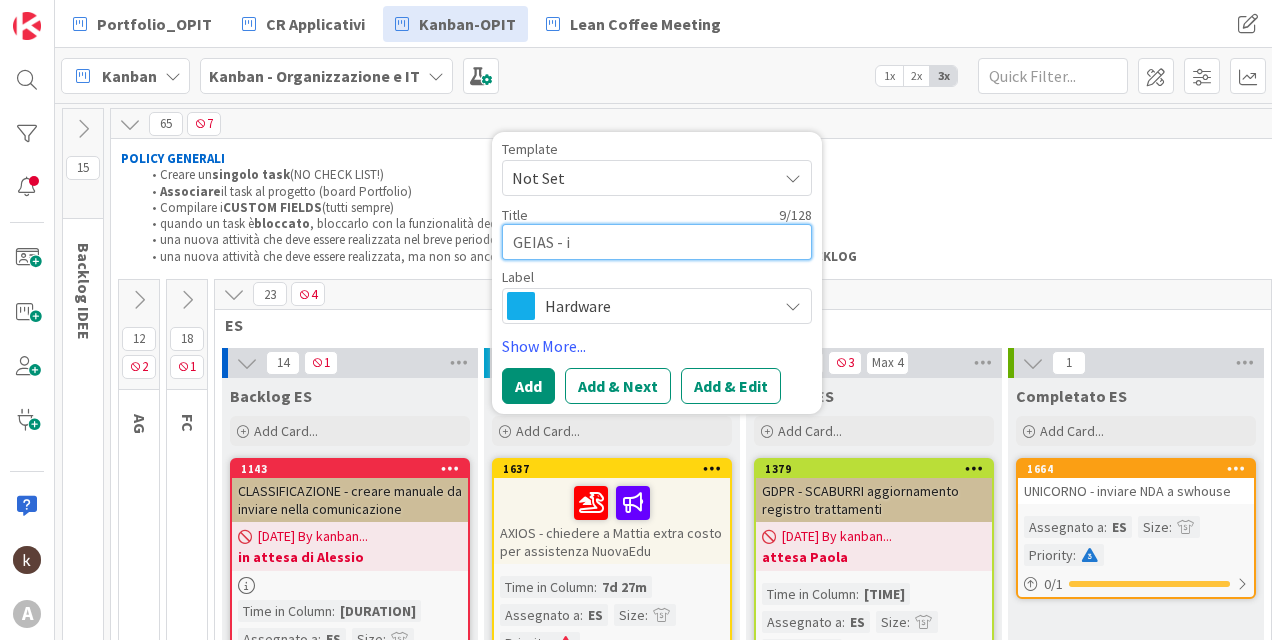 type on "x" 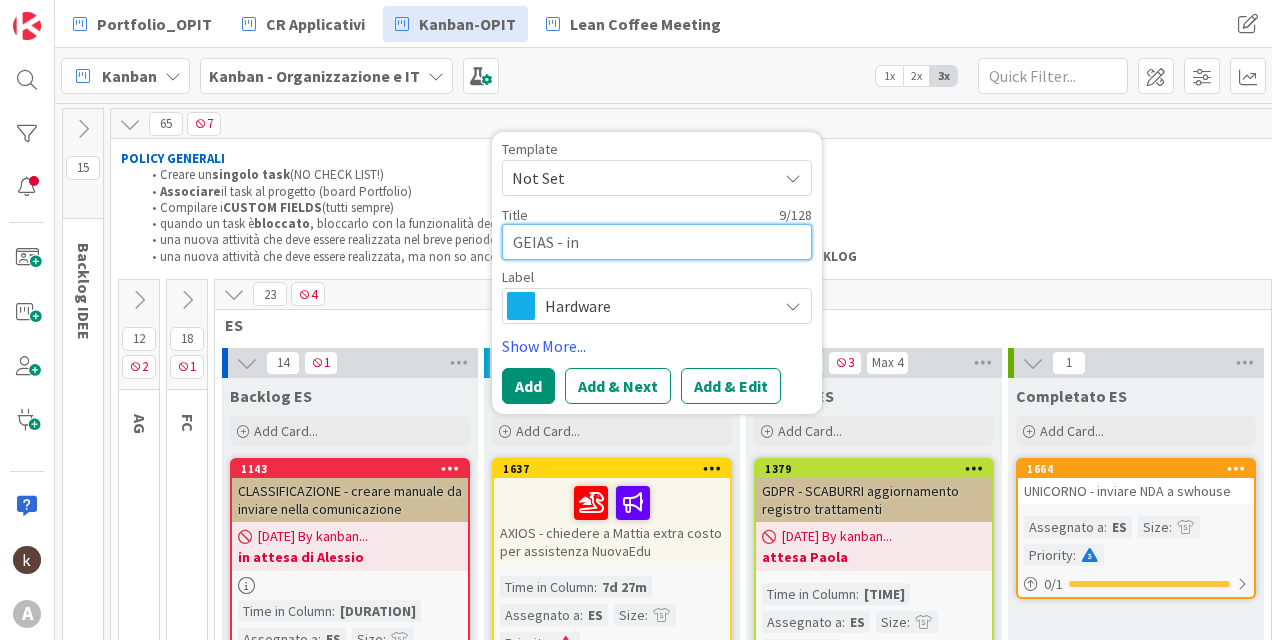 type on "x" 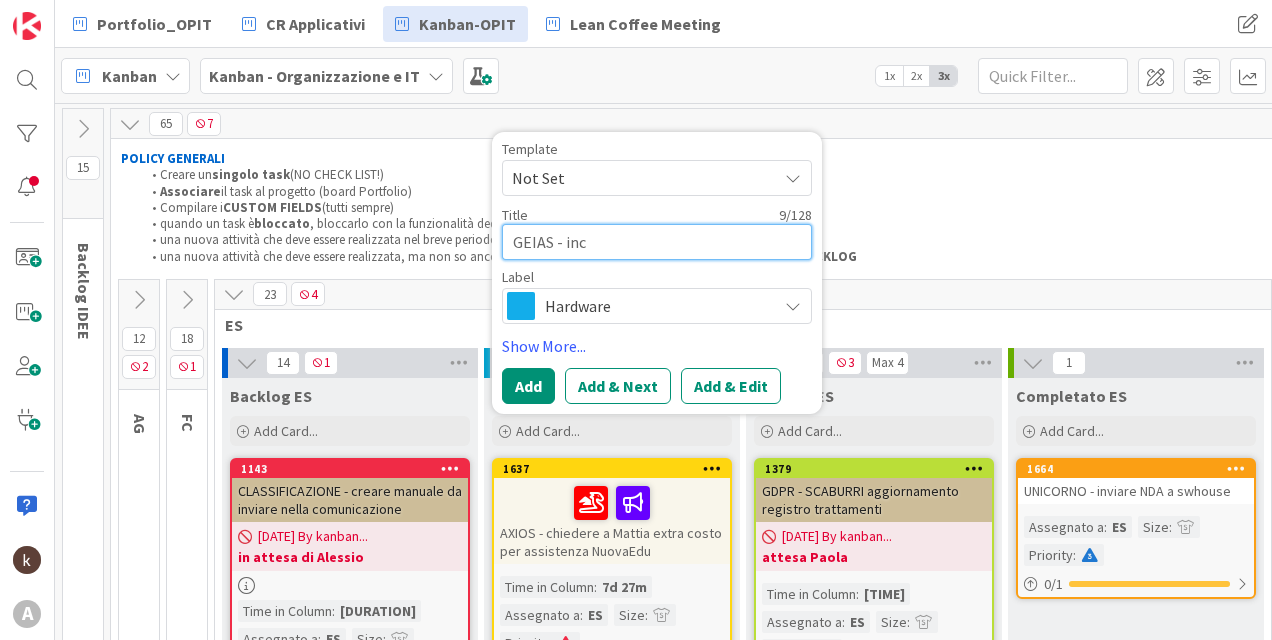 type on "GEIAS - inco" 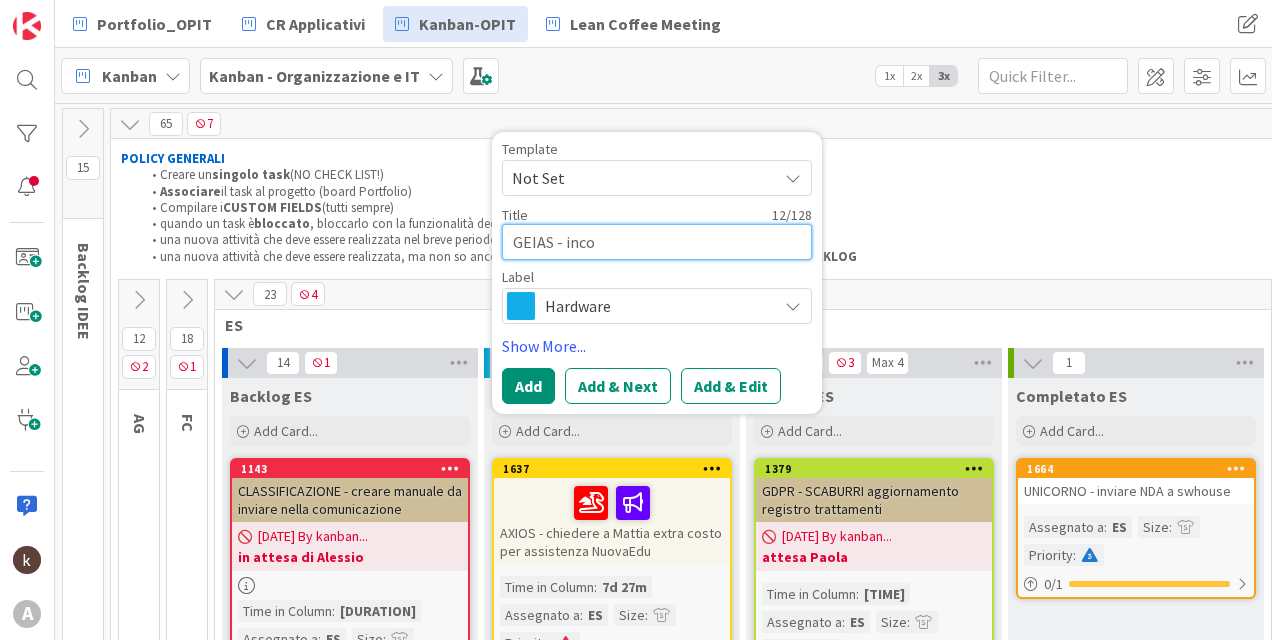 type on "x" 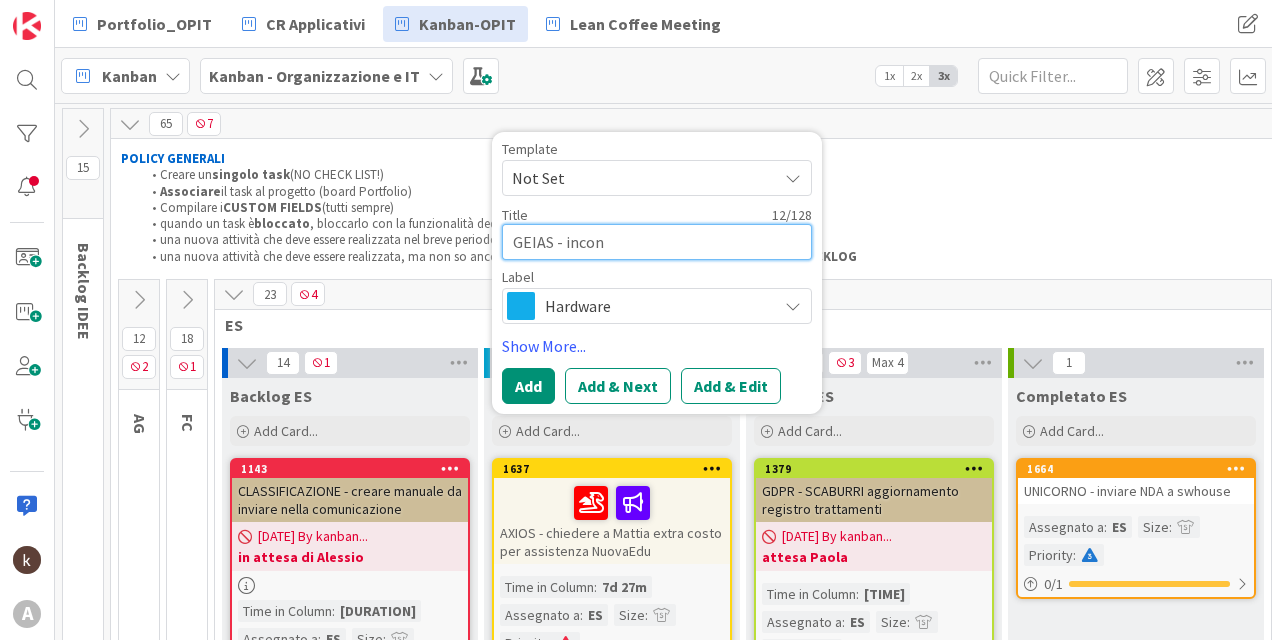 type on "x" 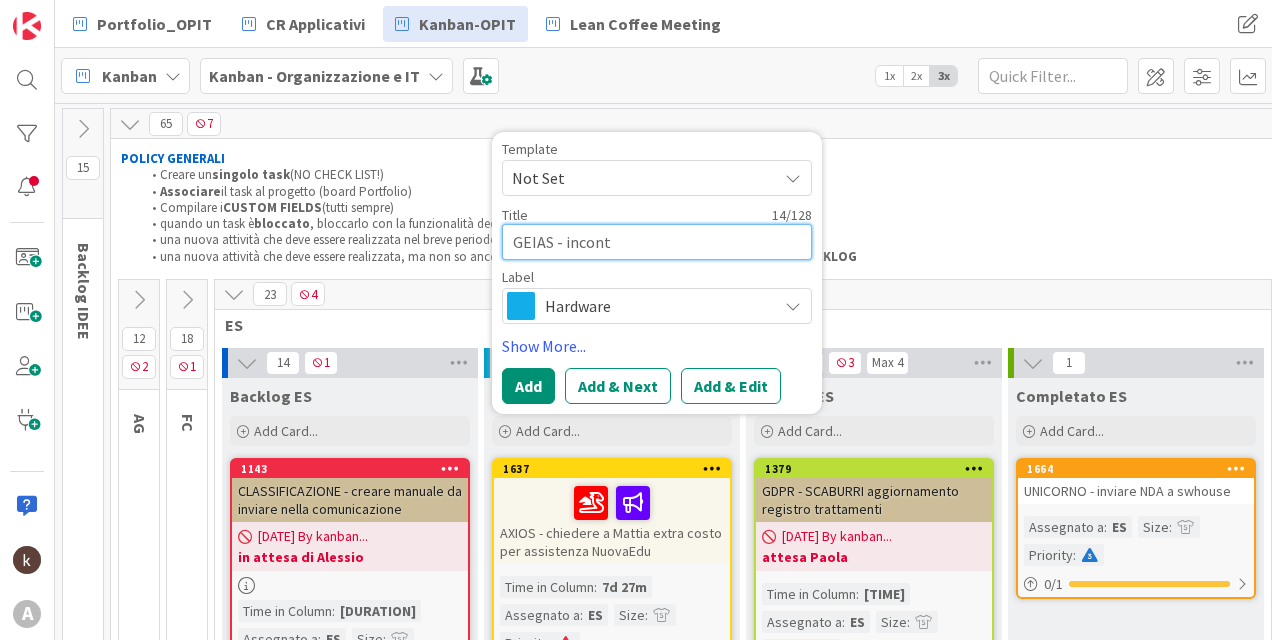 type on "x" 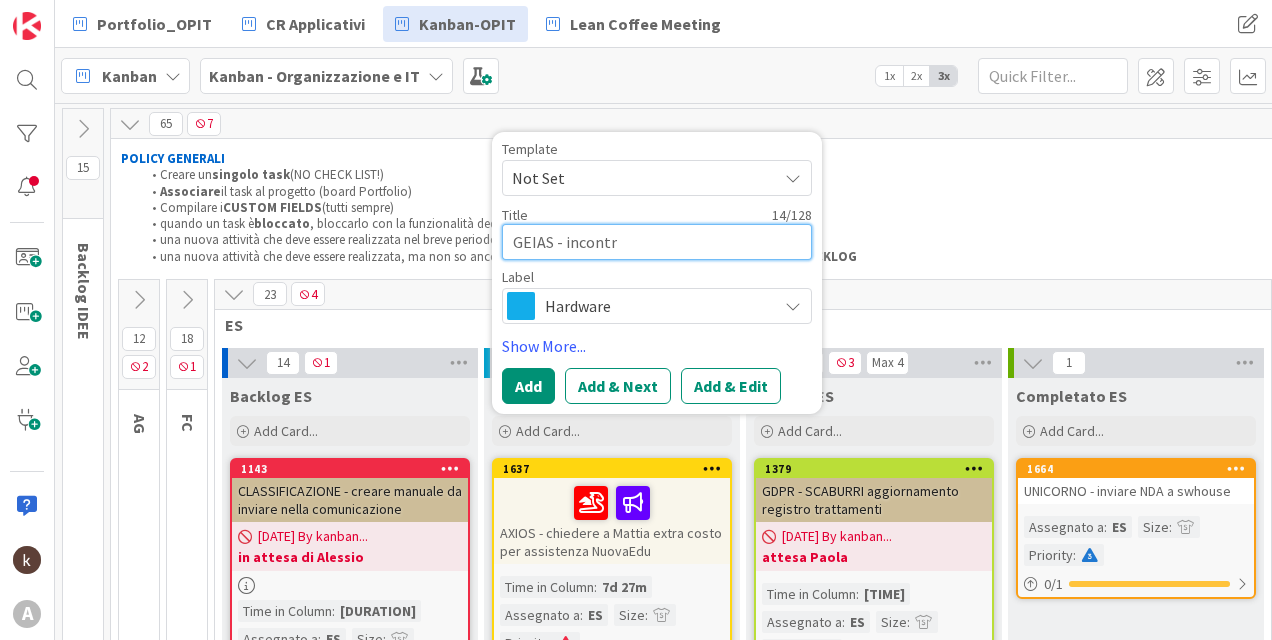 type on "GEIAS - incontro" 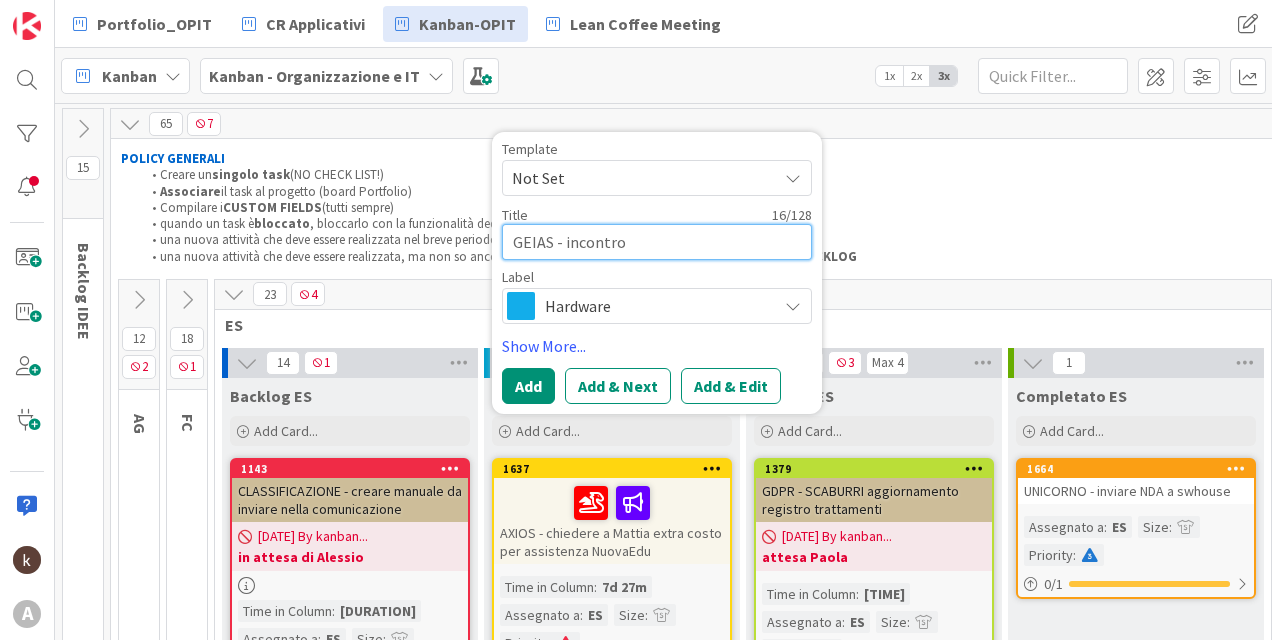 type on "x" 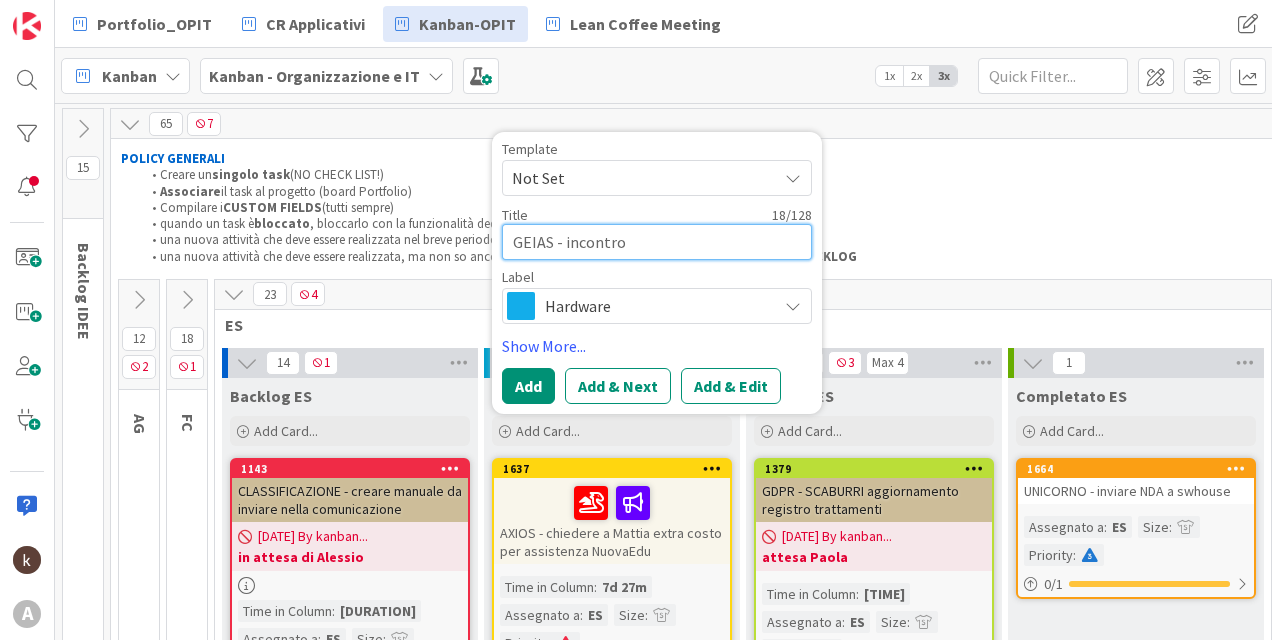 type on "x" 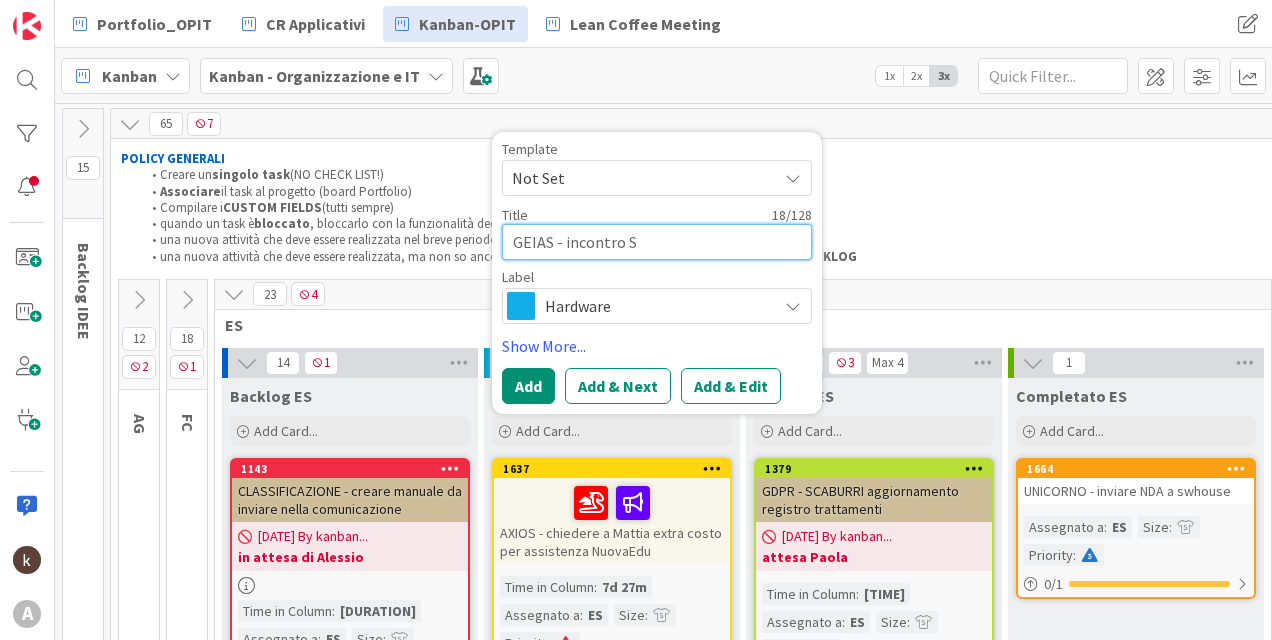 type on "x" 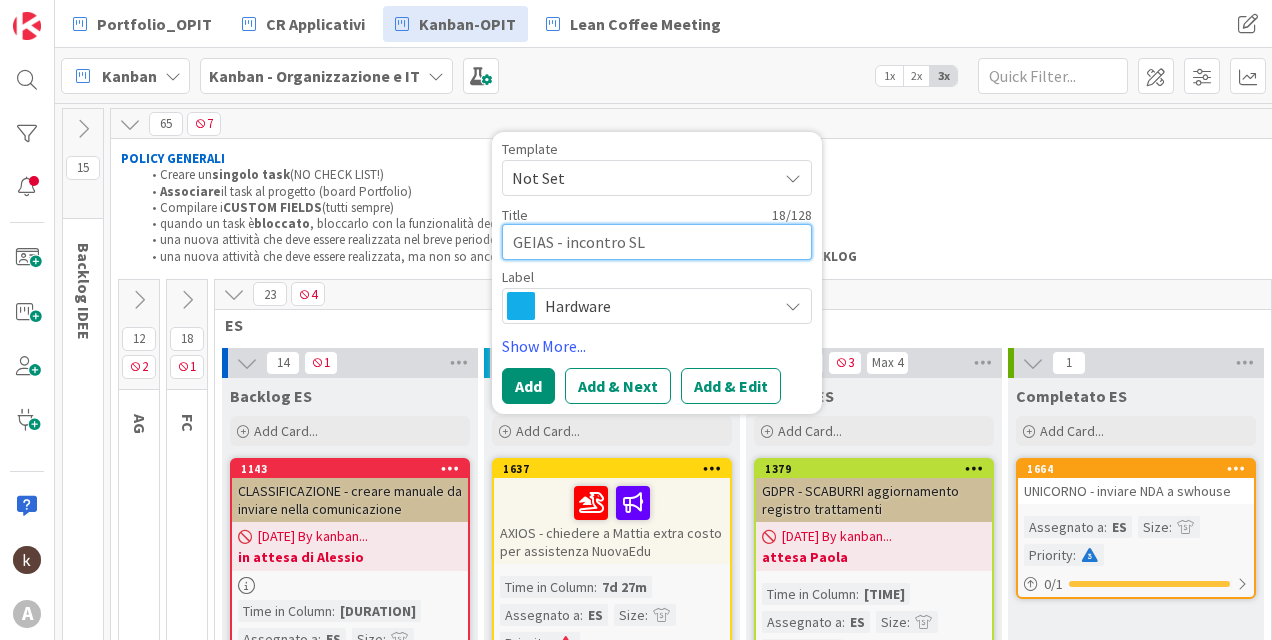 type on "x" 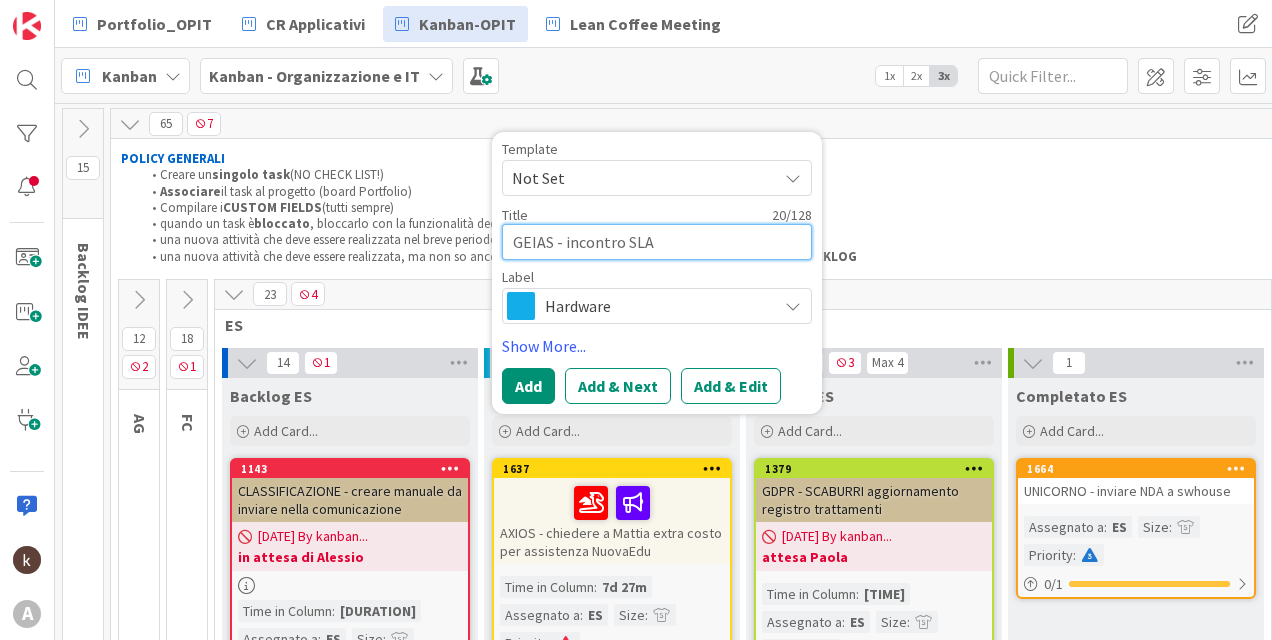 type on "x" 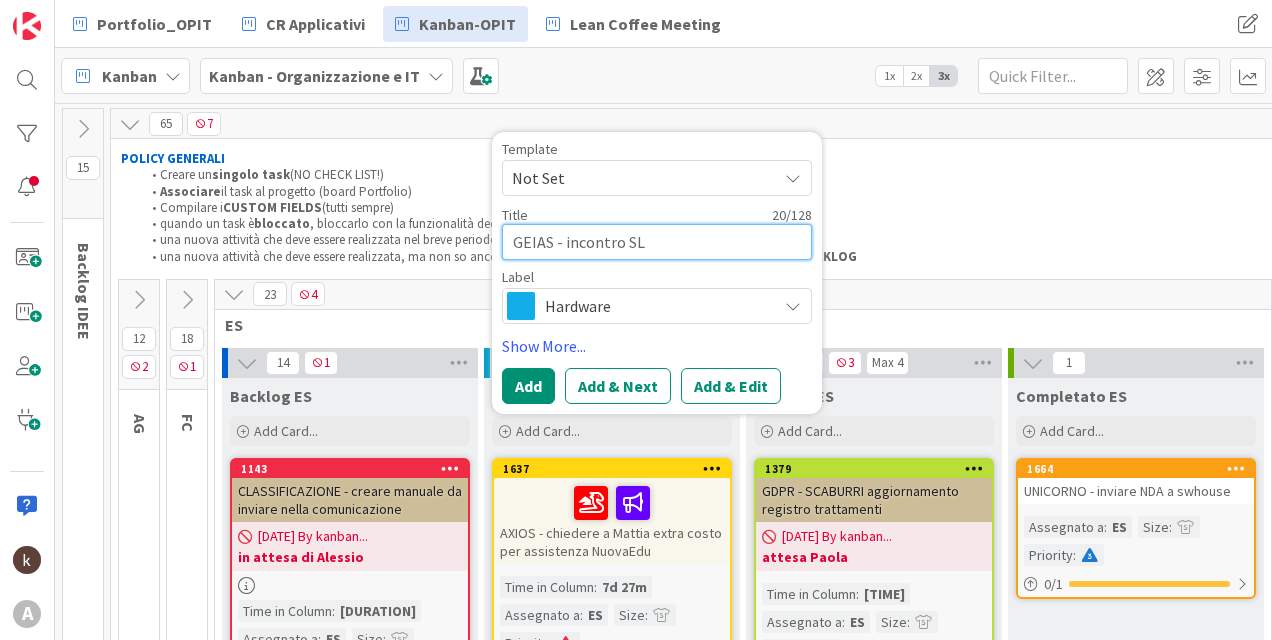 type on "x" 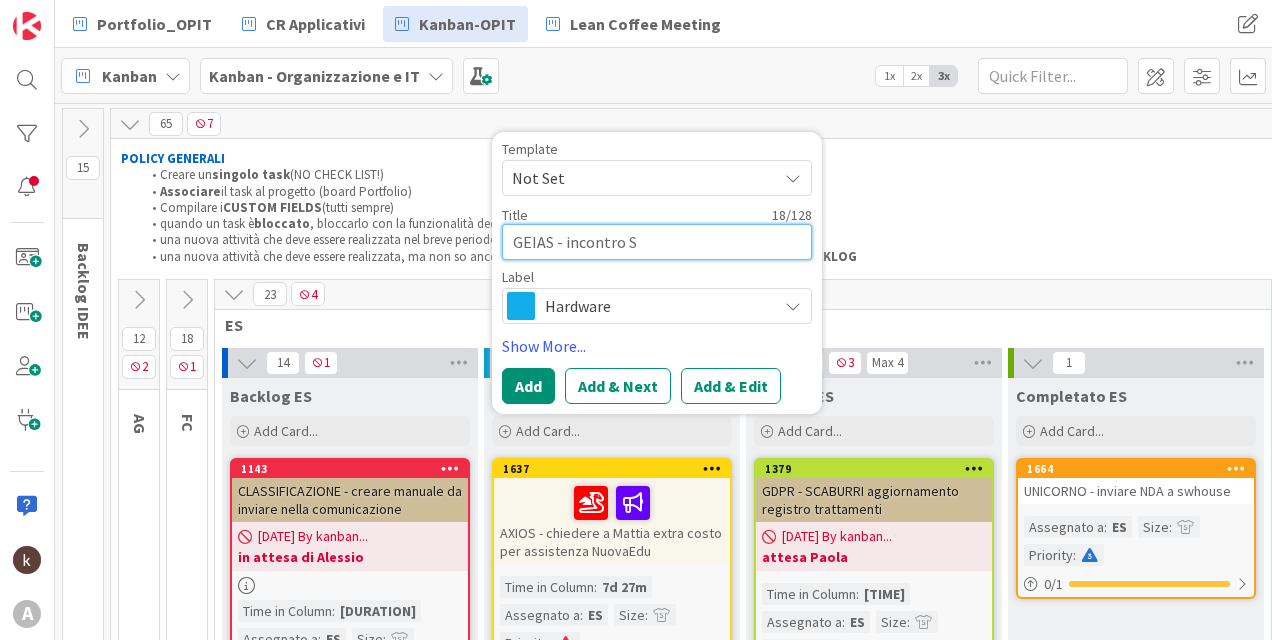 type on "x" 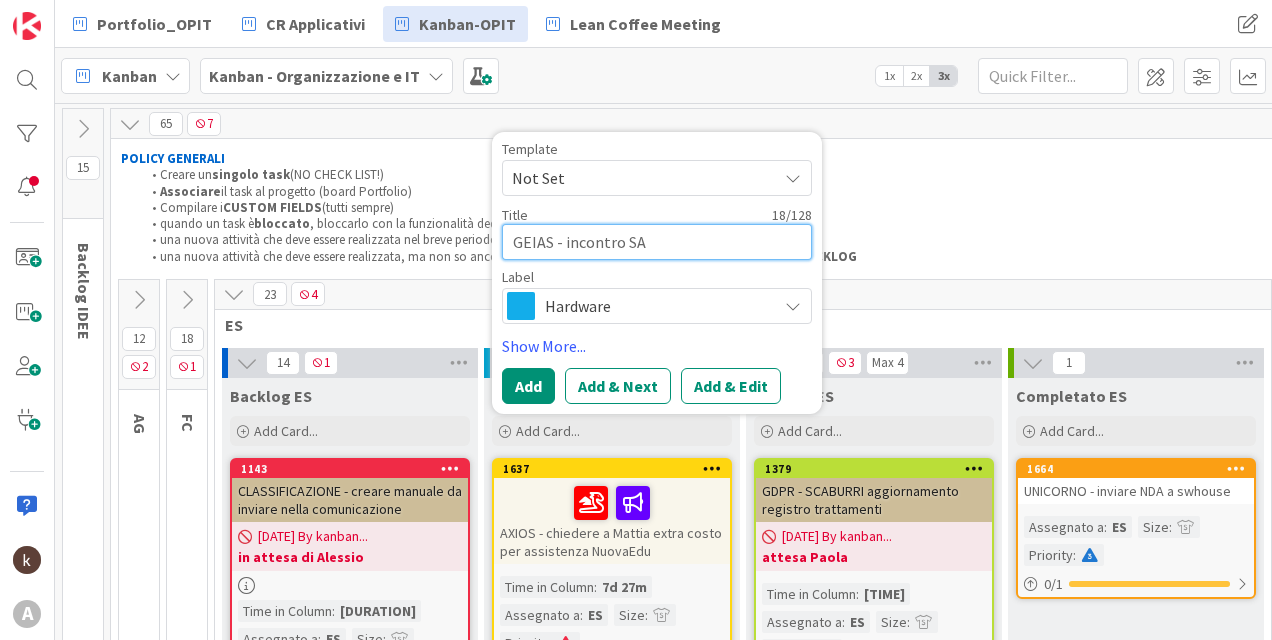type on "x" 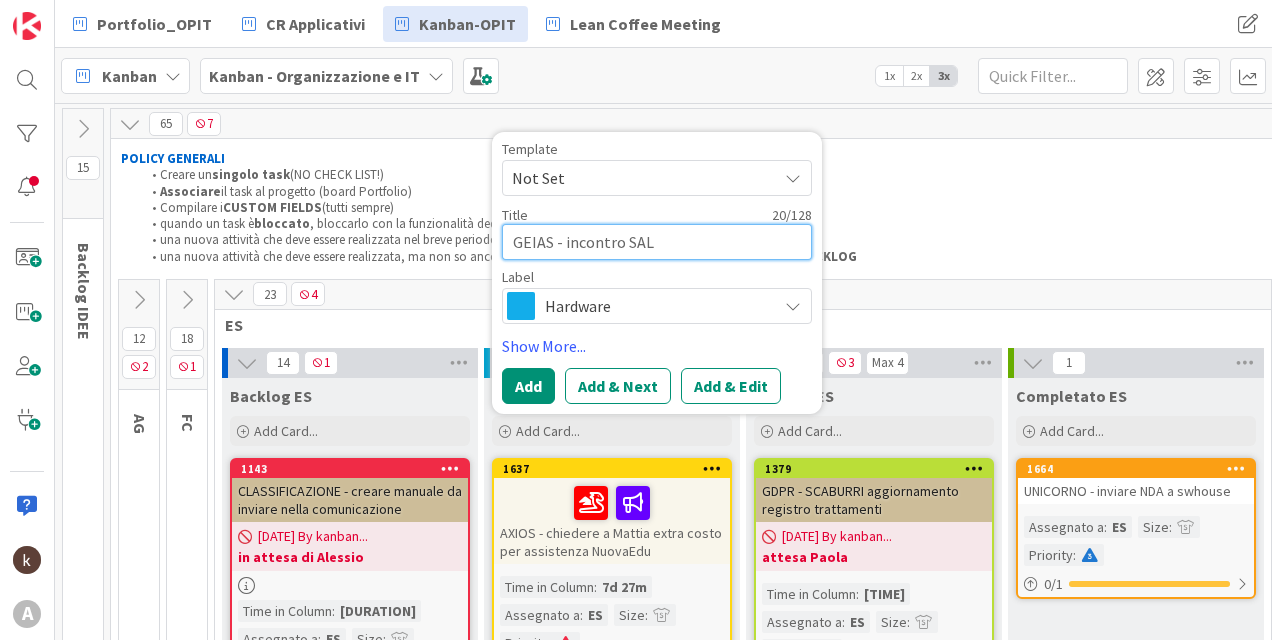type on "x" 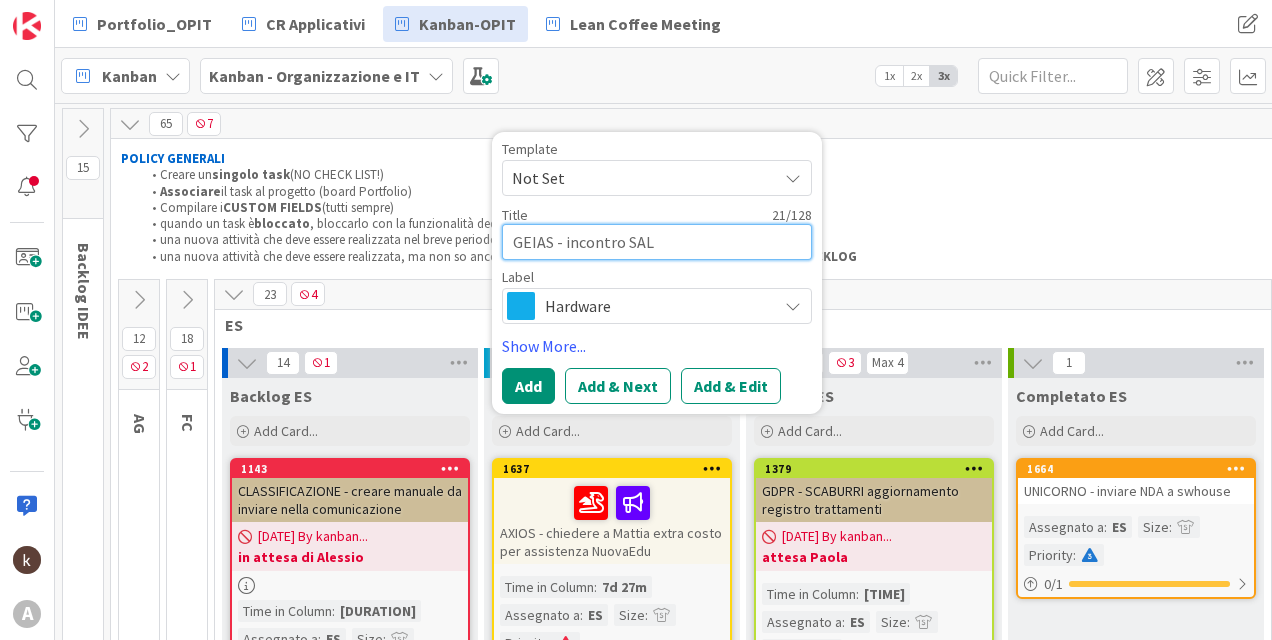 type on "x" 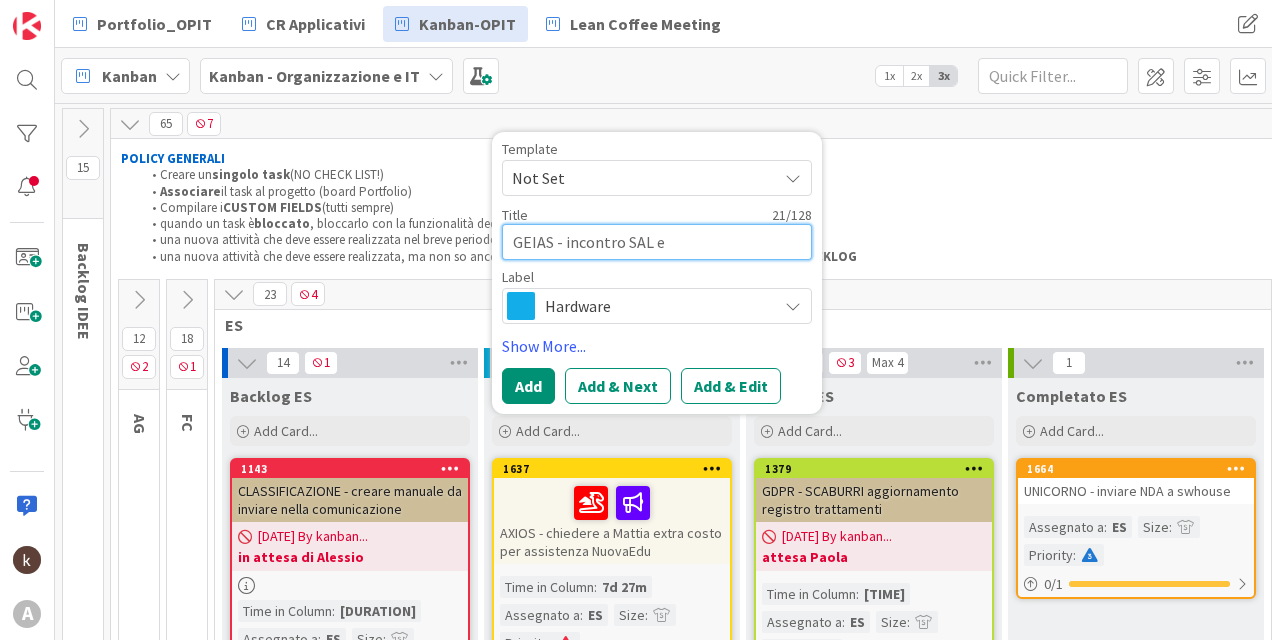 type on "GEIAS - incontro SAL e" 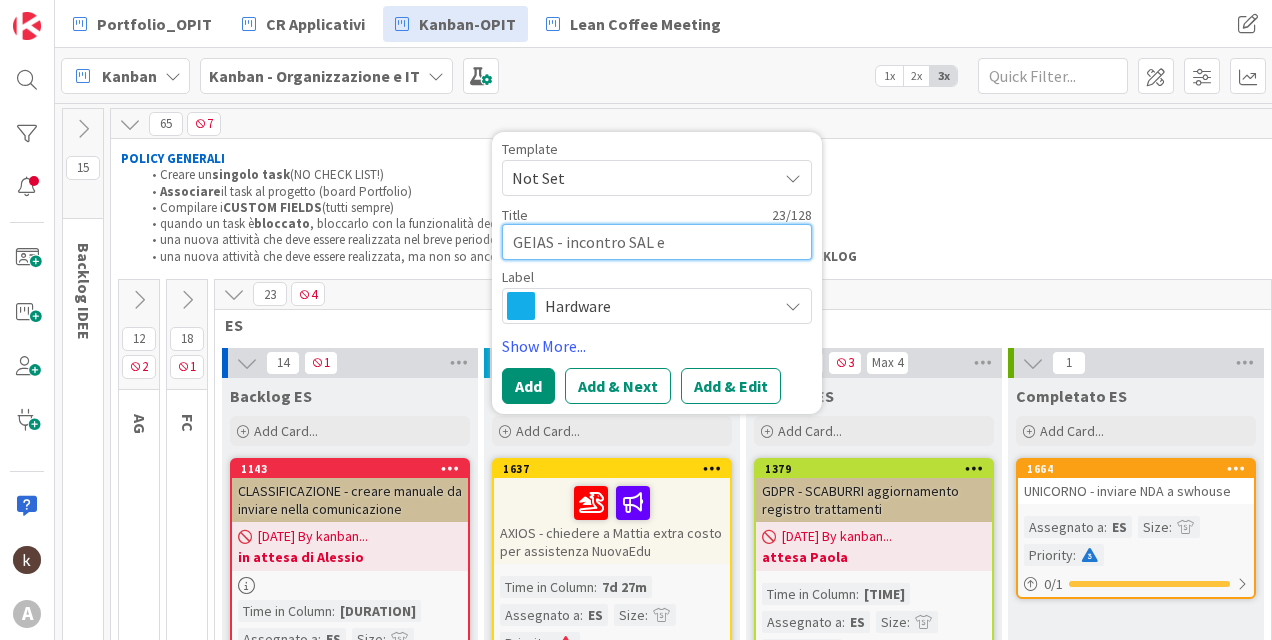 type on "GEIAS - incontro SAL e L" 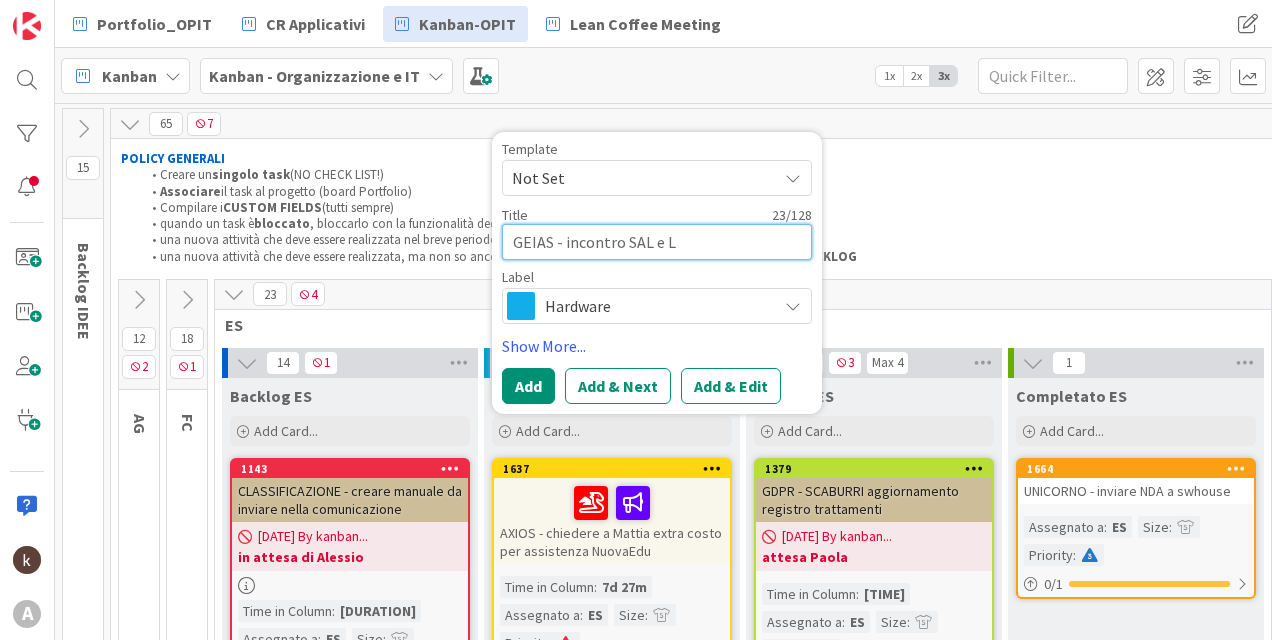 type on "x" 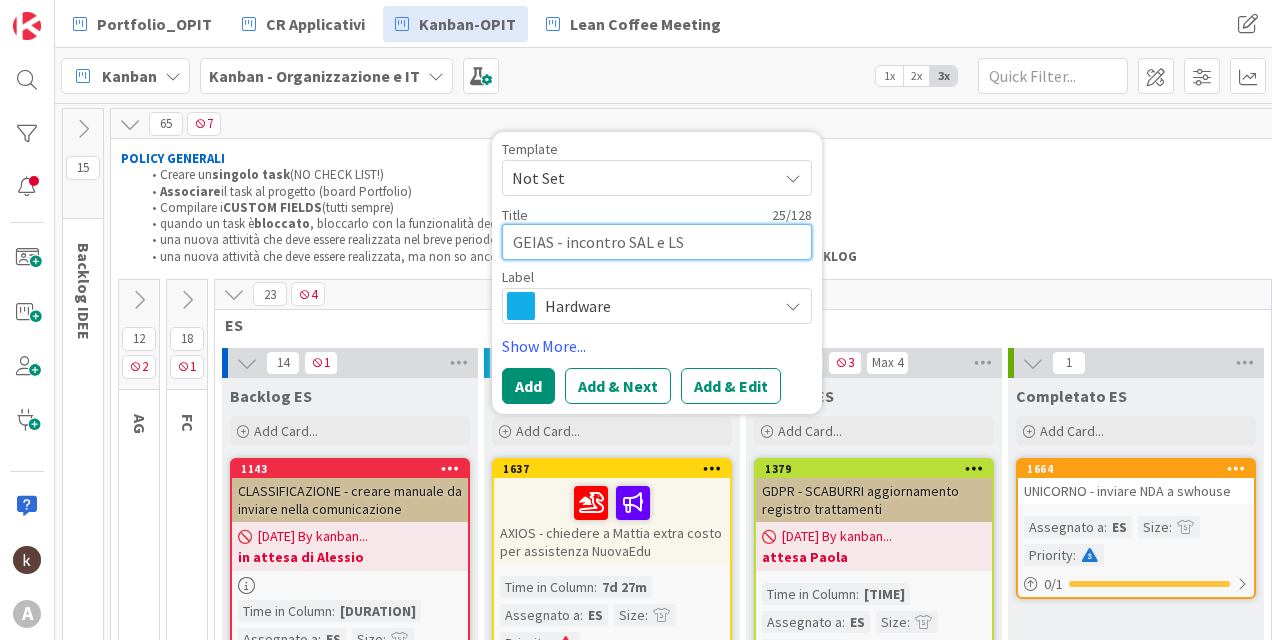 type on "x" 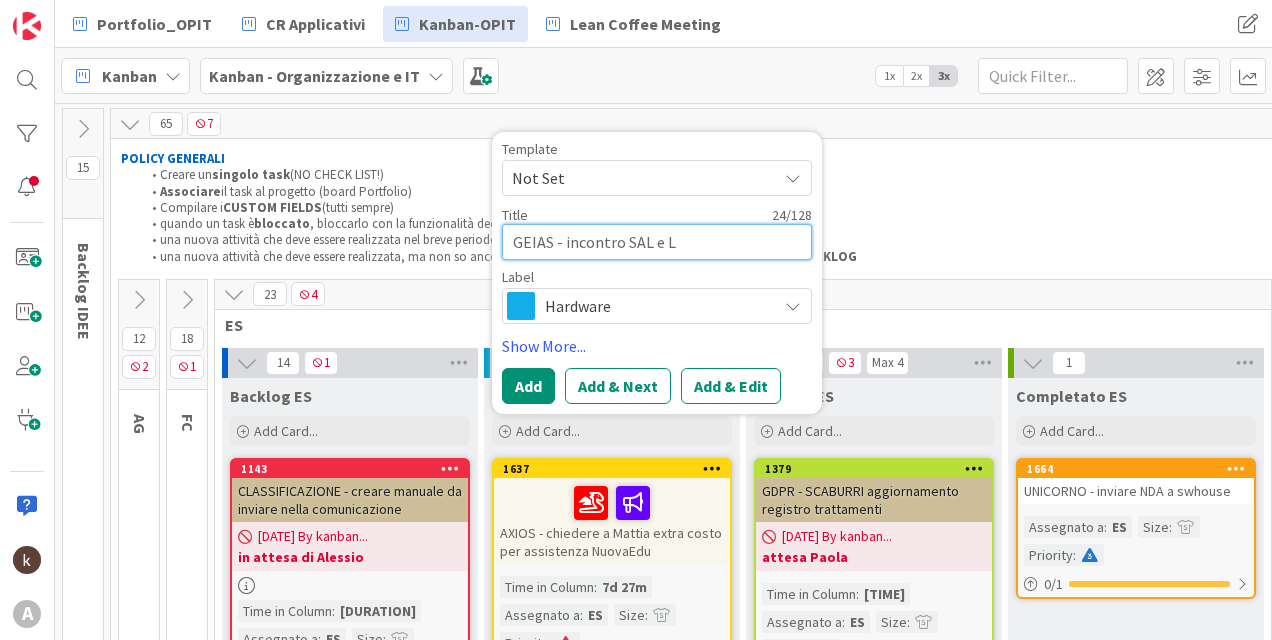 type on "x" 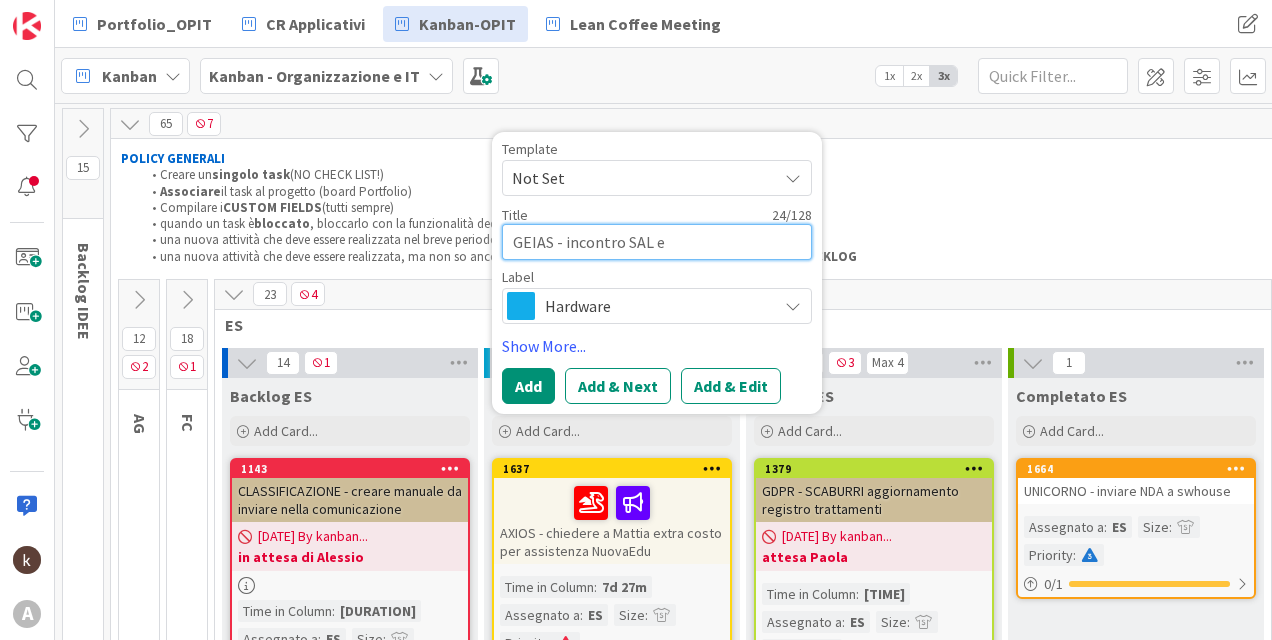 type on "x" 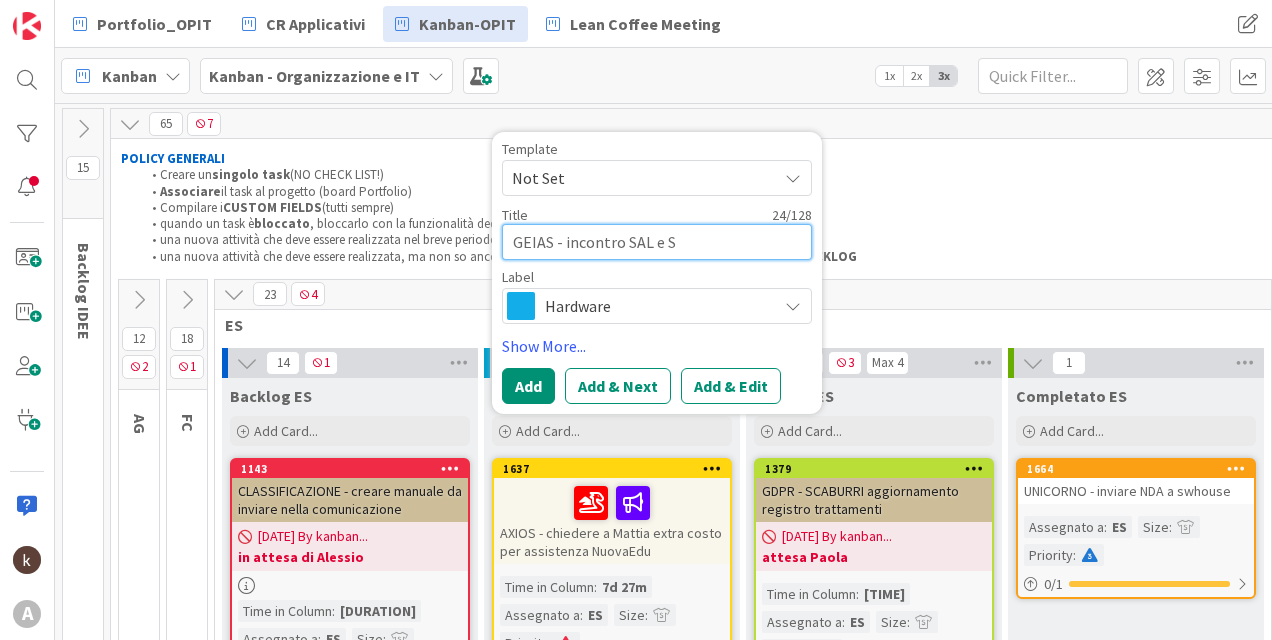 type on "x" 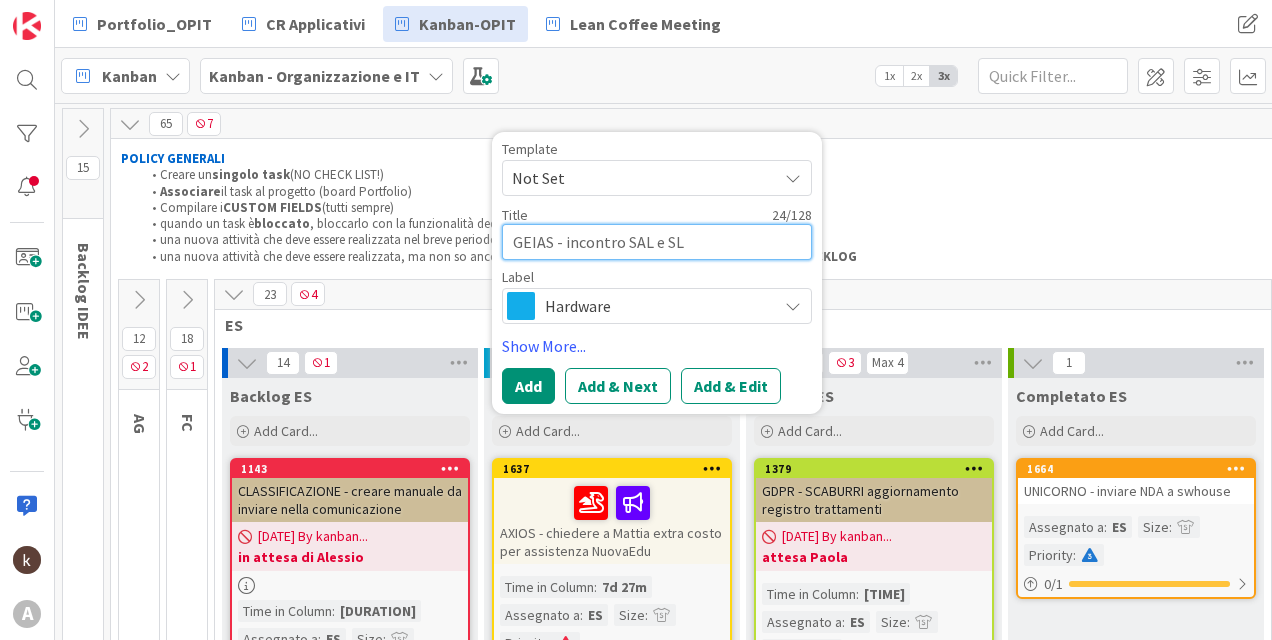 type on "x" 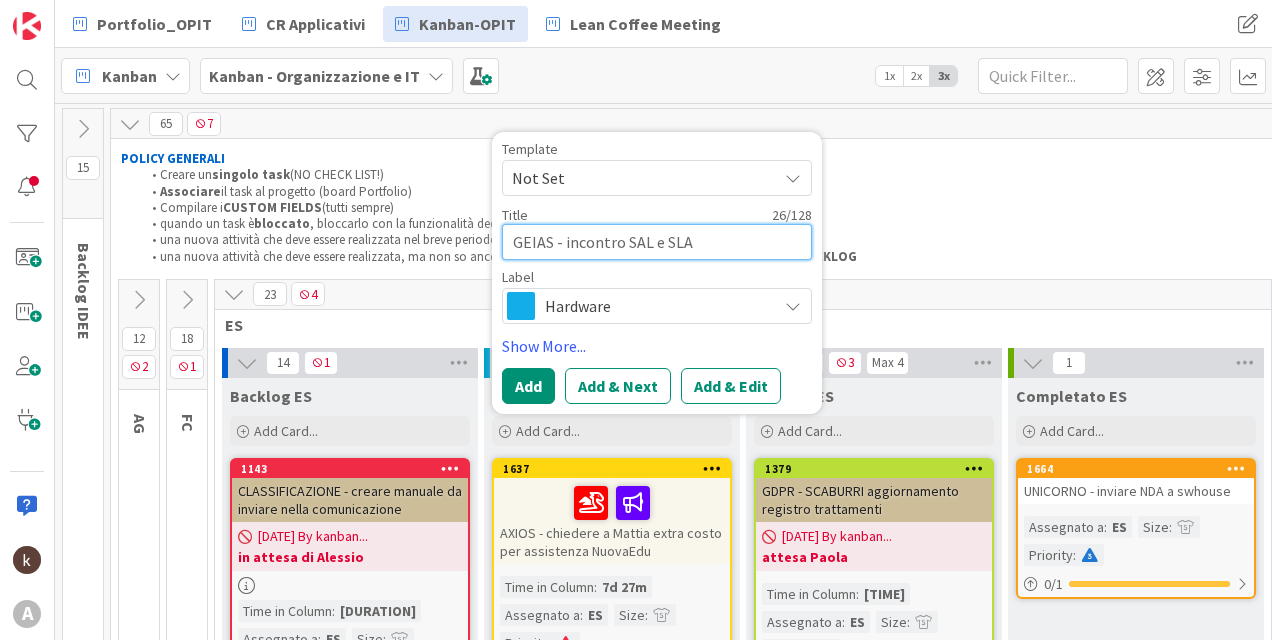 type on "x" 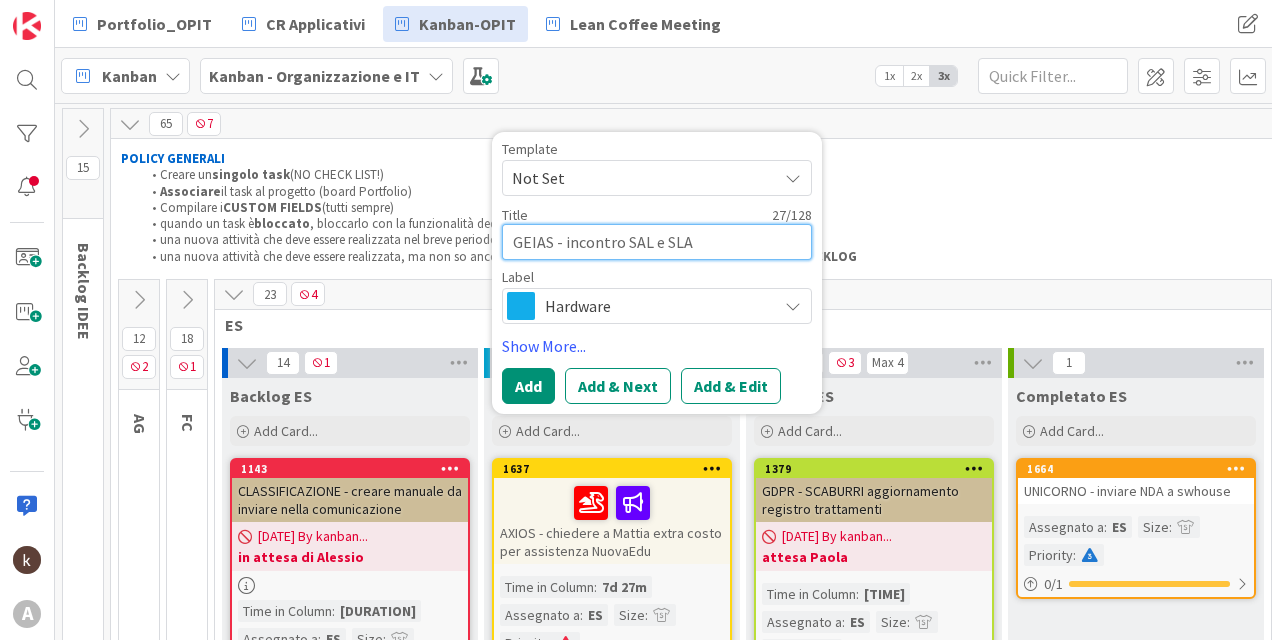 type on "x" 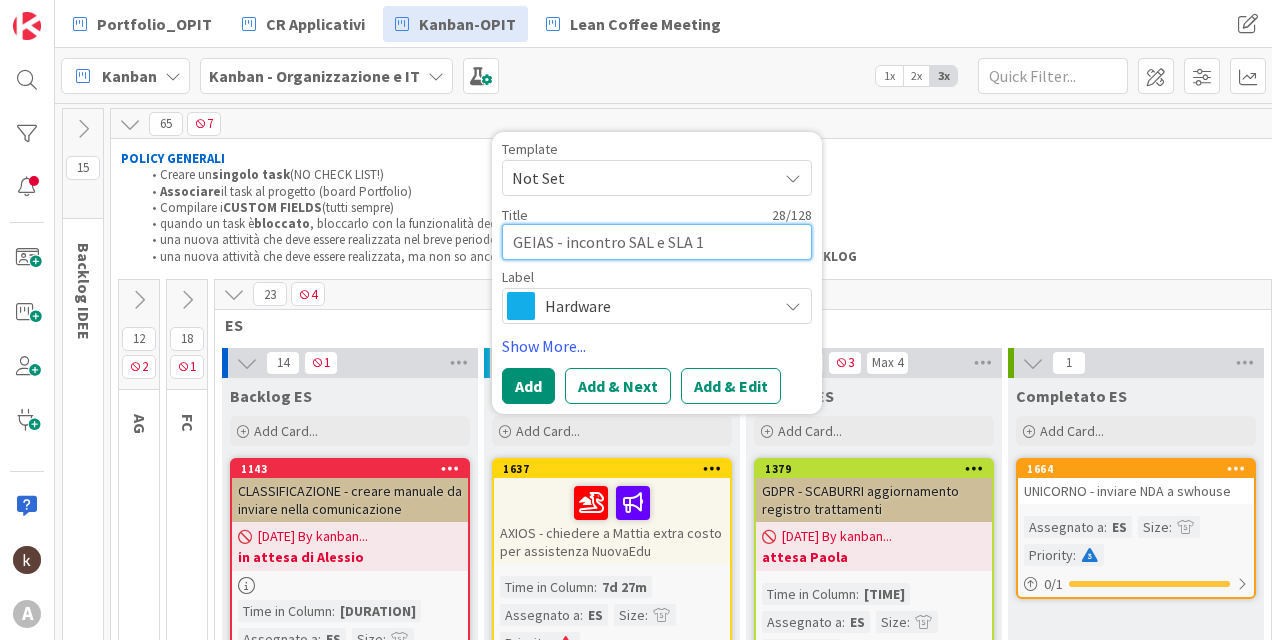 type on "x" 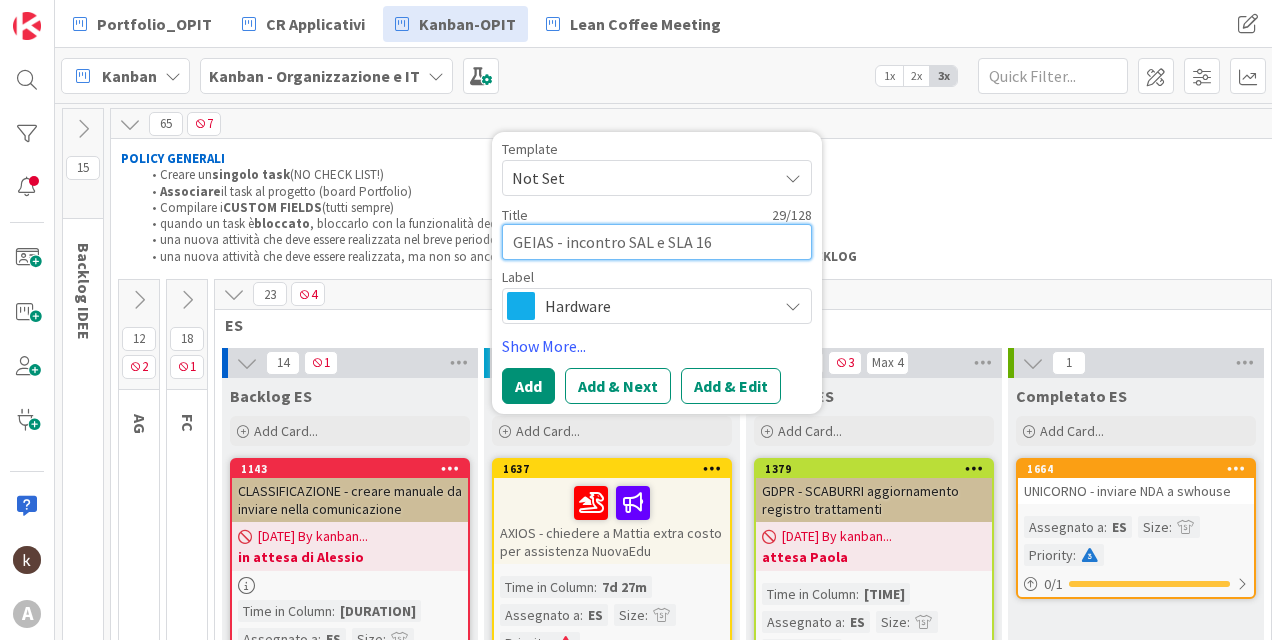 type on "x" 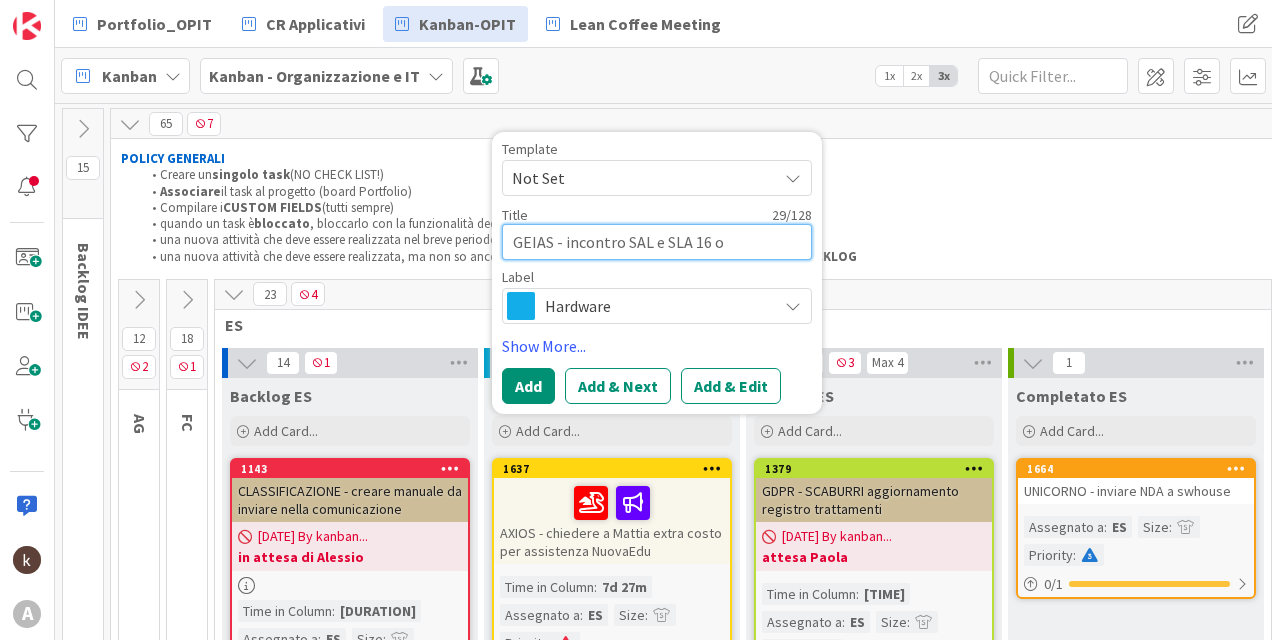 type on "x" 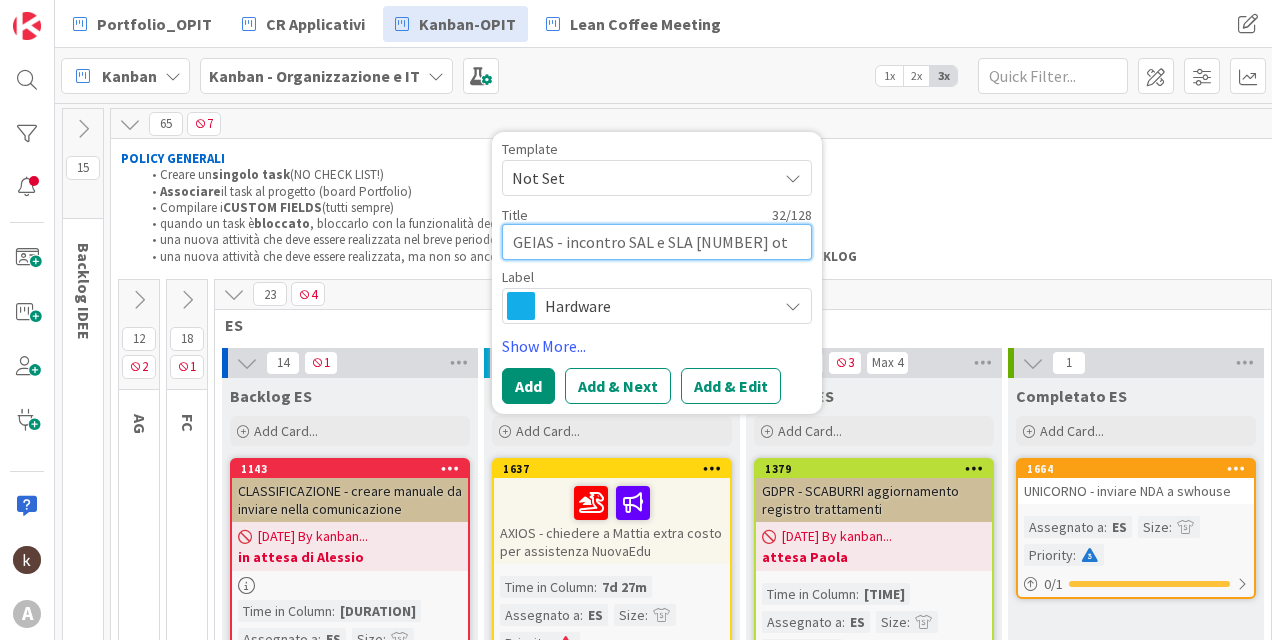 type on "x" 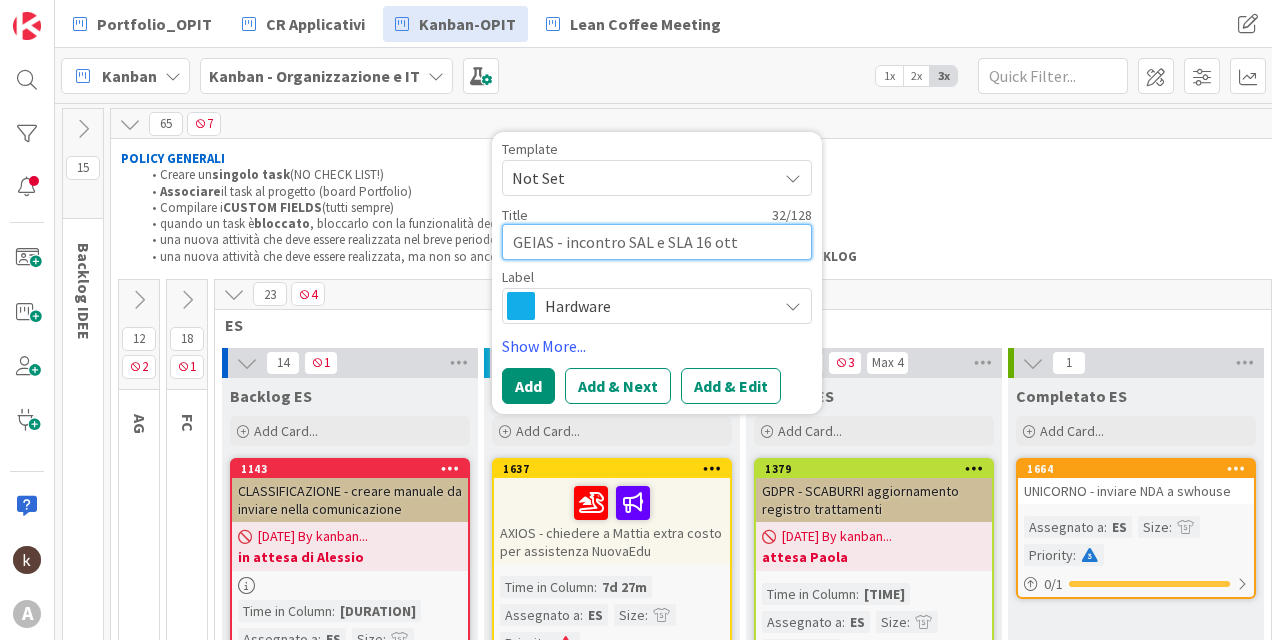 type on "x" 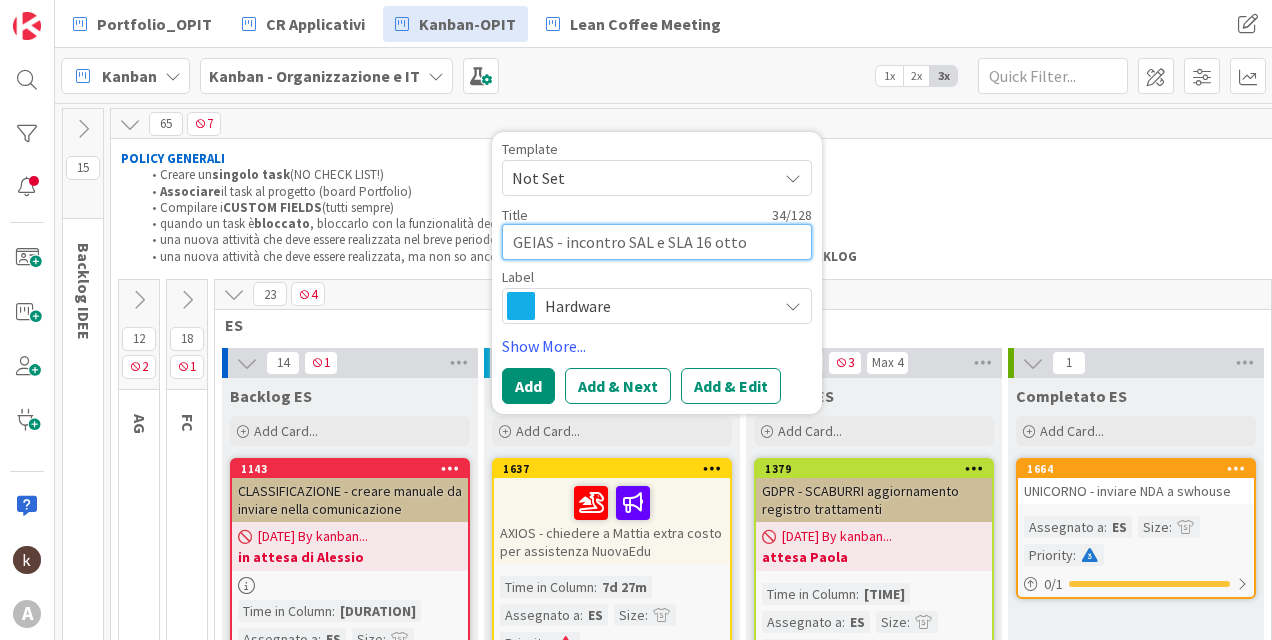 type on "x" 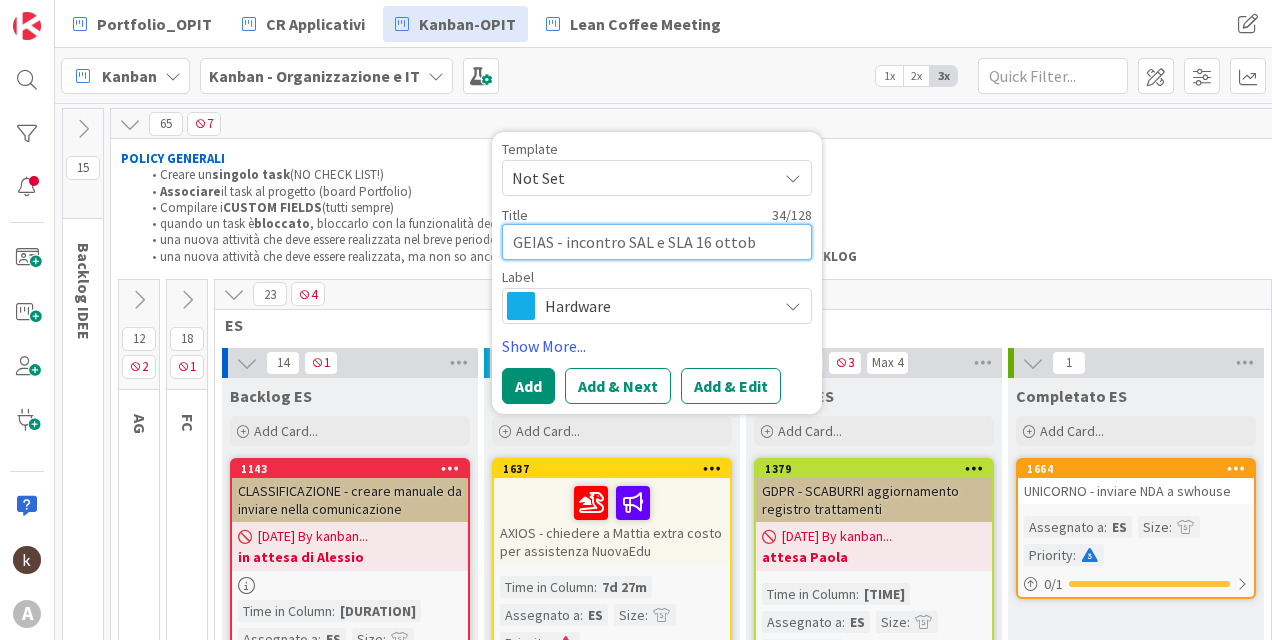 type on "x" 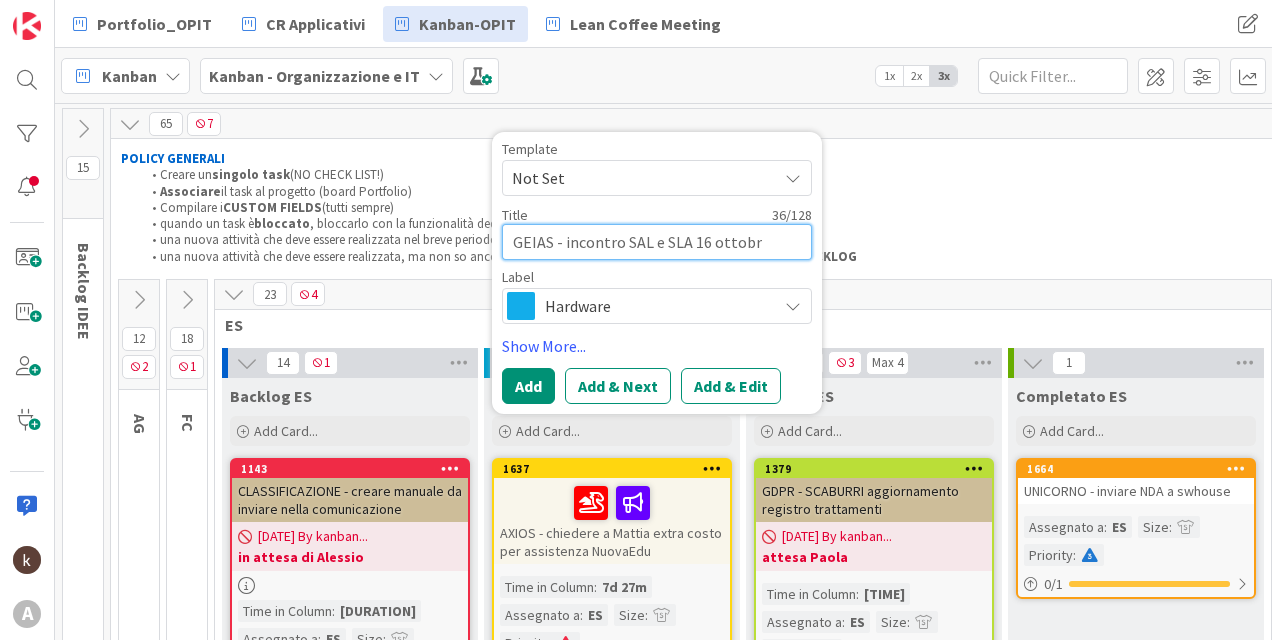 type on "x" 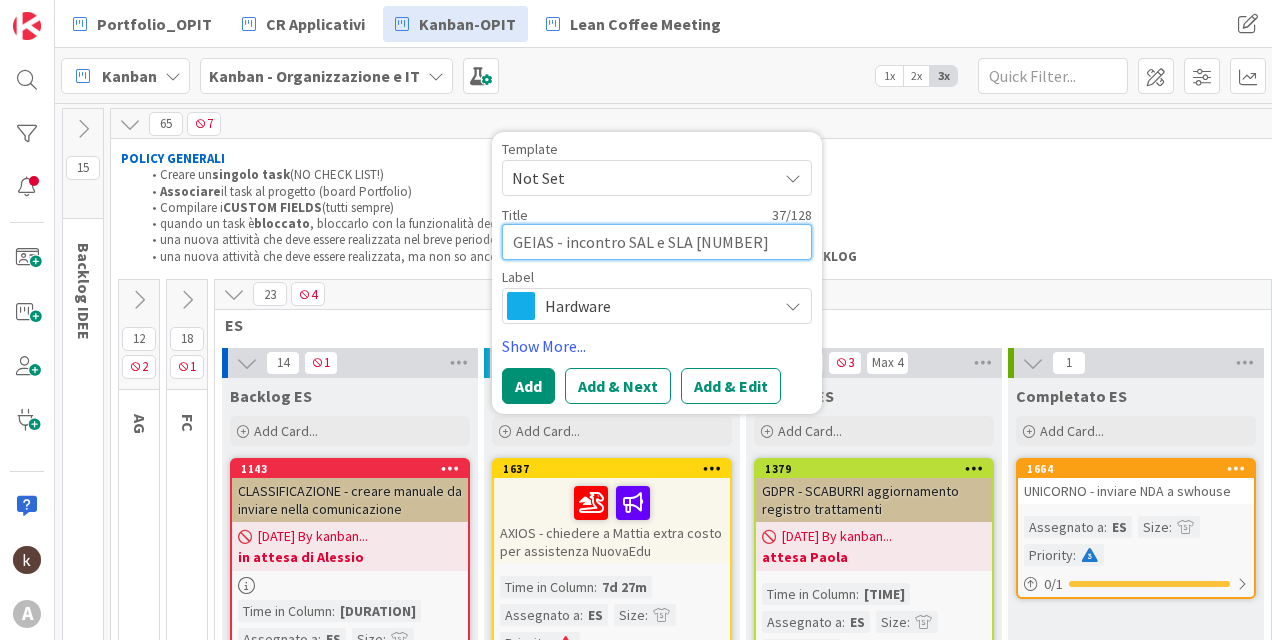 type on "GEIAS - incontro SAL e SLA [NUMBER] ottobre" 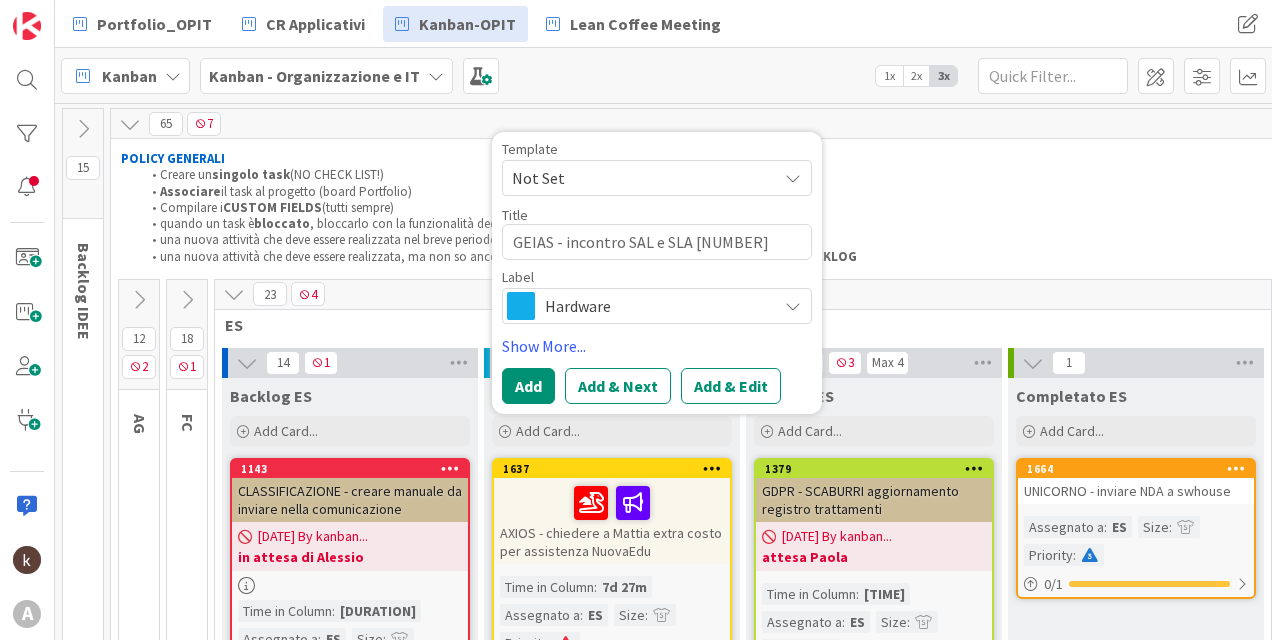 click on "Hardware" at bounding box center [656, 306] 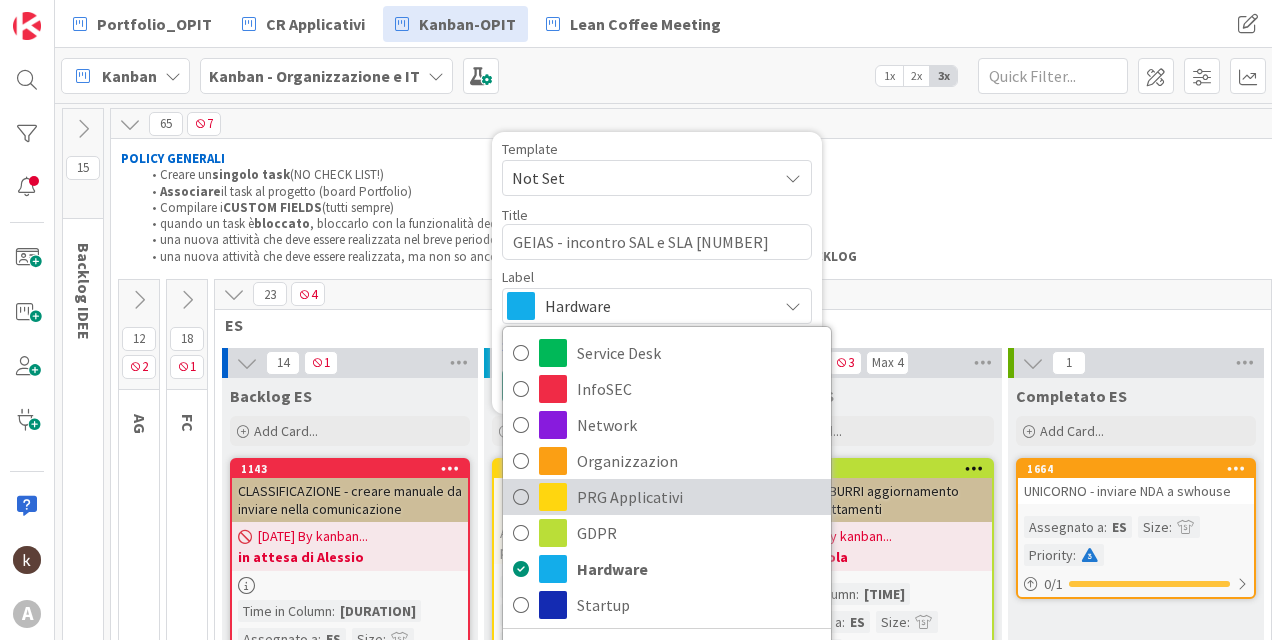click on "PRG Applicativi" at bounding box center [699, 497] 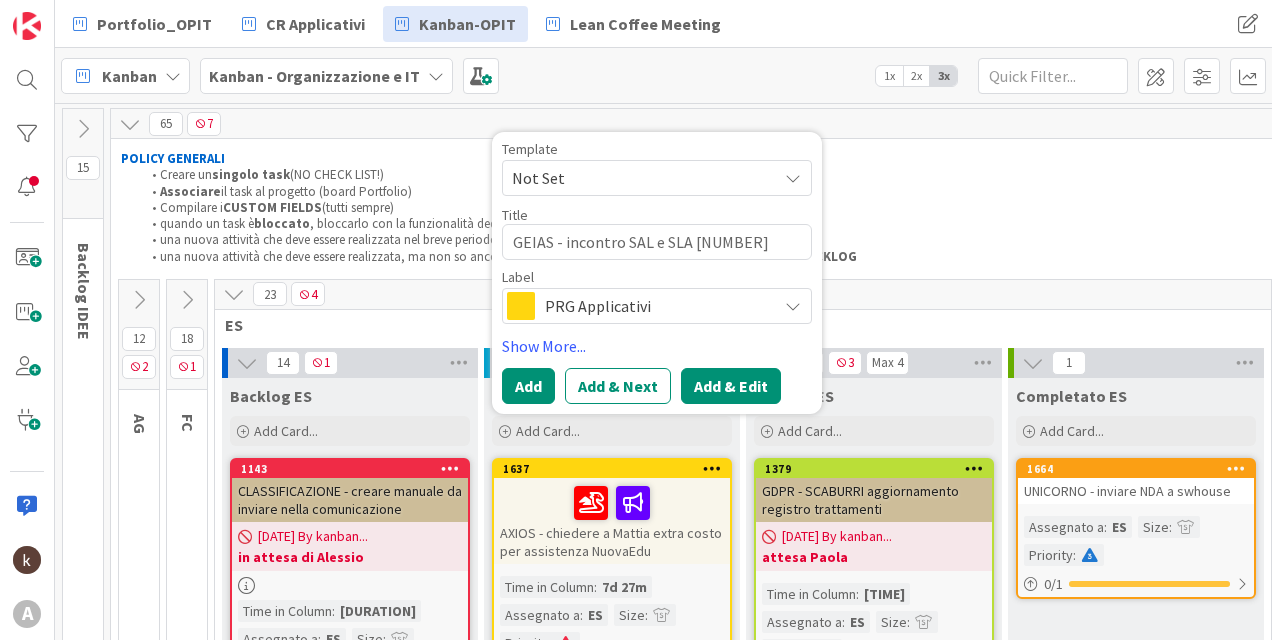 click on "Add & Edit" at bounding box center (731, 386) 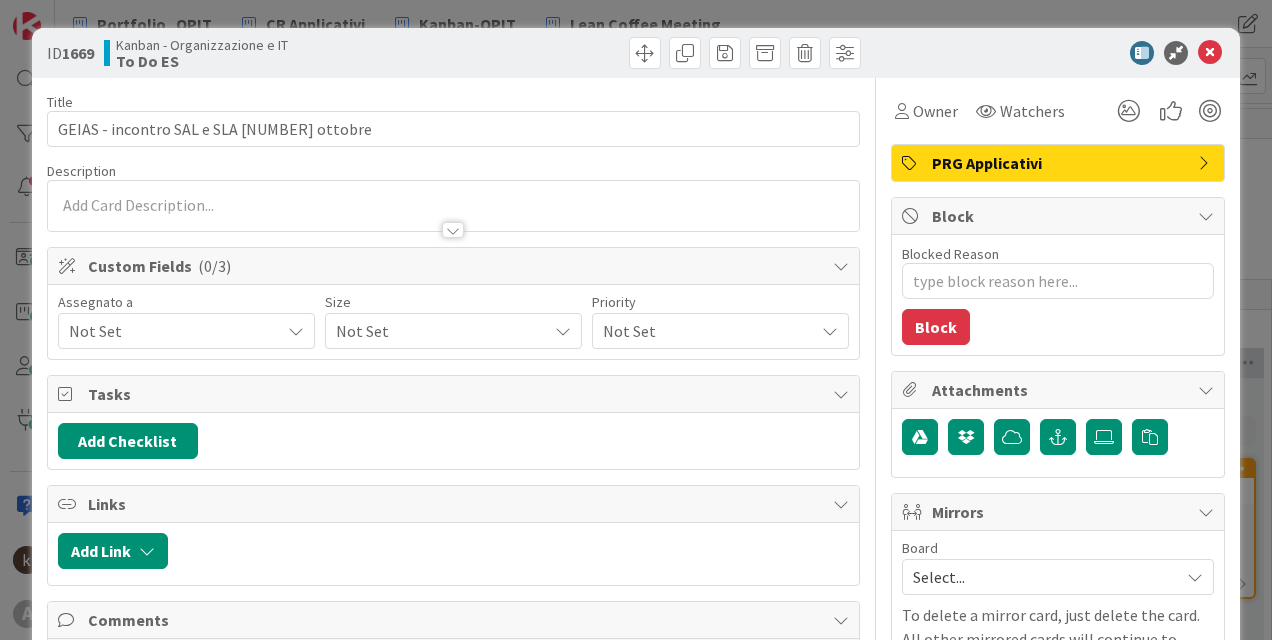 click on "Not Set" at bounding box center (174, 331) 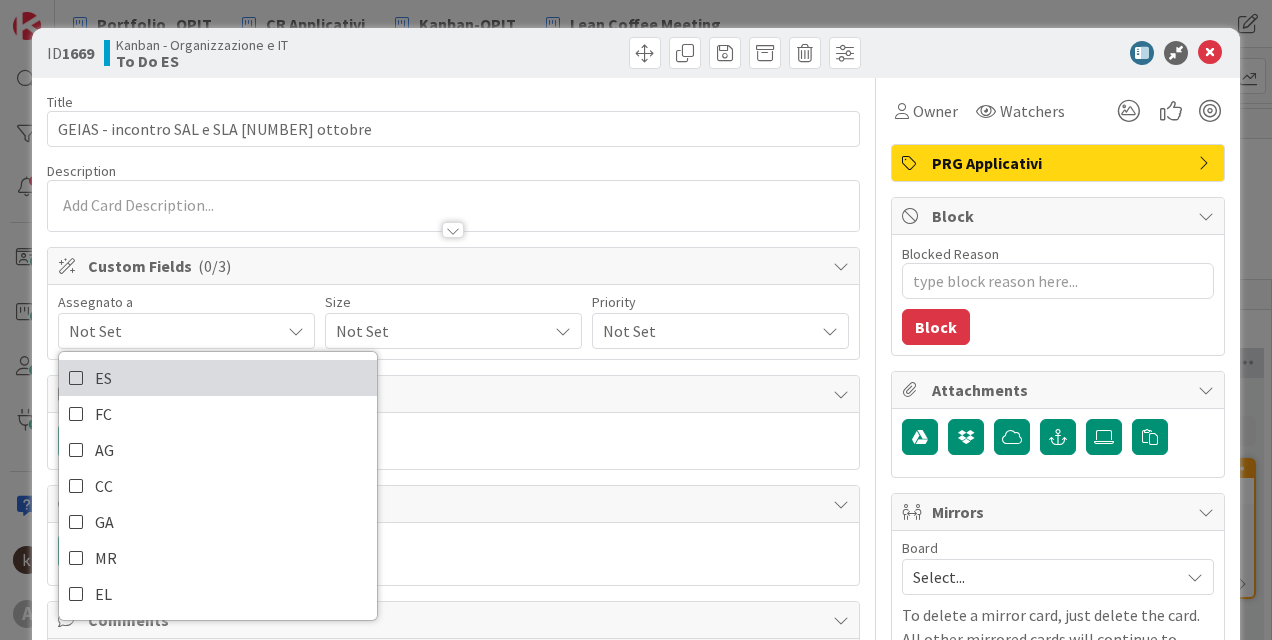 click on "ES" at bounding box center [218, 378] 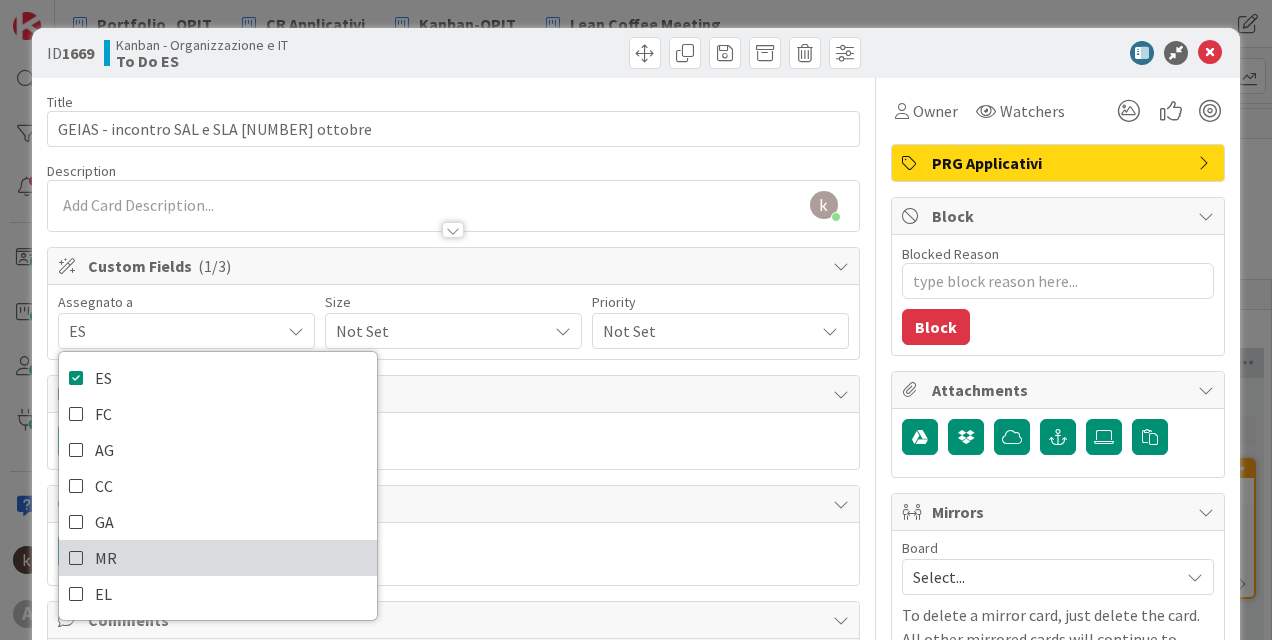 click on "MR" at bounding box center (218, 558) 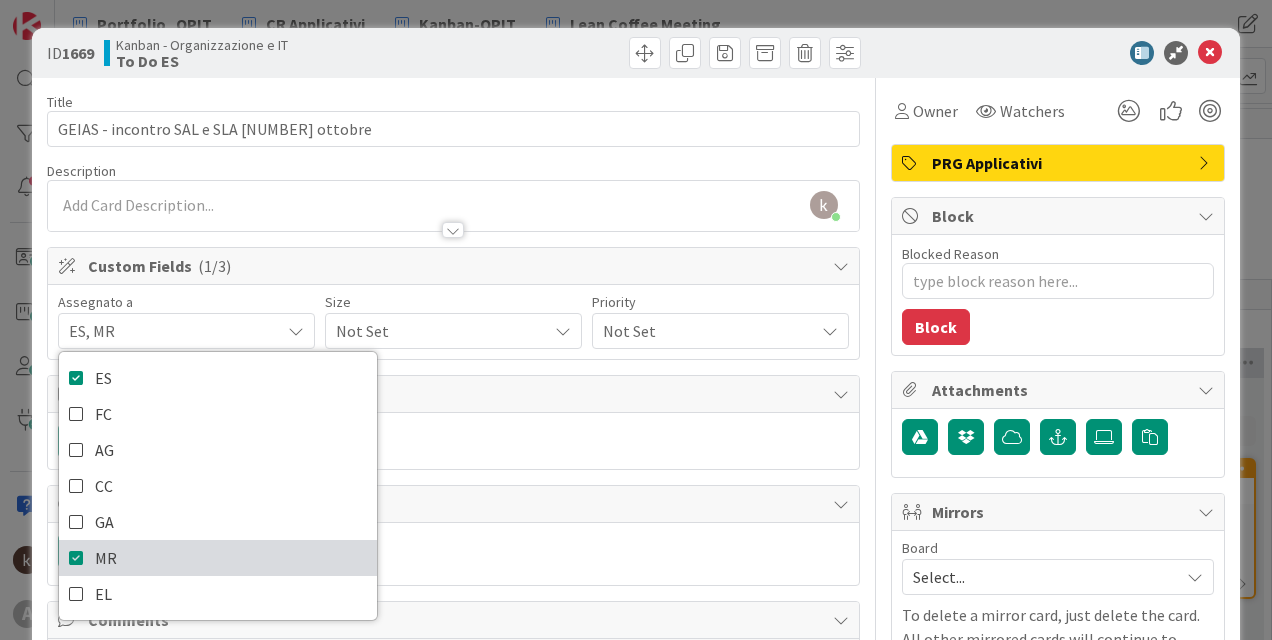 click on "MR" at bounding box center [218, 558] 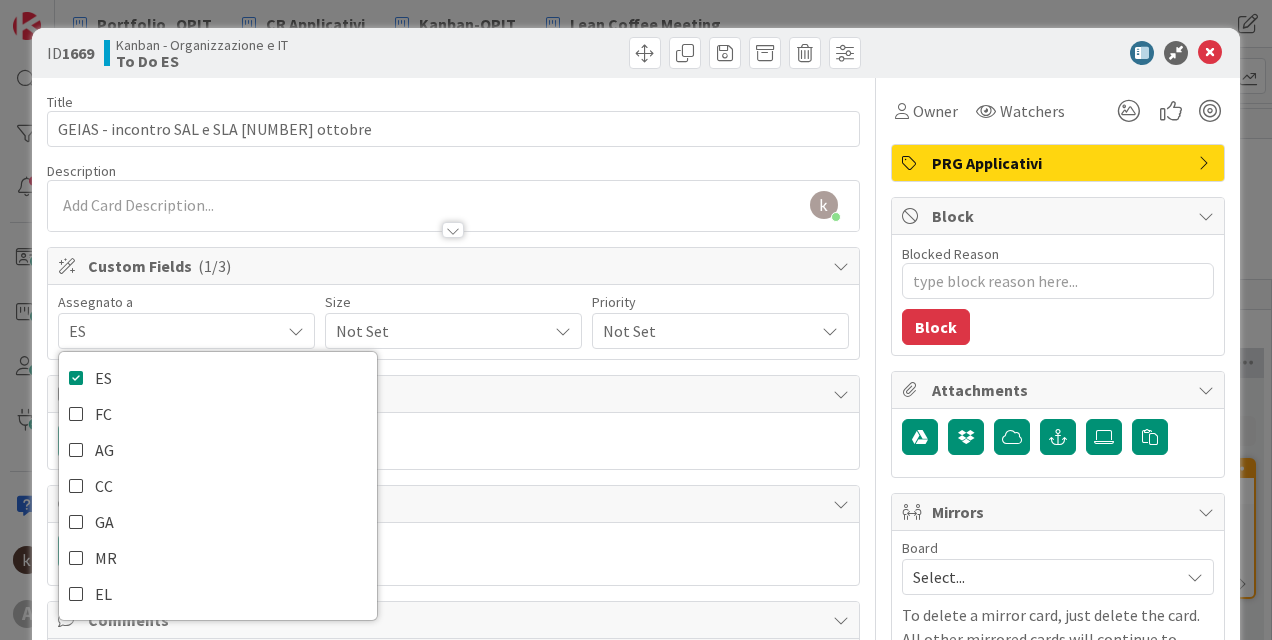 click on "Not Set" at bounding box center (436, 331) 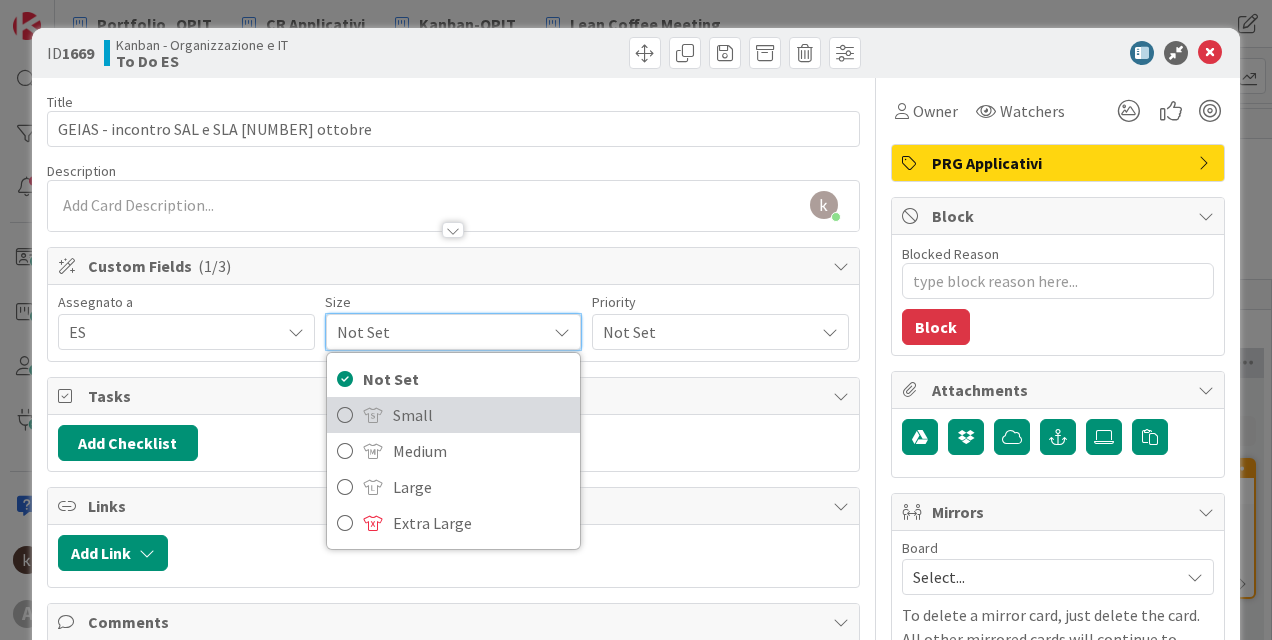 click on "Small" at bounding box center [453, 415] 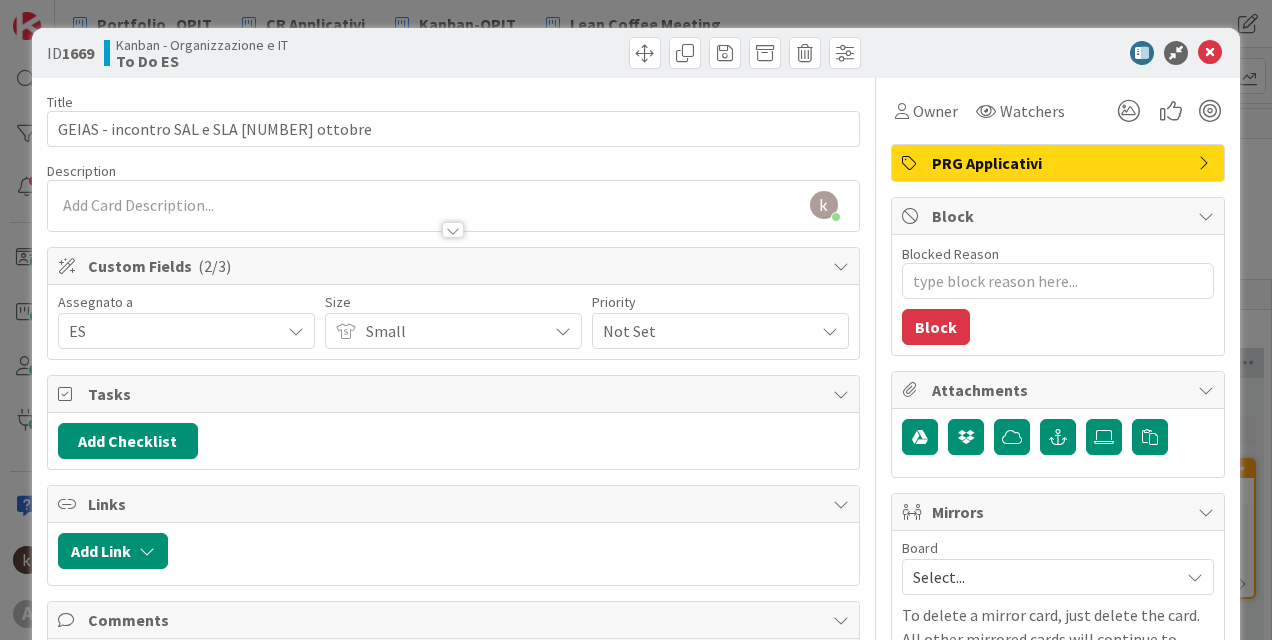 click on "Not Set" at bounding box center (720, 331) 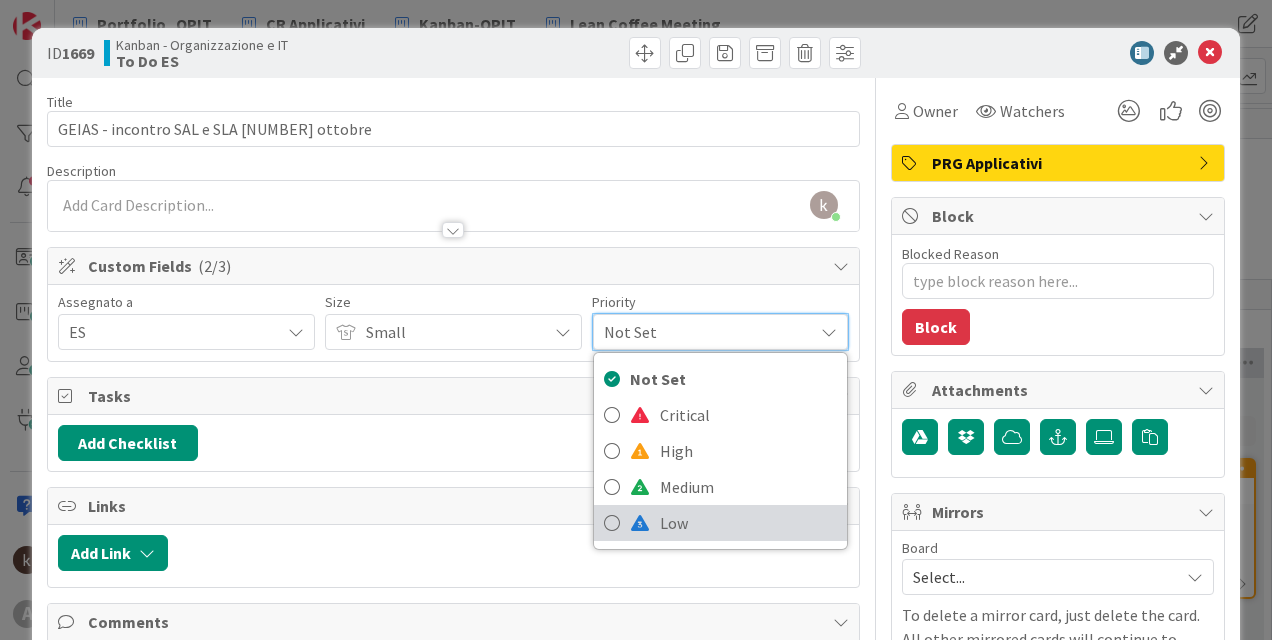 click at bounding box center [640, 523] 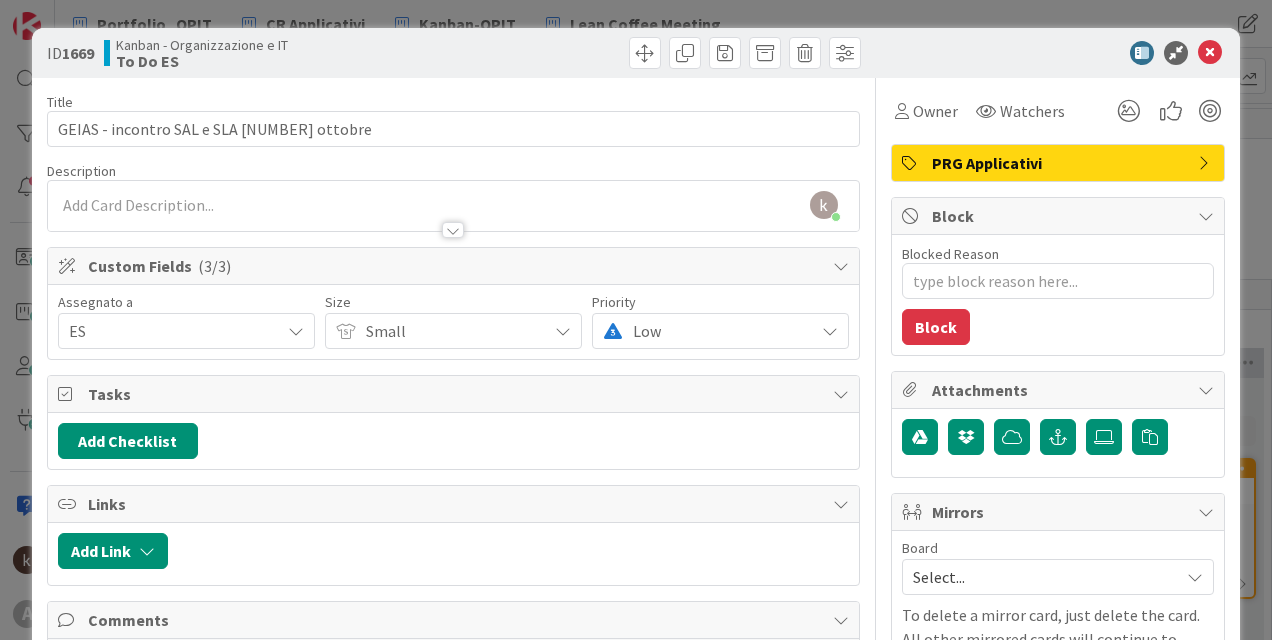 type on "x" 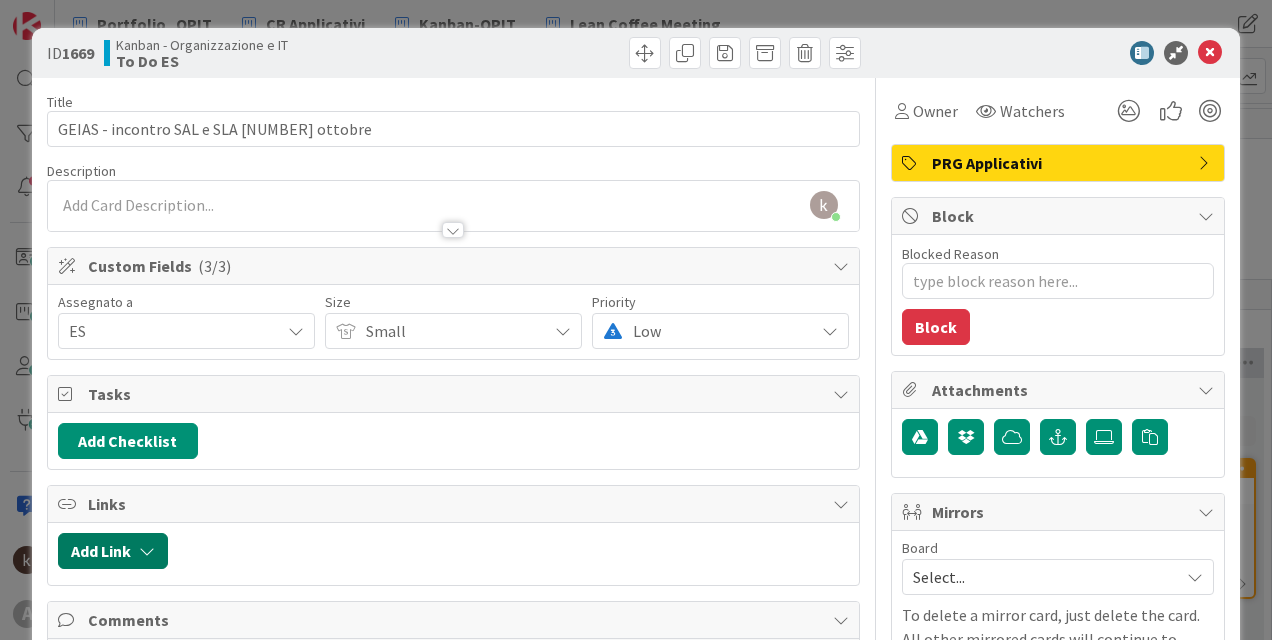 click at bounding box center [147, 551] 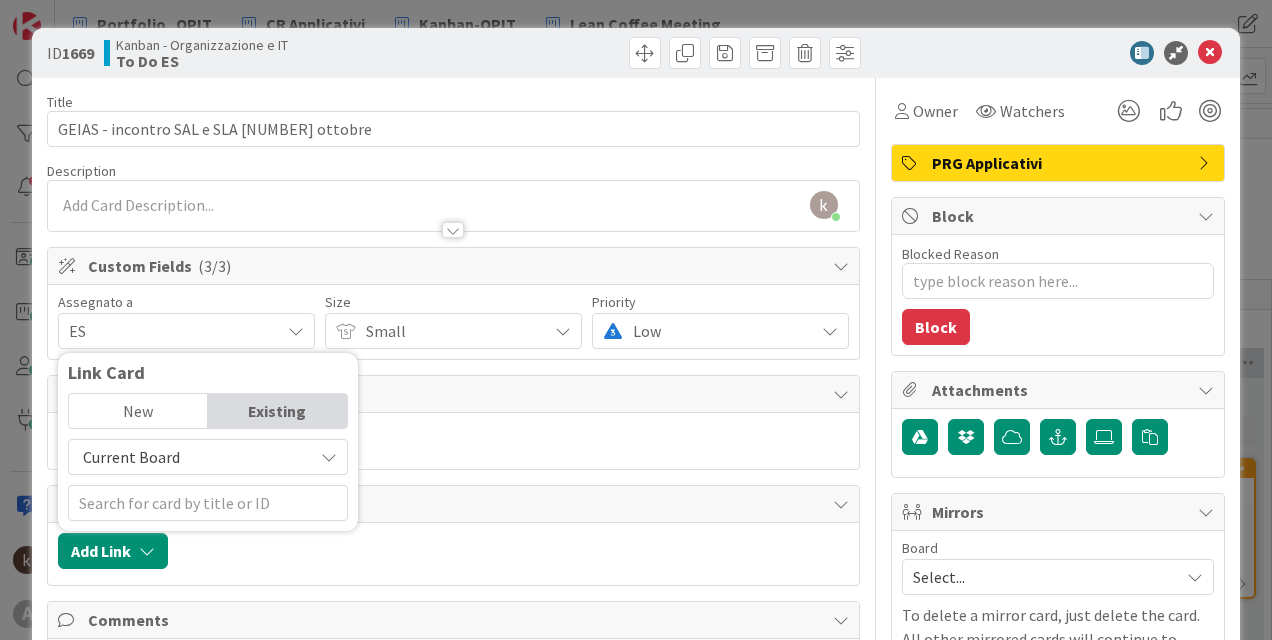click on "Current Board" at bounding box center [191, 457] 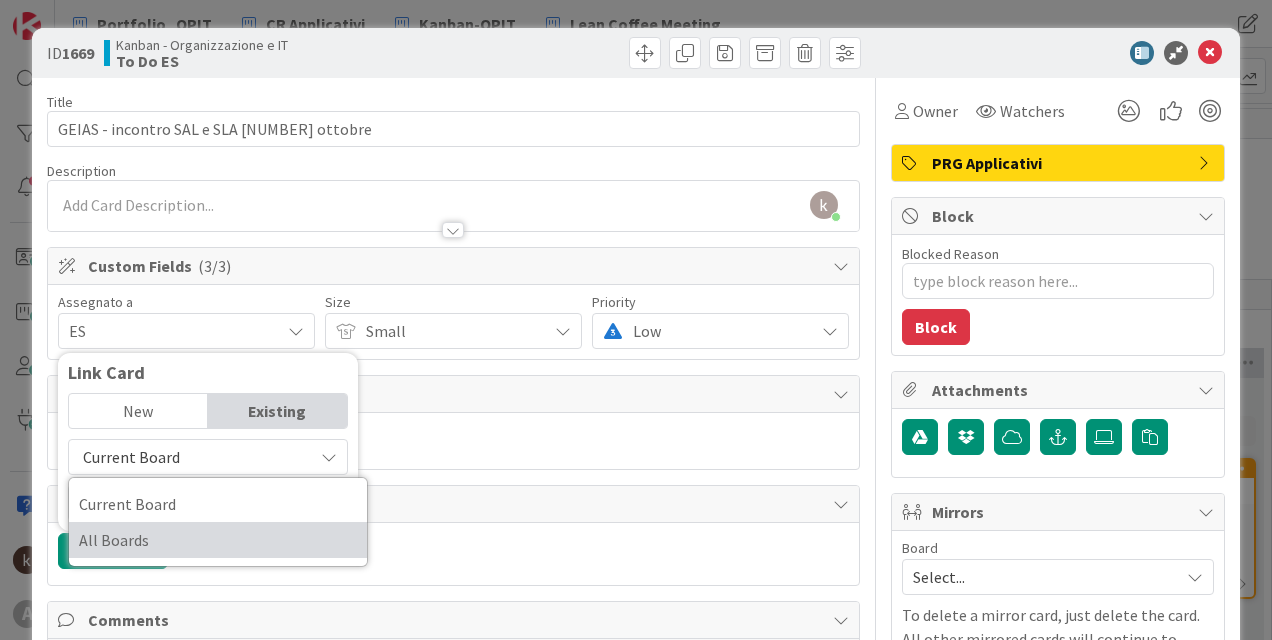 click on "All Boards" at bounding box center (218, 540) 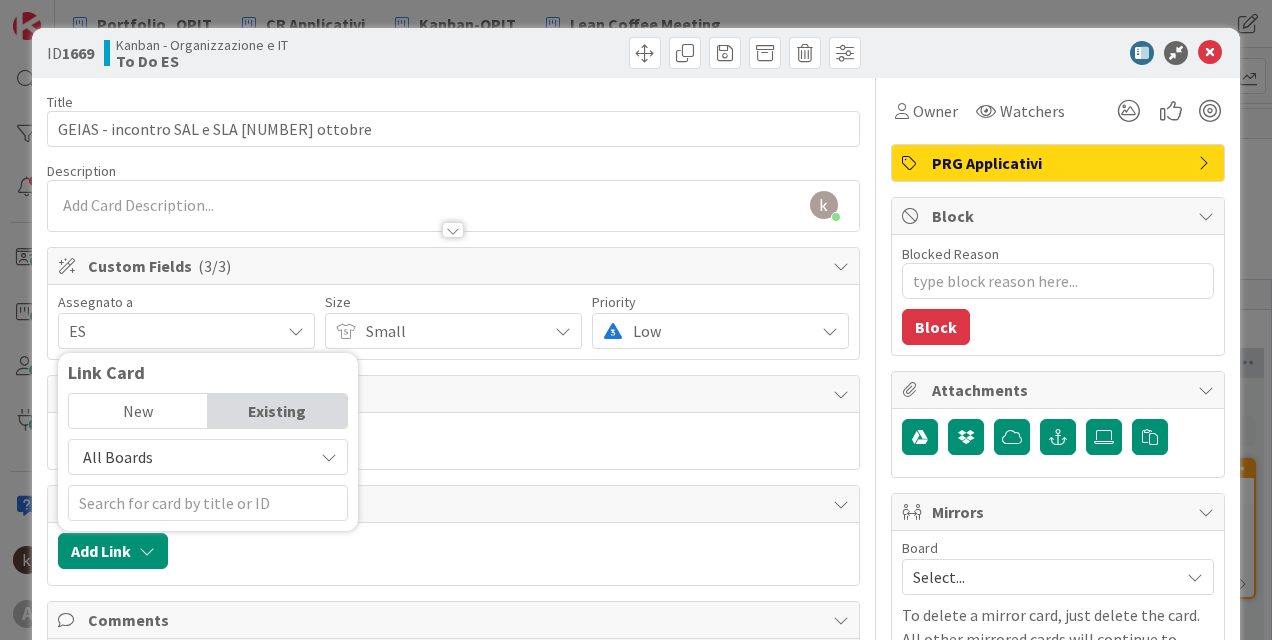 click on "New" at bounding box center (138, 411) 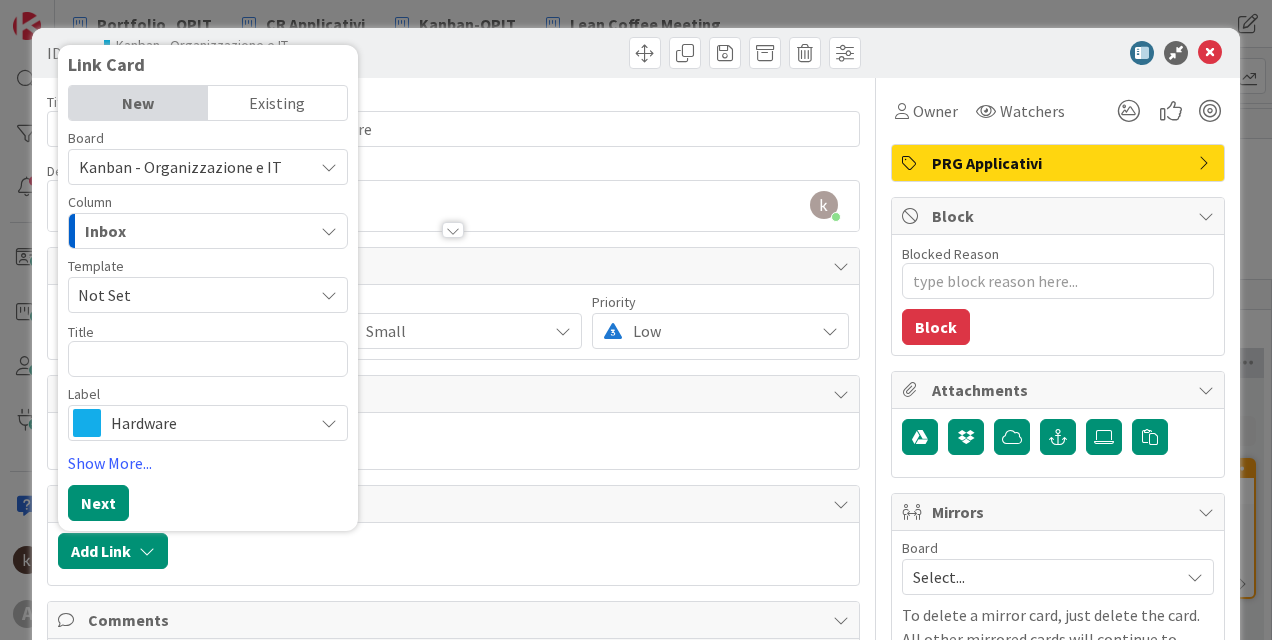 click on "Existing" at bounding box center (277, 103) 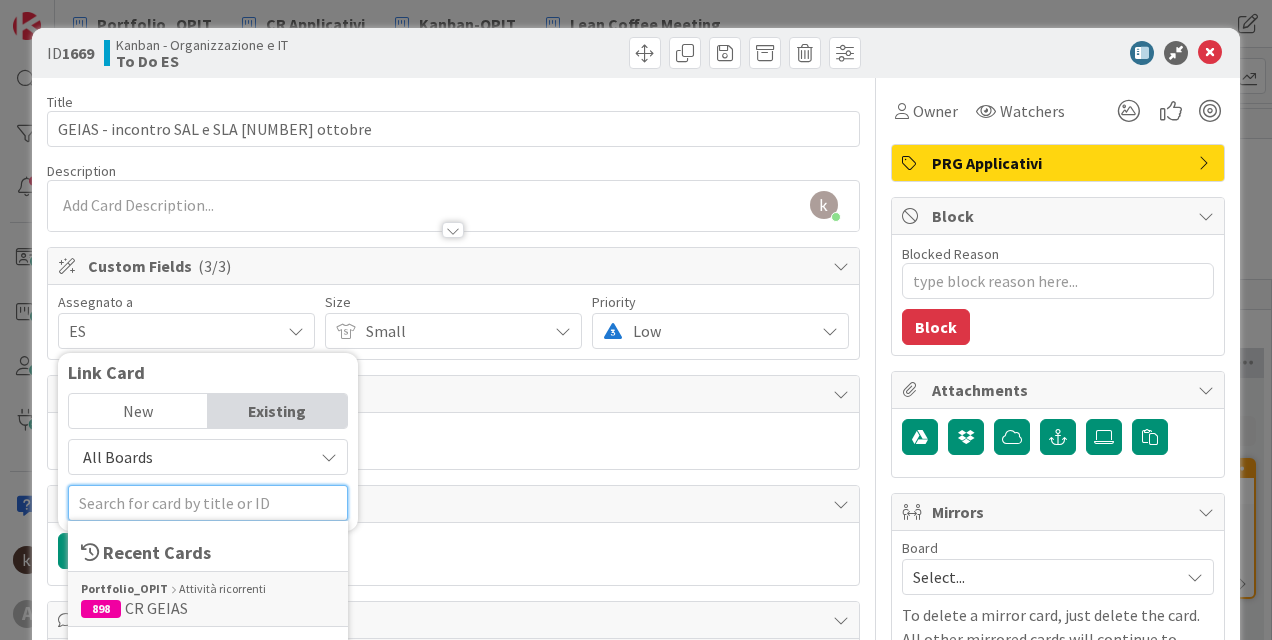 click at bounding box center (208, 503) 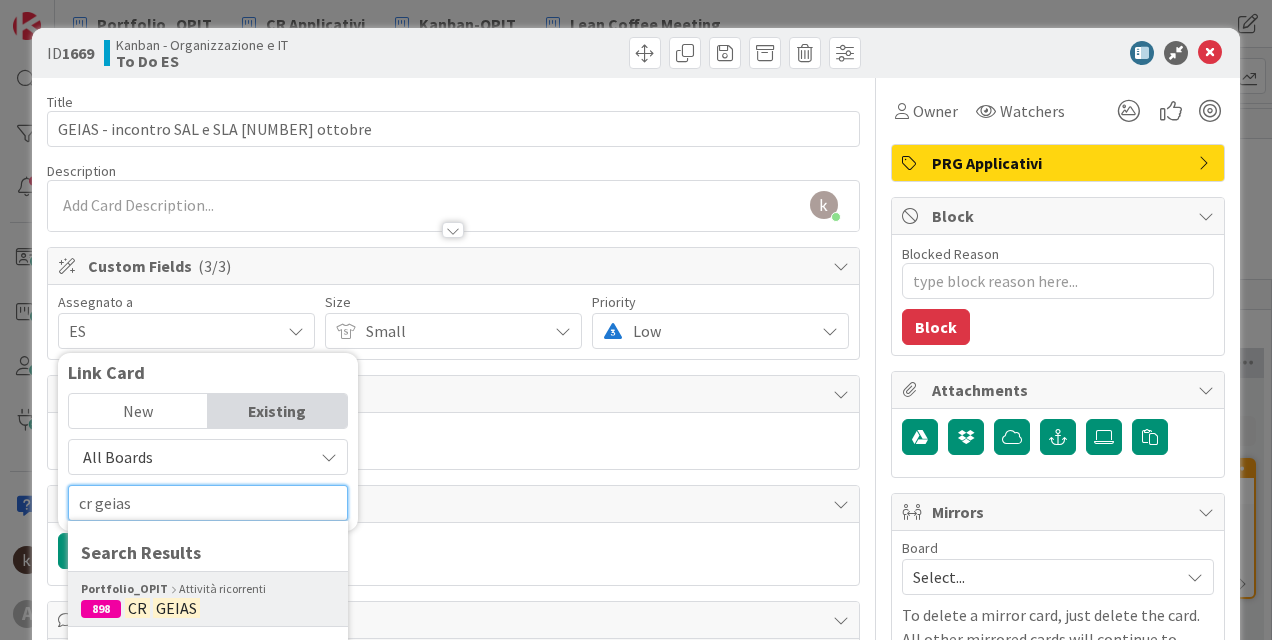 type on "cr geias" 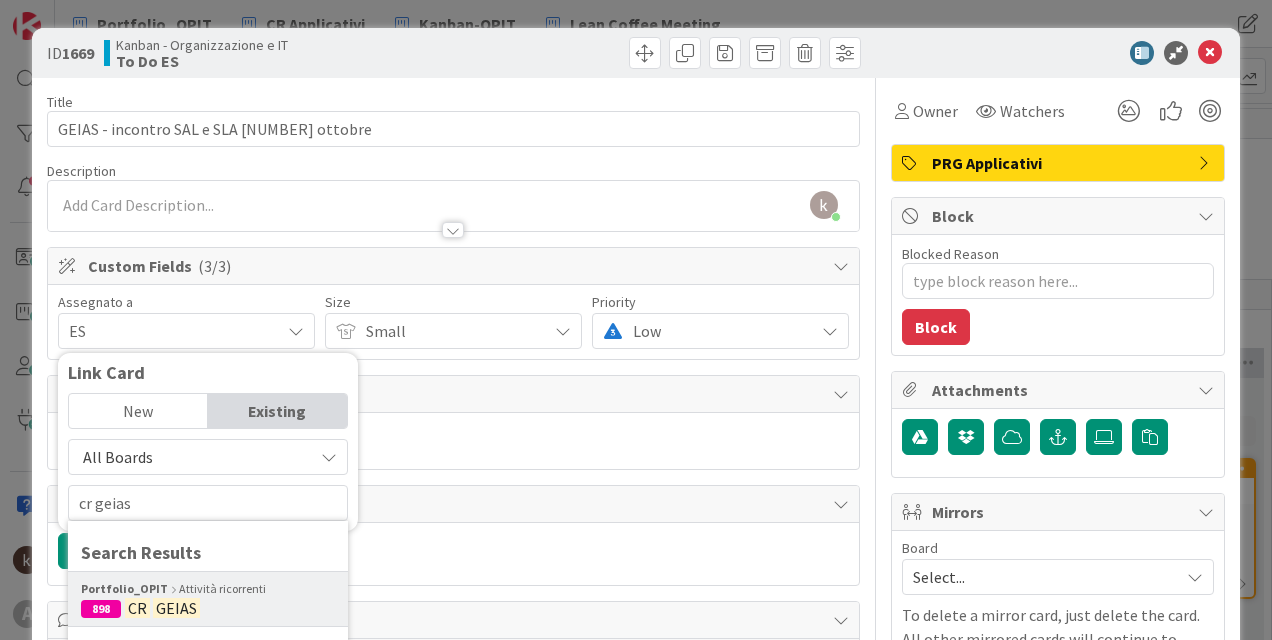 click on "GEIAS" at bounding box center [176, 608] 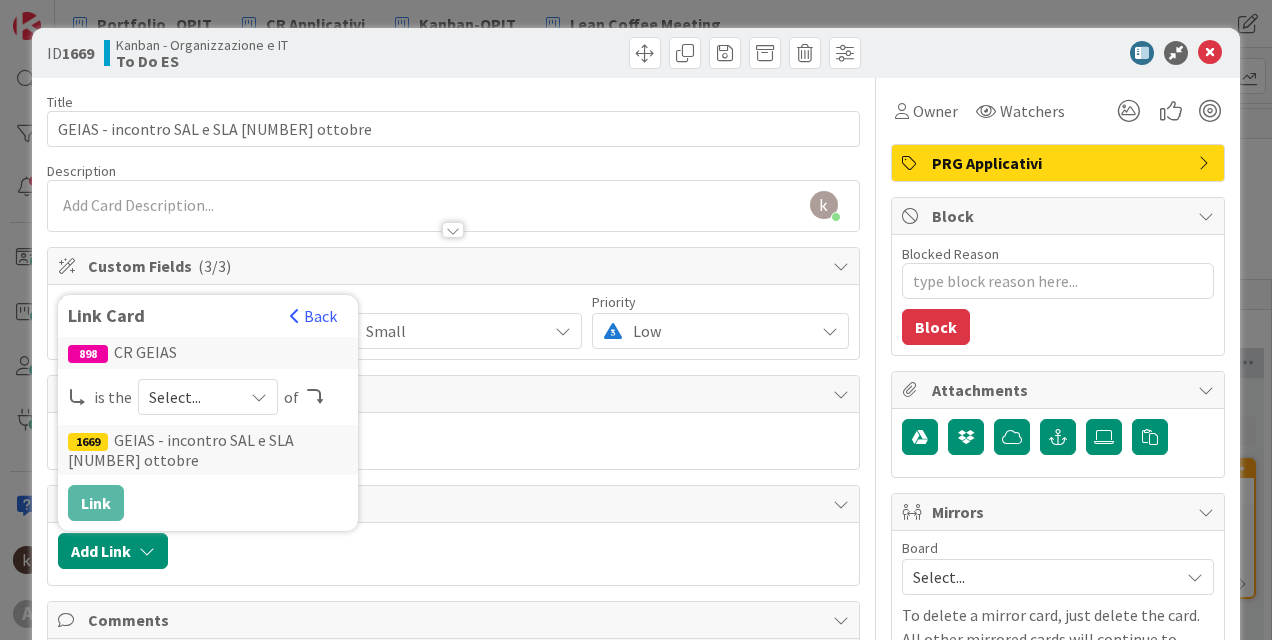 click on "Select..." at bounding box center [191, 397] 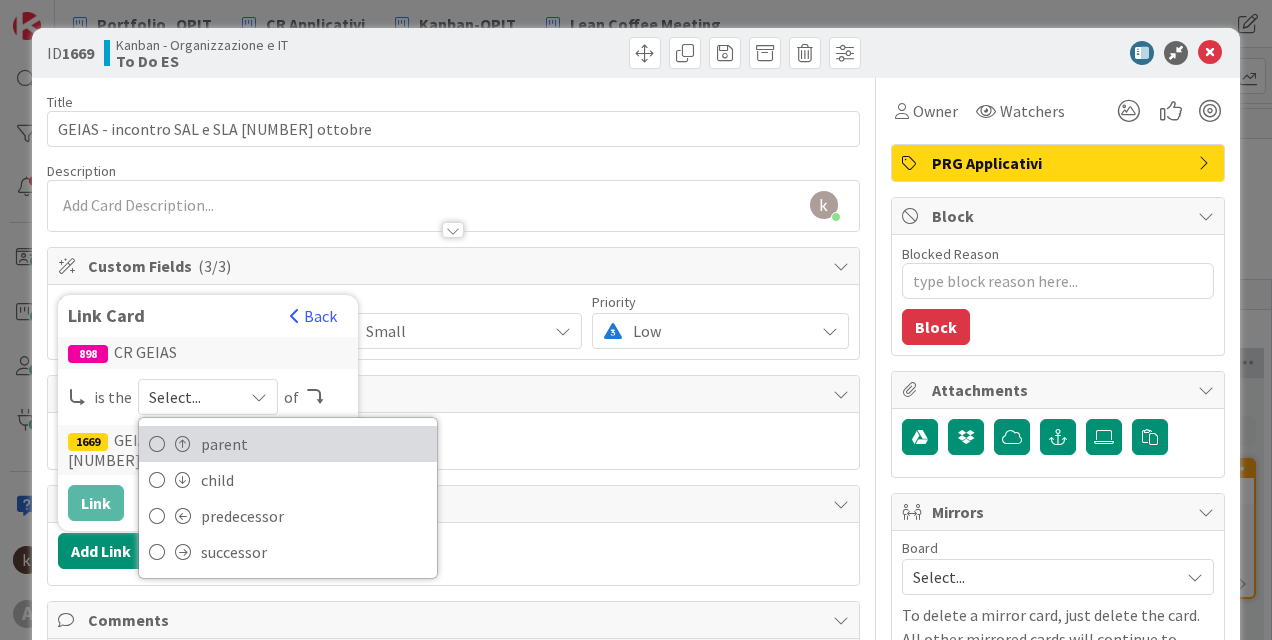 click on "parent" at bounding box center [288, 444] 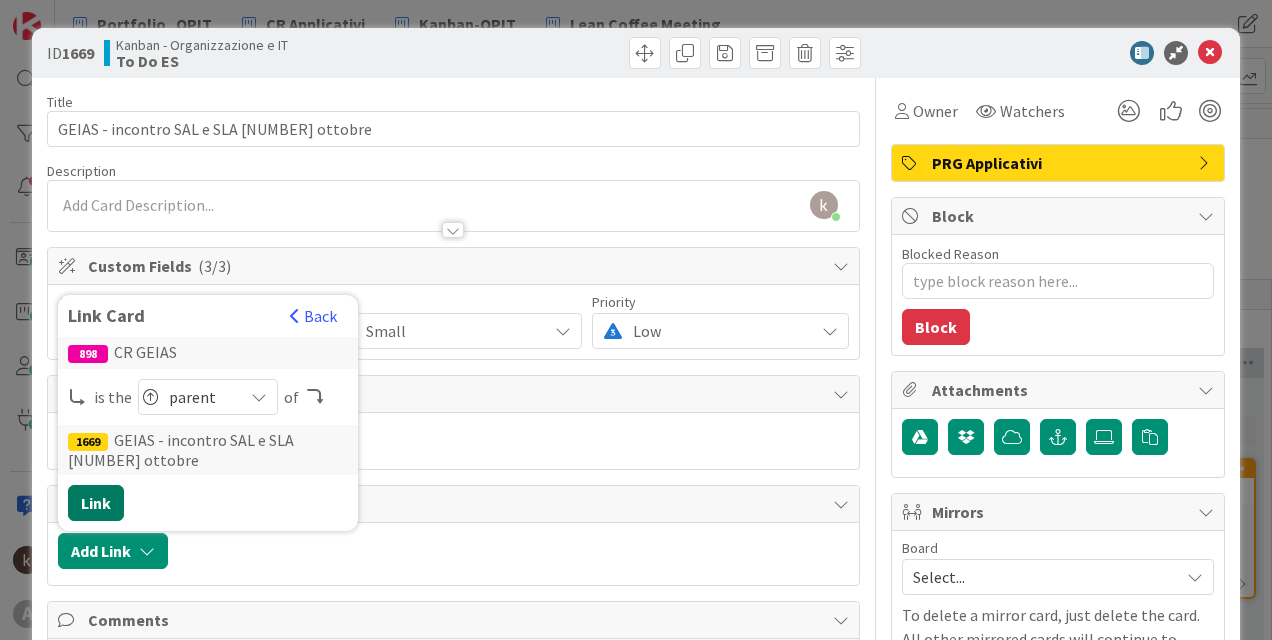 click on "Link" at bounding box center [96, 503] 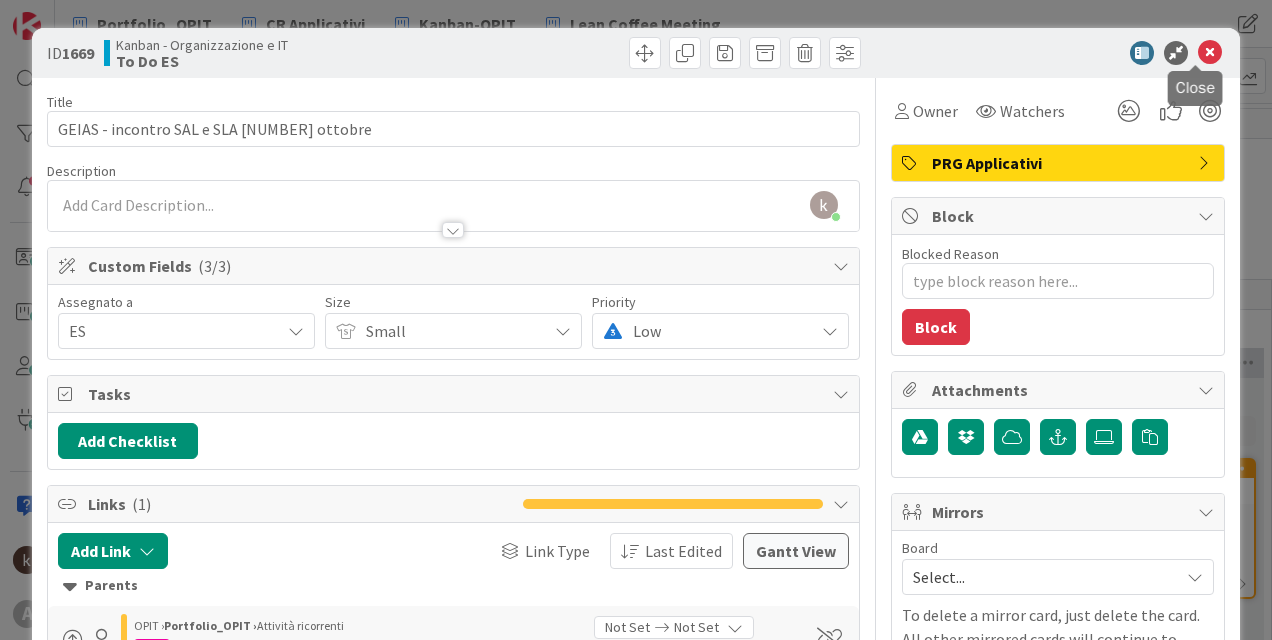 click at bounding box center [1210, 53] 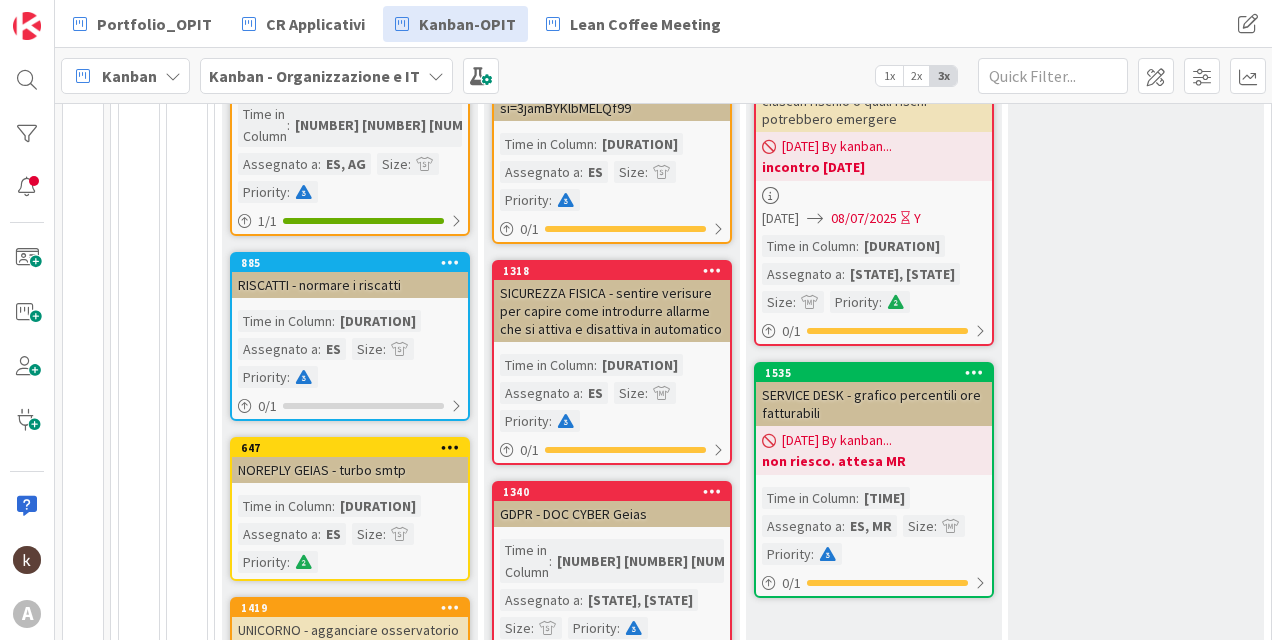 scroll, scrollTop: 300, scrollLeft: 0, axis: vertical 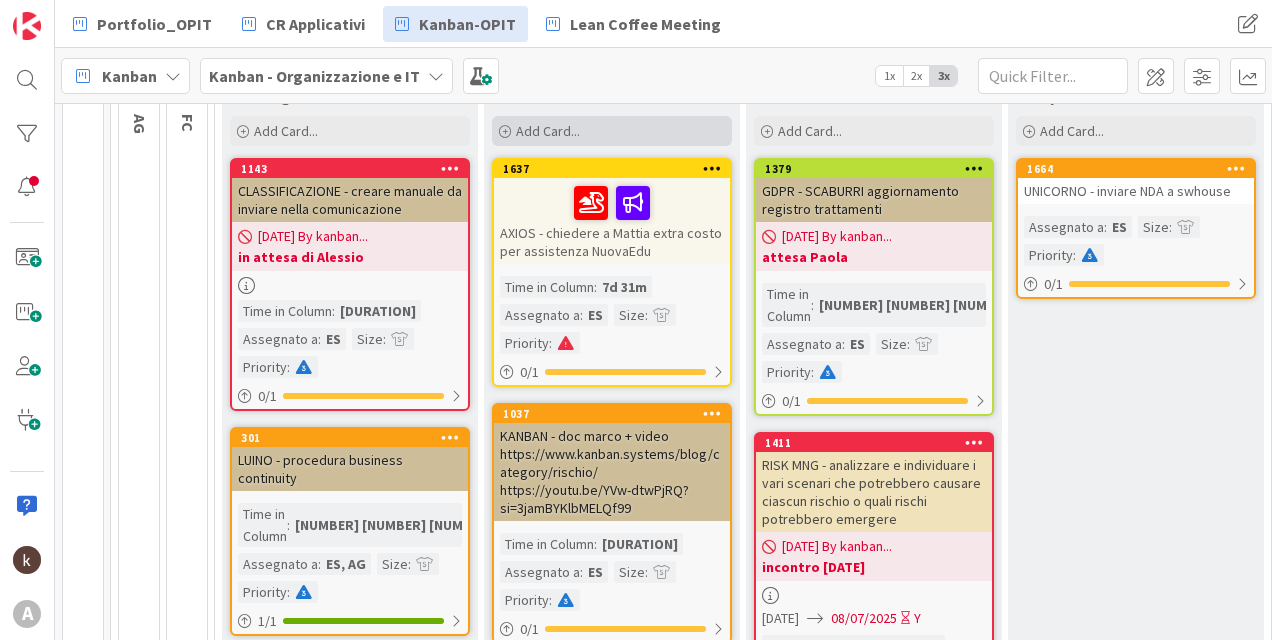 click on "Add Card..." at bounding box center [612, 131] 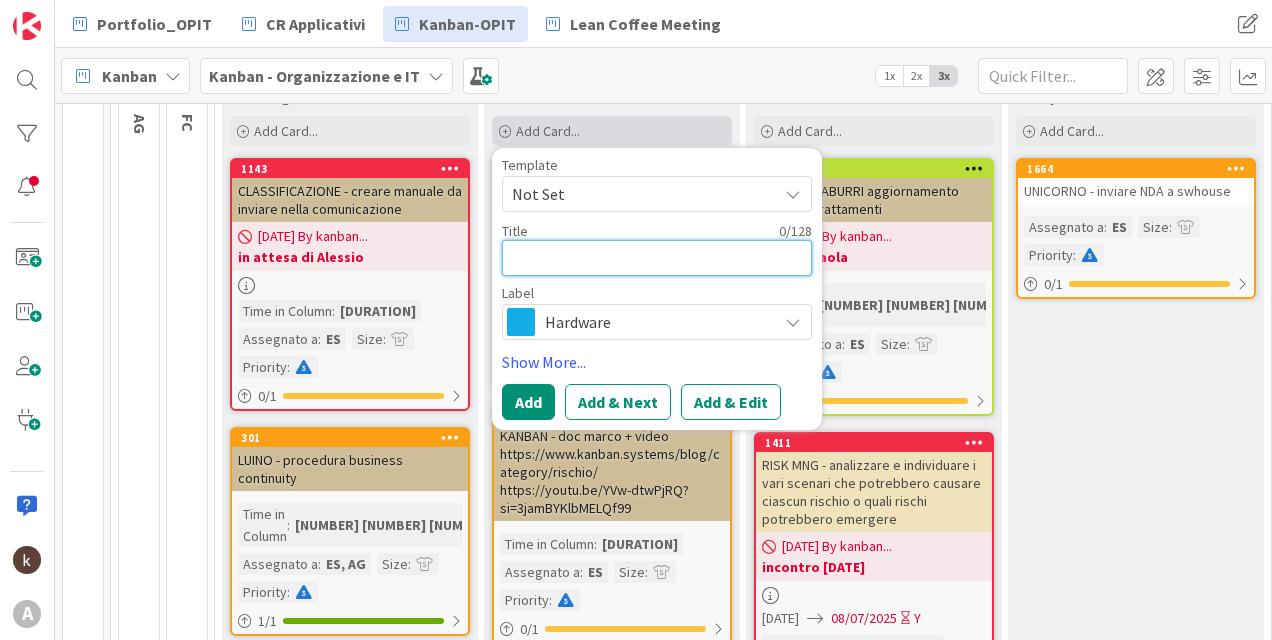 type on "x" 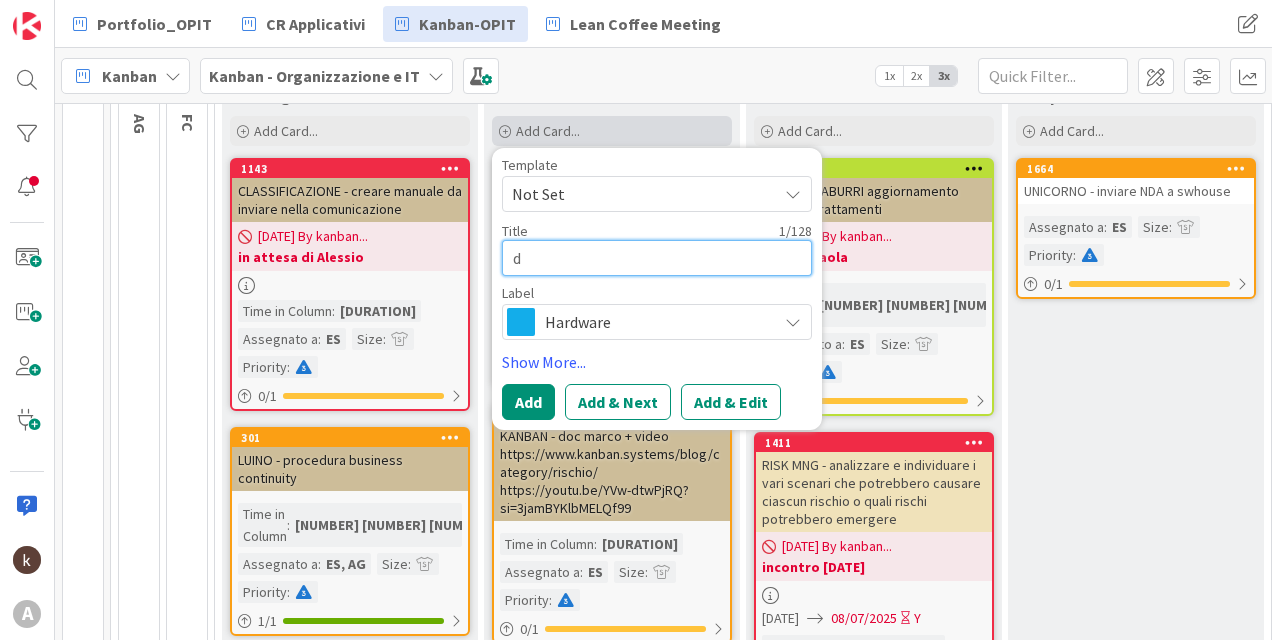 type on "x" 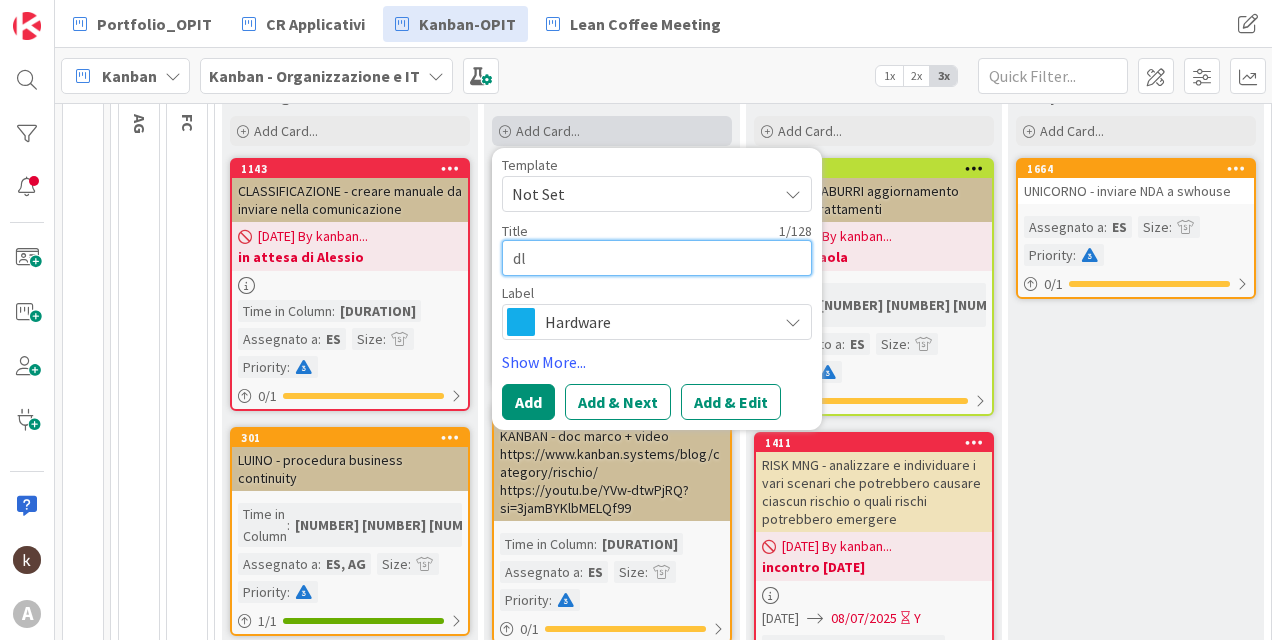 type on "x" 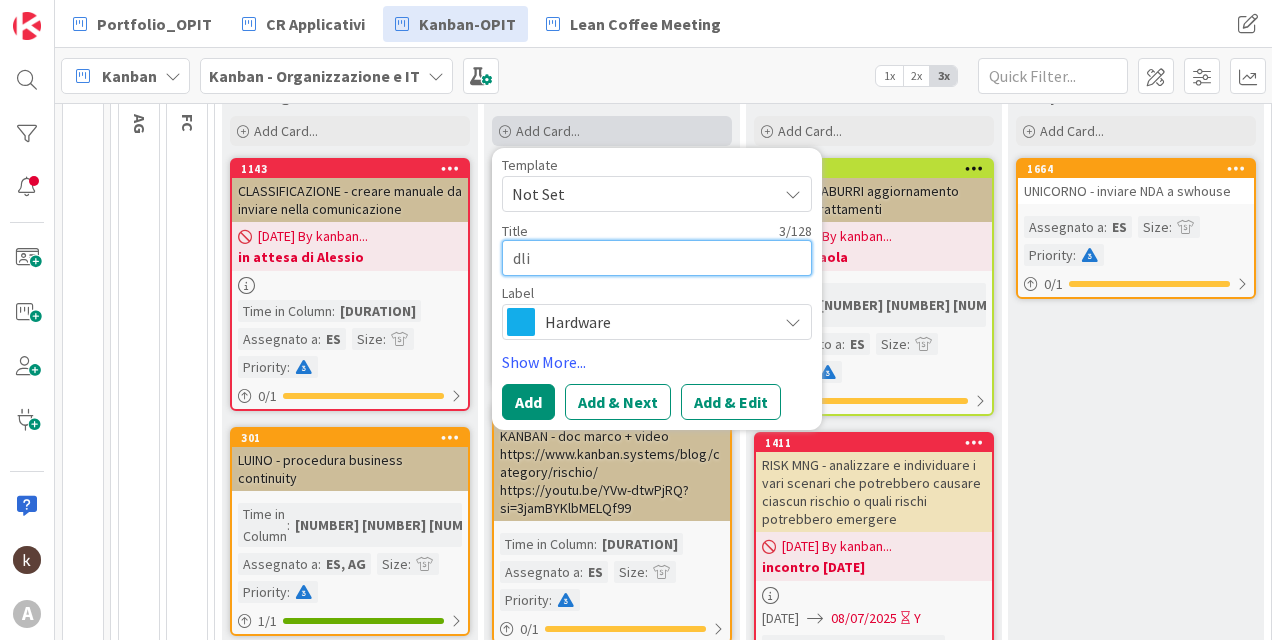 type on "x" 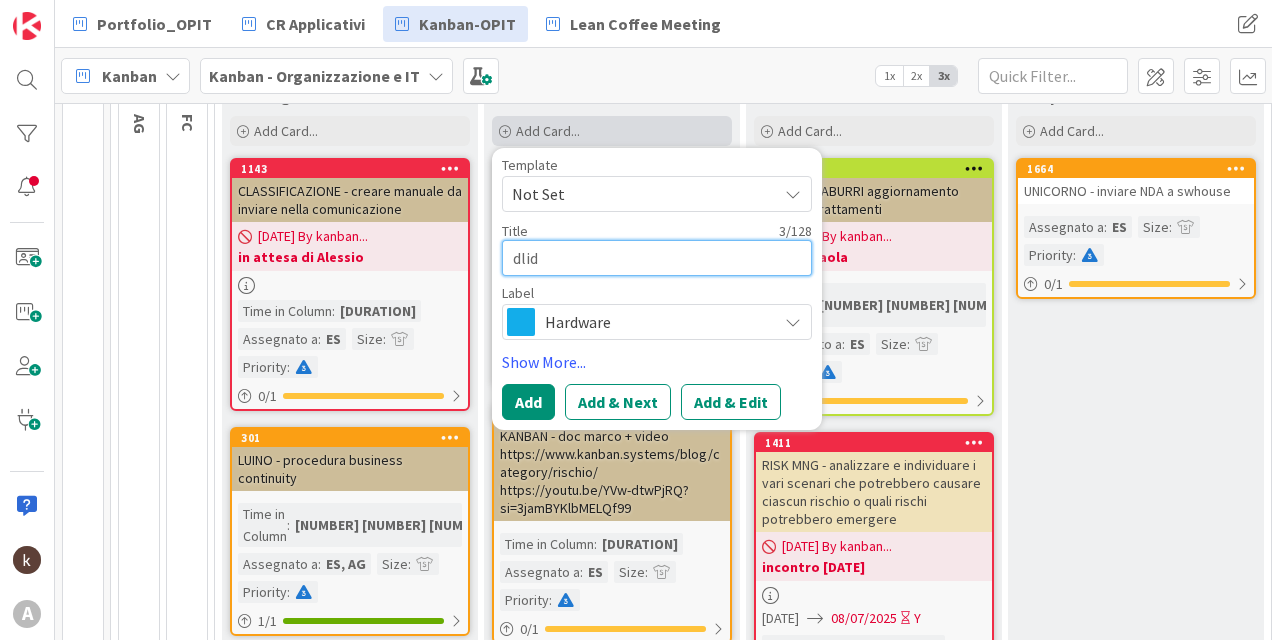 type on "x" 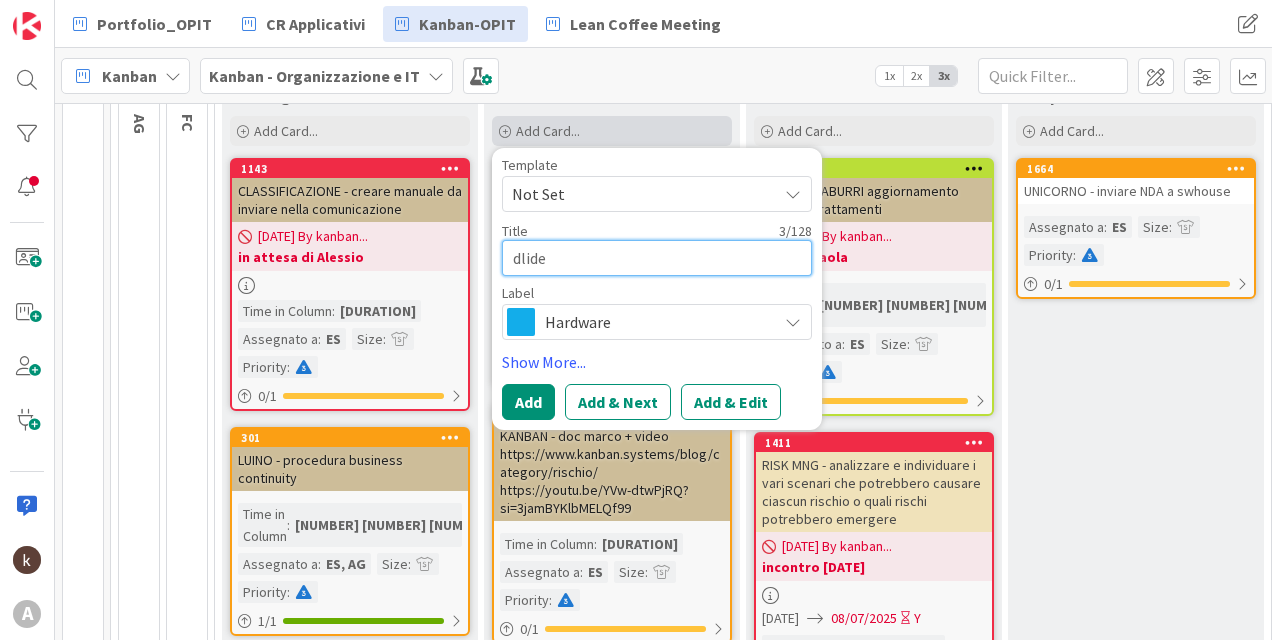 type on "x" 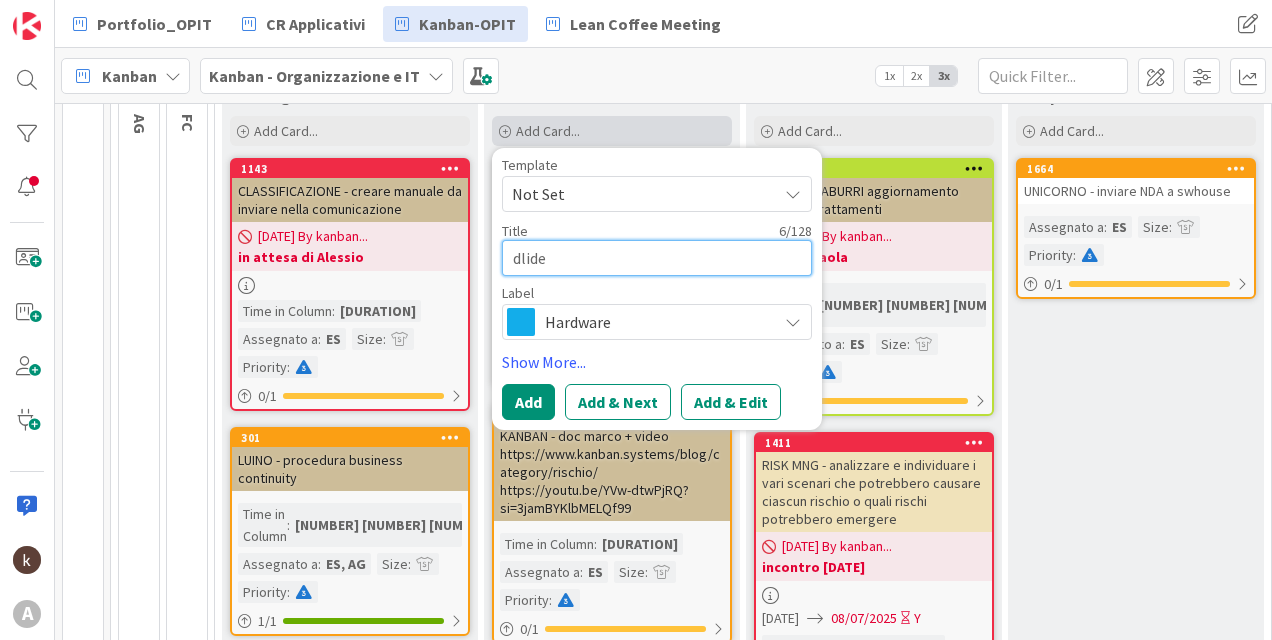 type on "x" 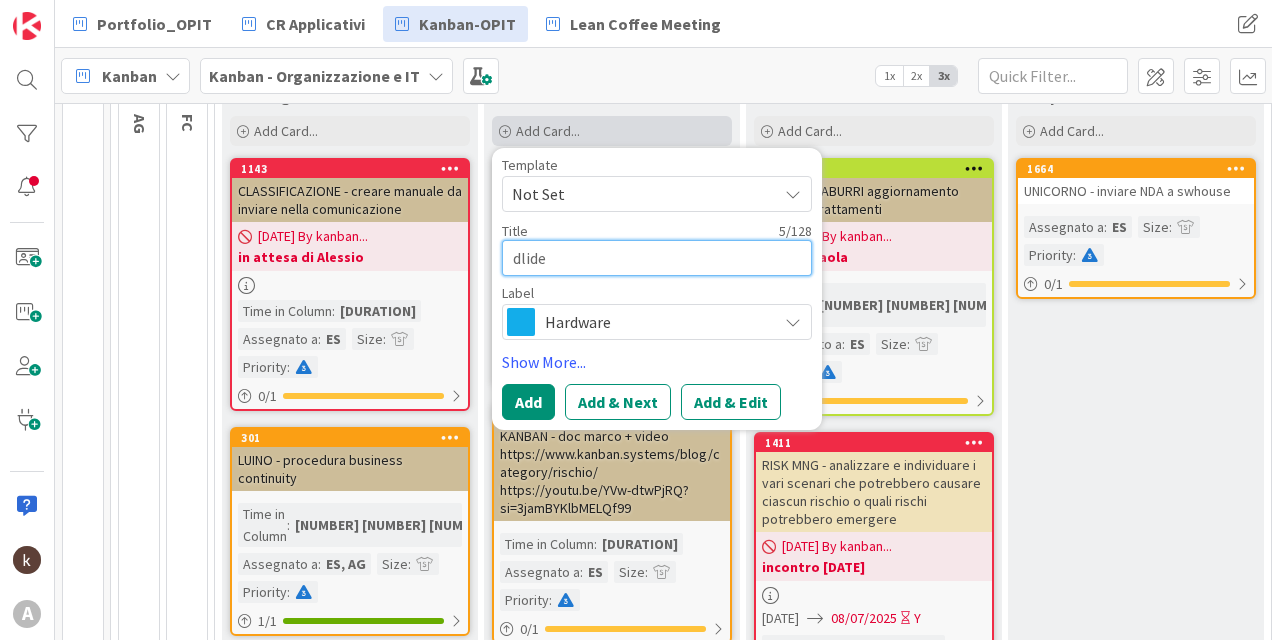 type on "x" 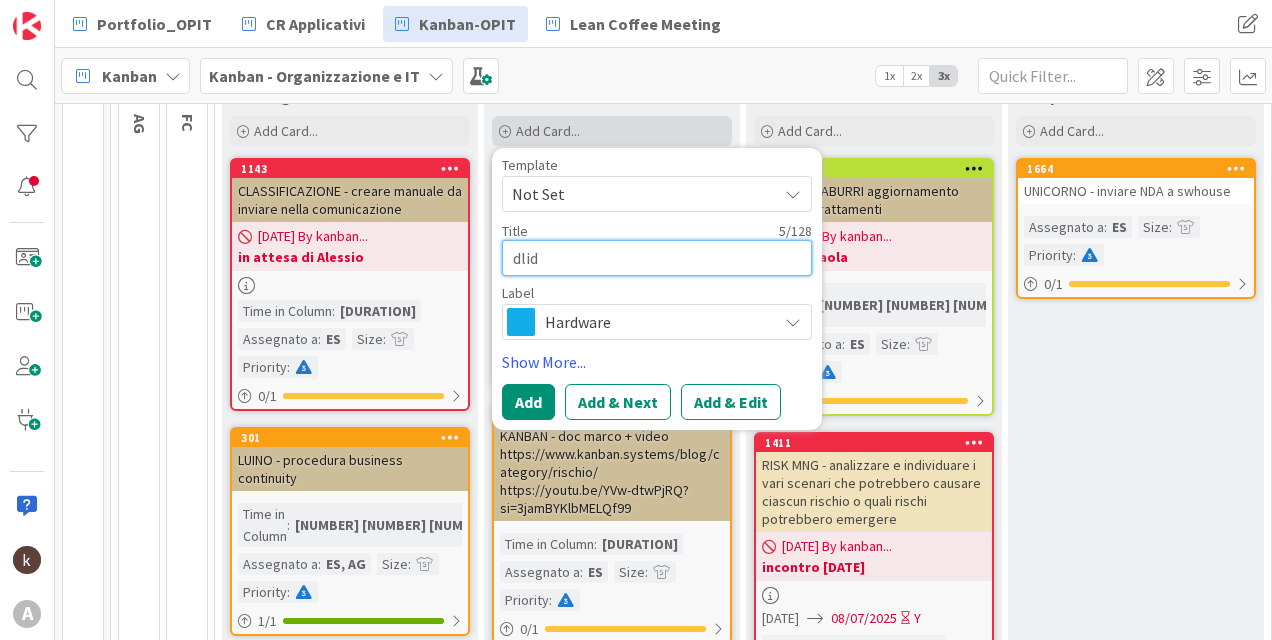 type on "x" 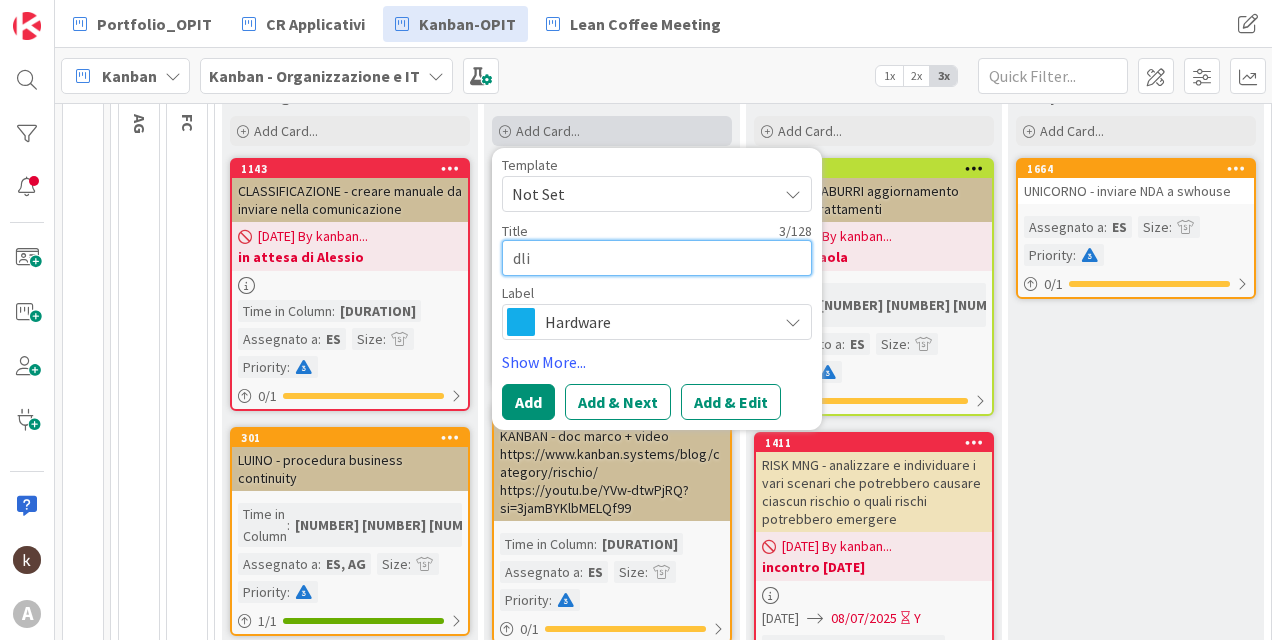 type on "x" 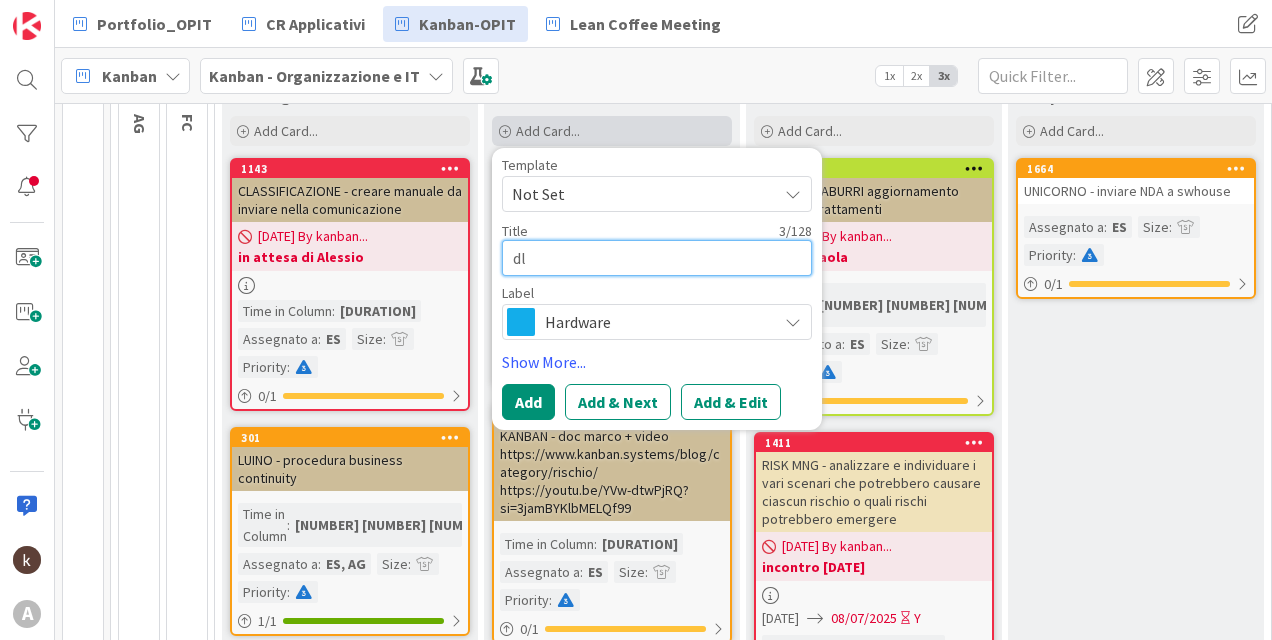 type on "x" 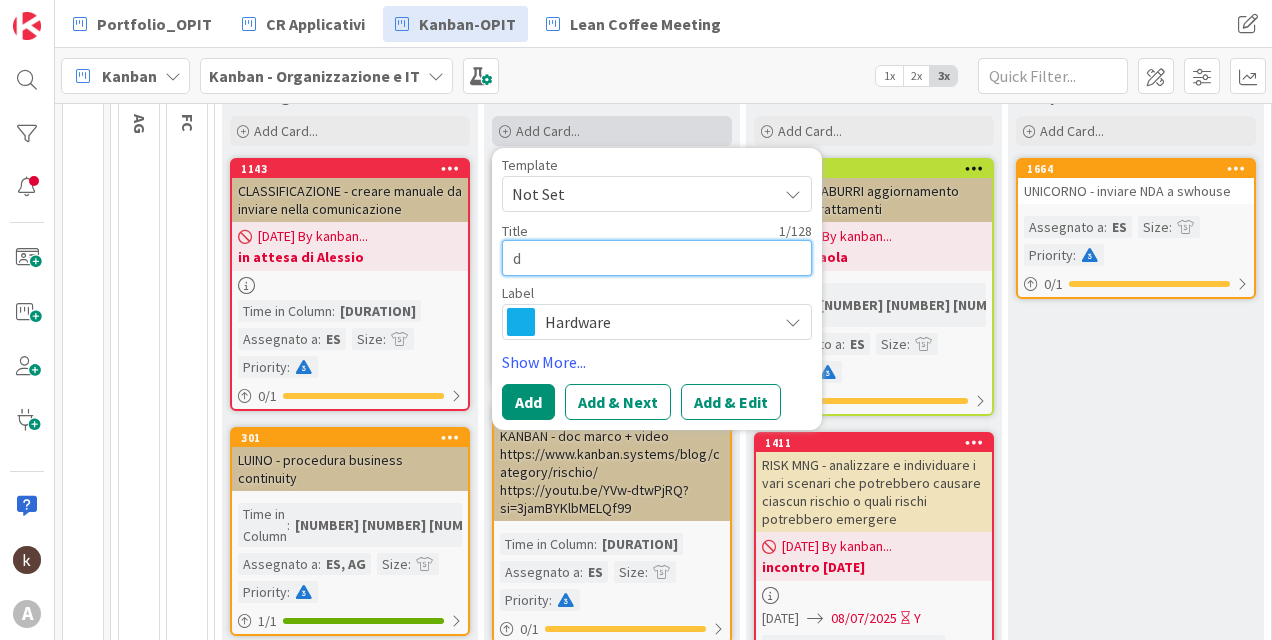 type 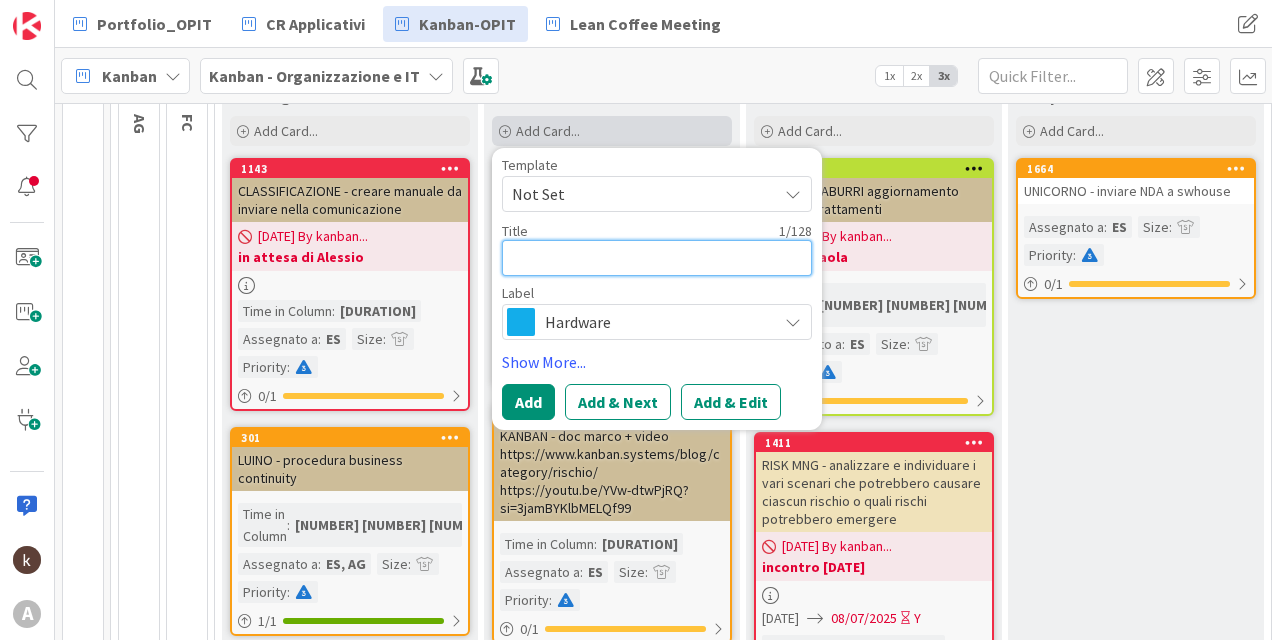 type on "x" 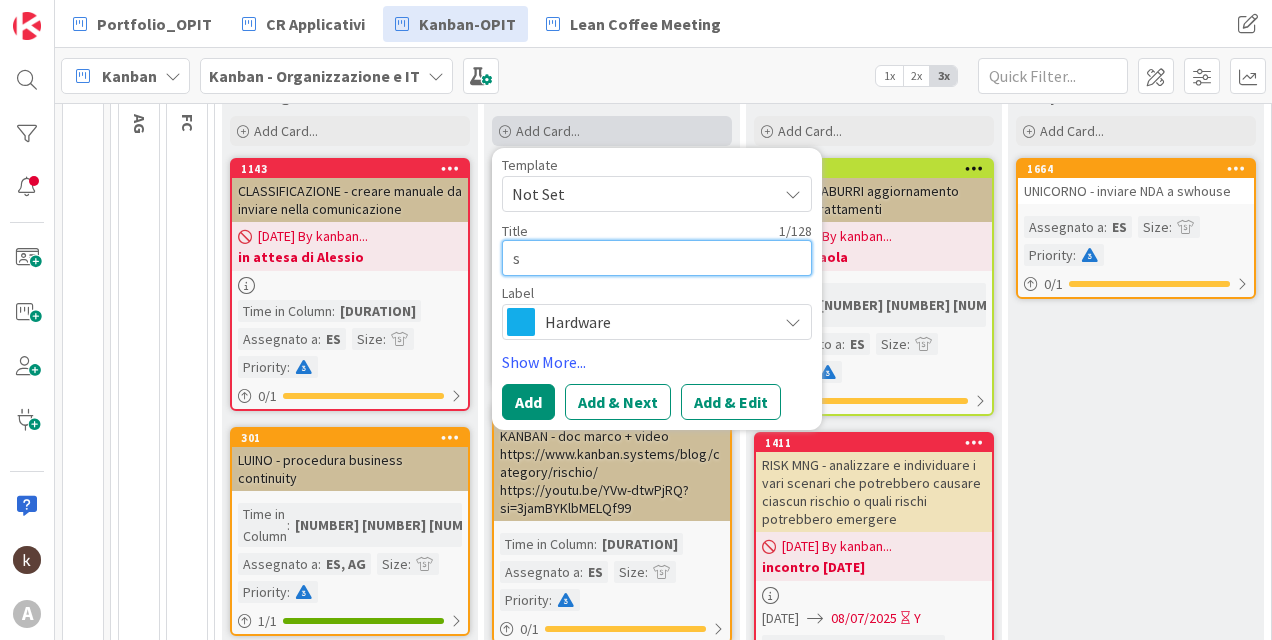 type on "x" 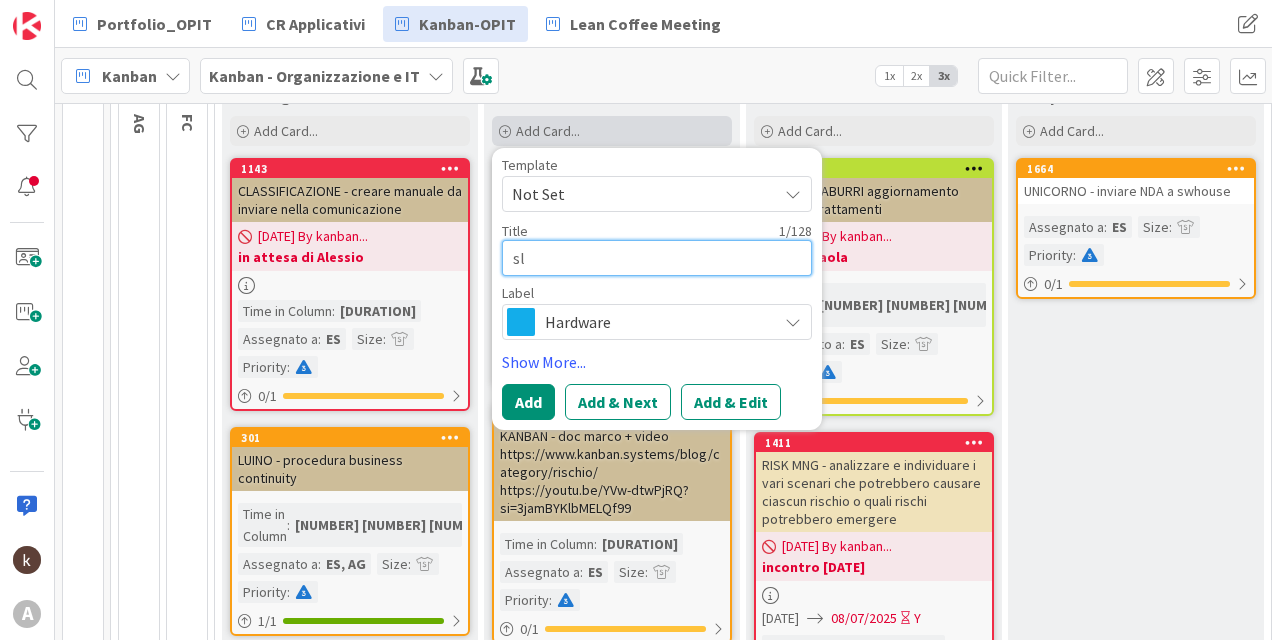 type on "x" 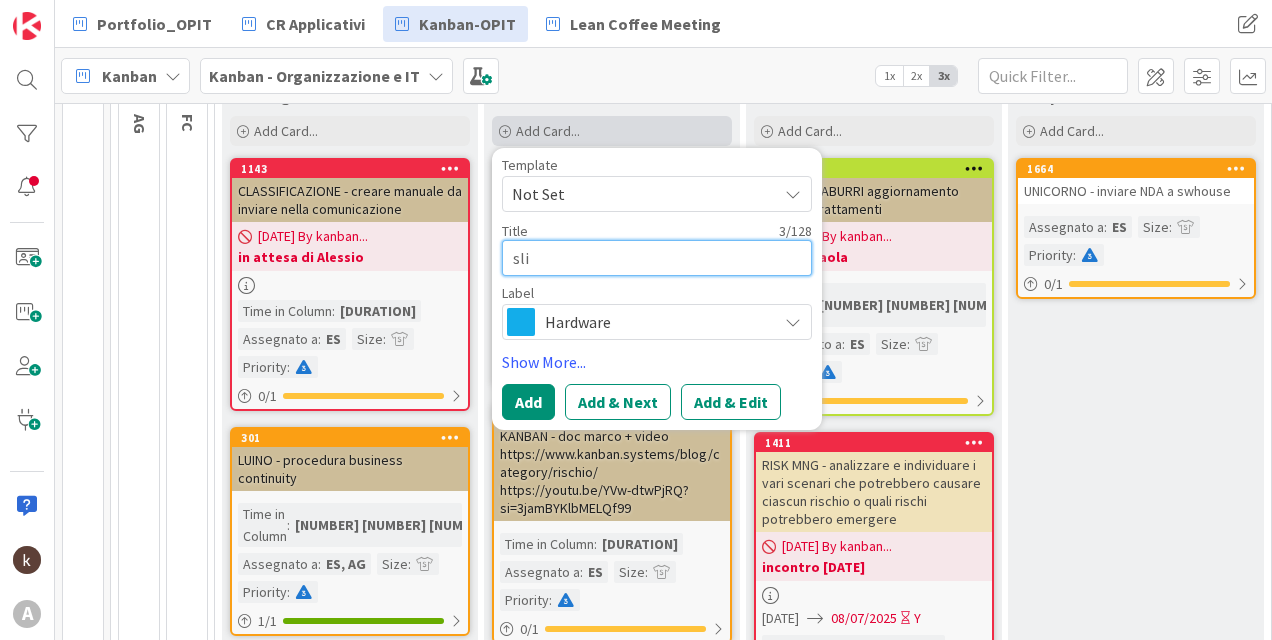 type on "x" 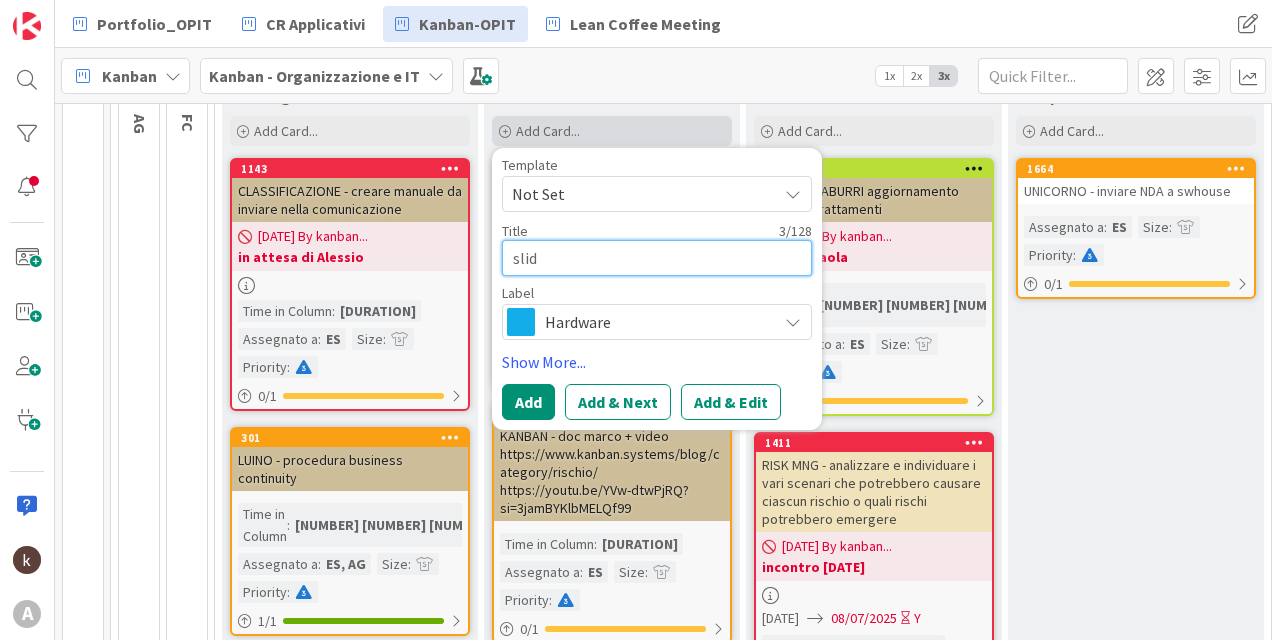 type on "x" 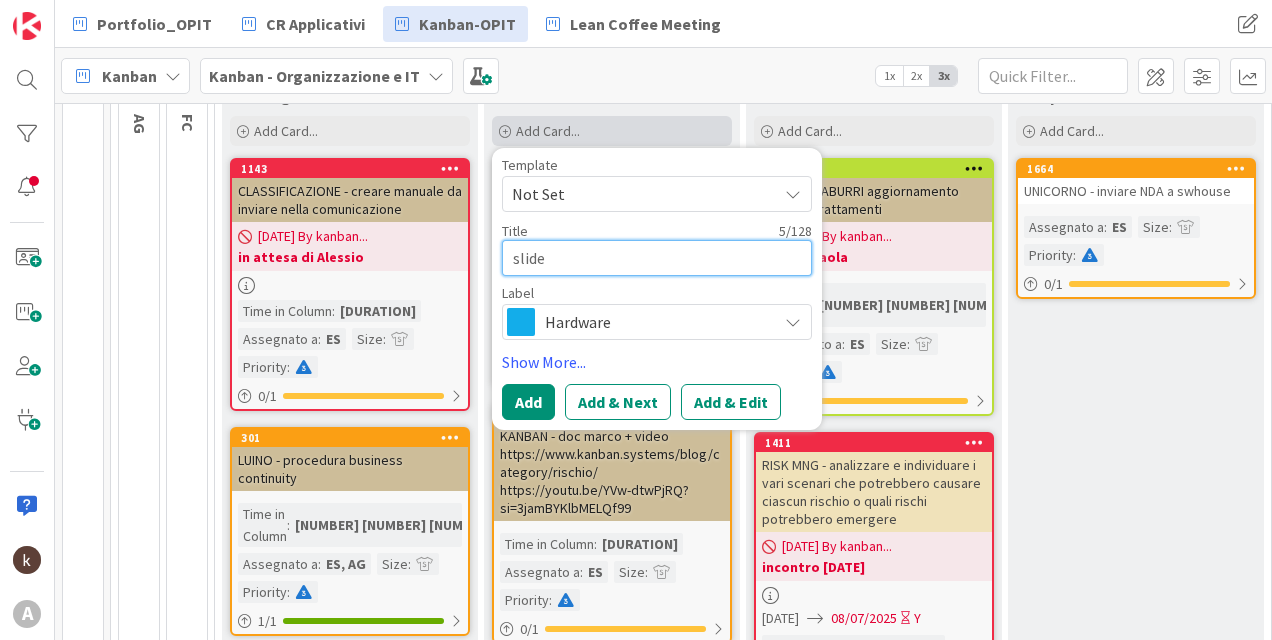 type on "x" 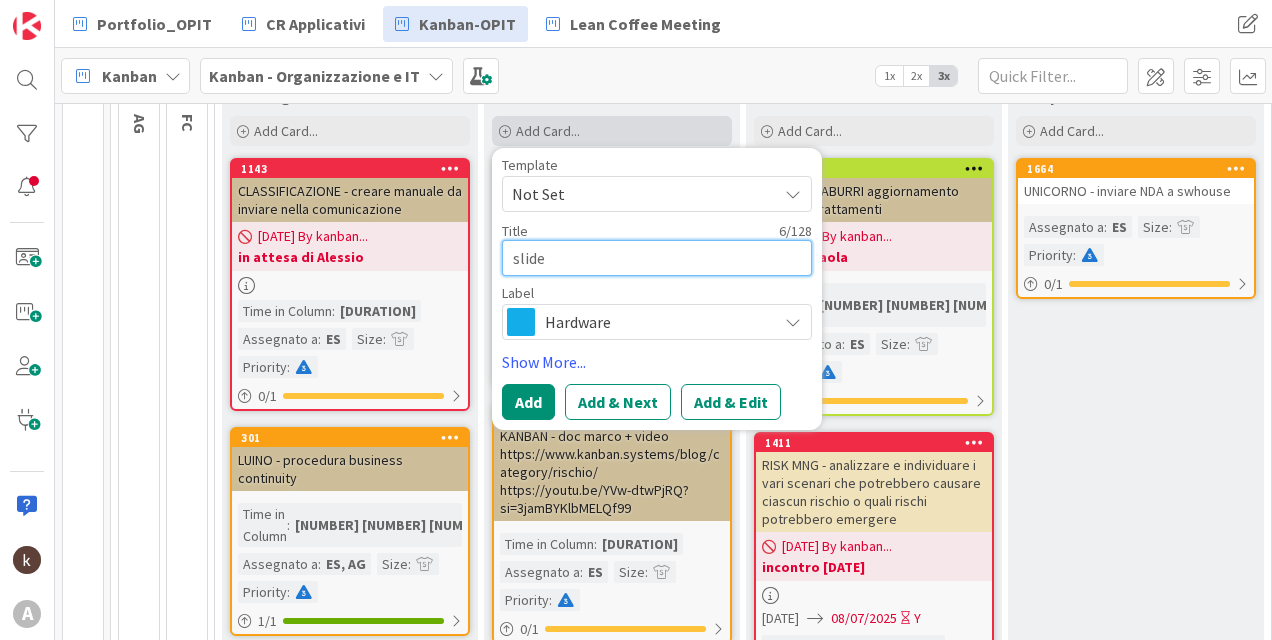 type on "x" 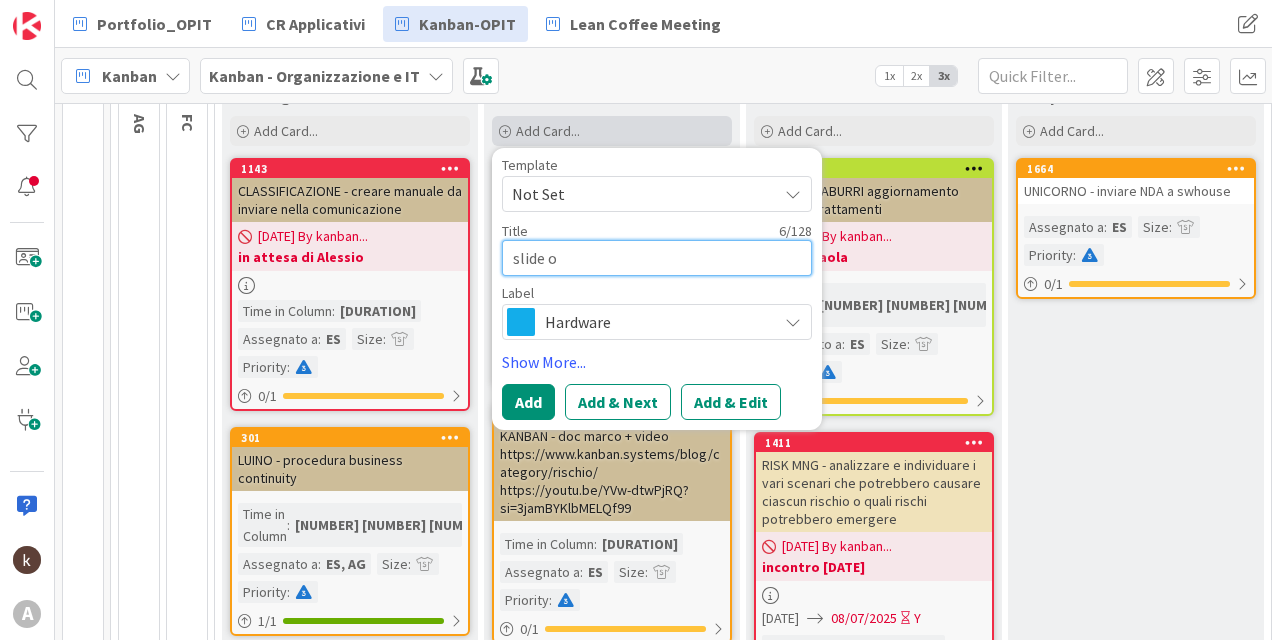type on "x" 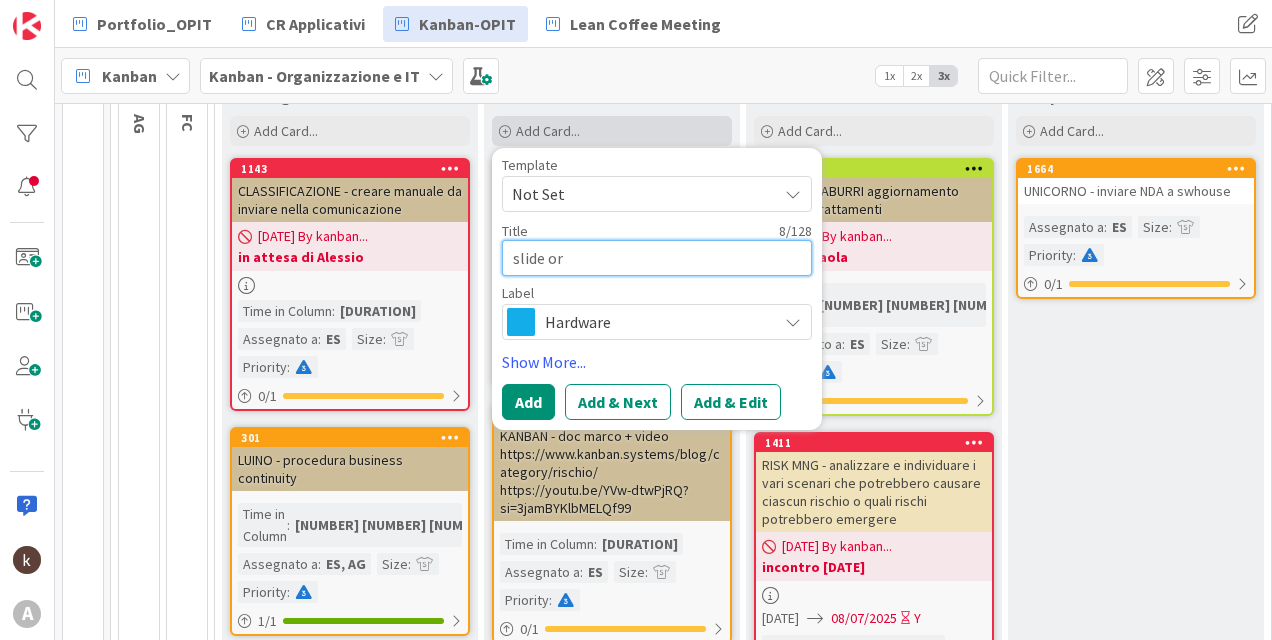 type on "x" 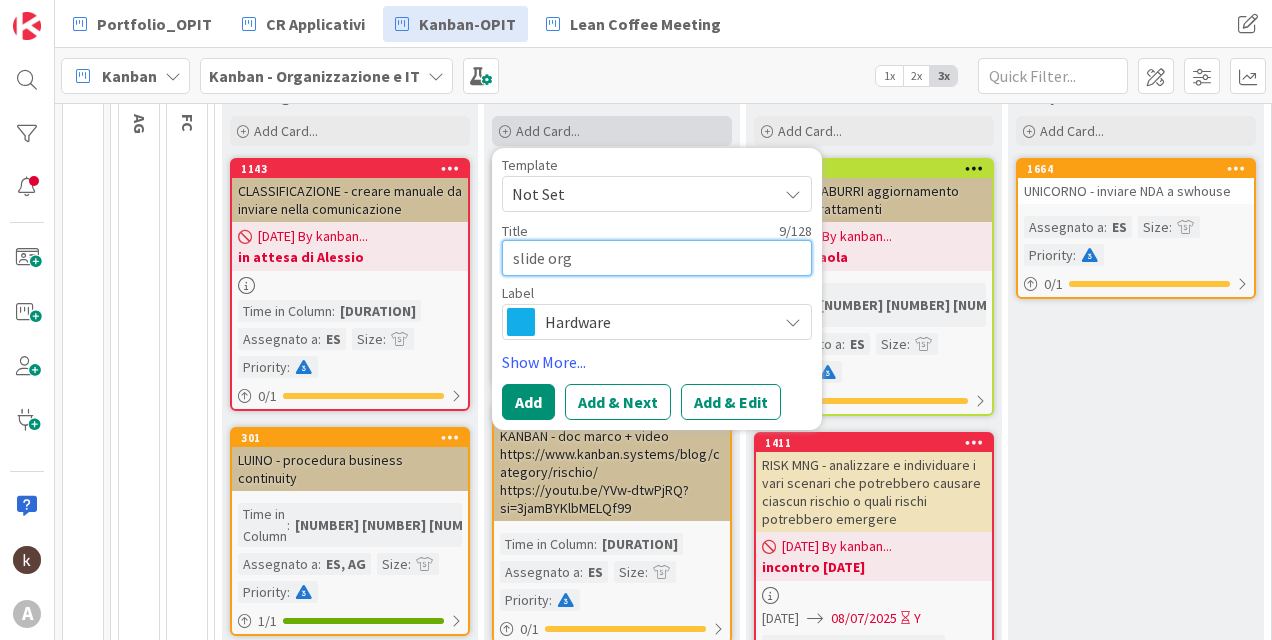 type on "x" 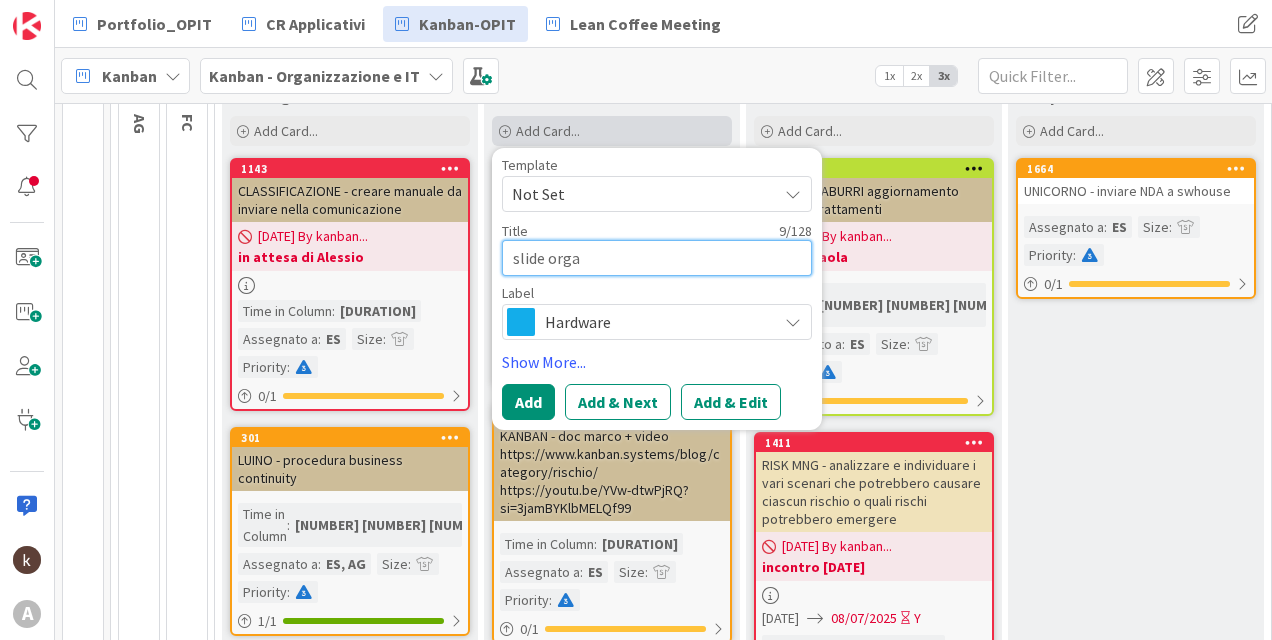 type on "x" 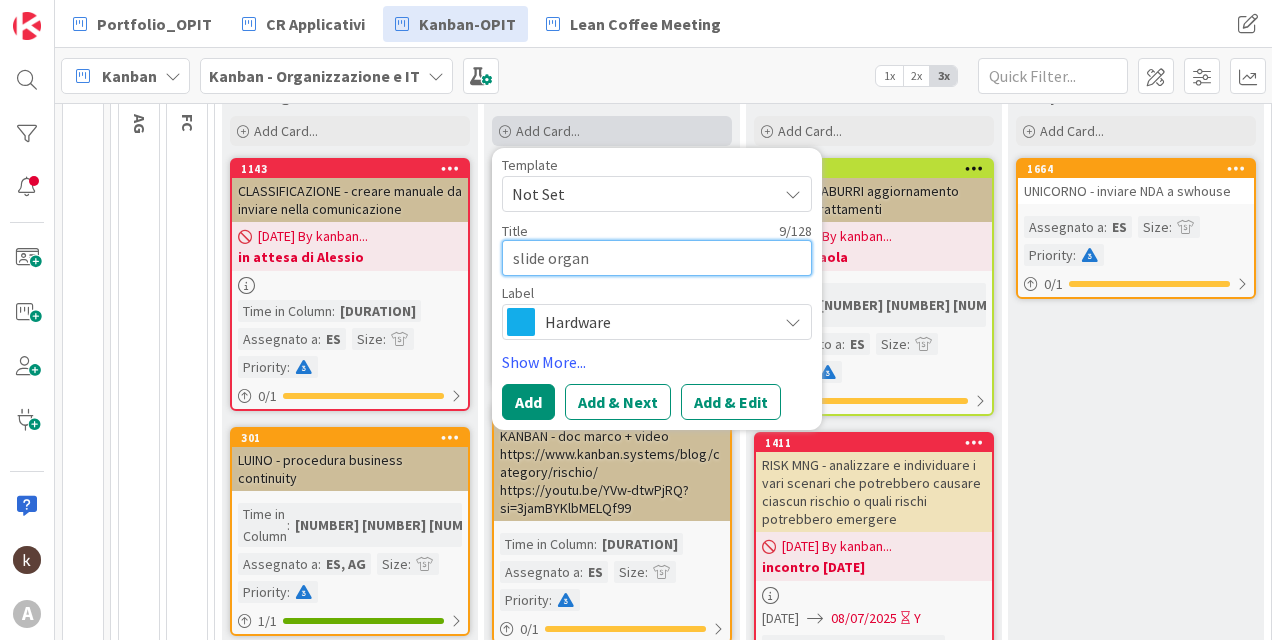 type on "x" 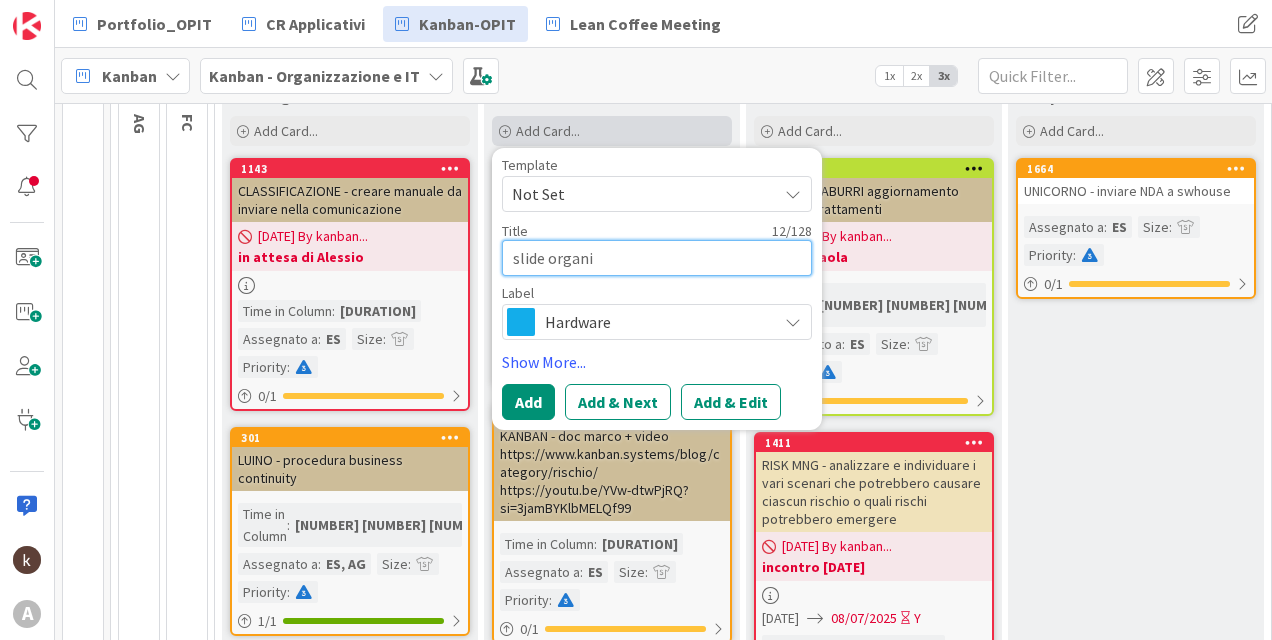 type on "slide organiz" 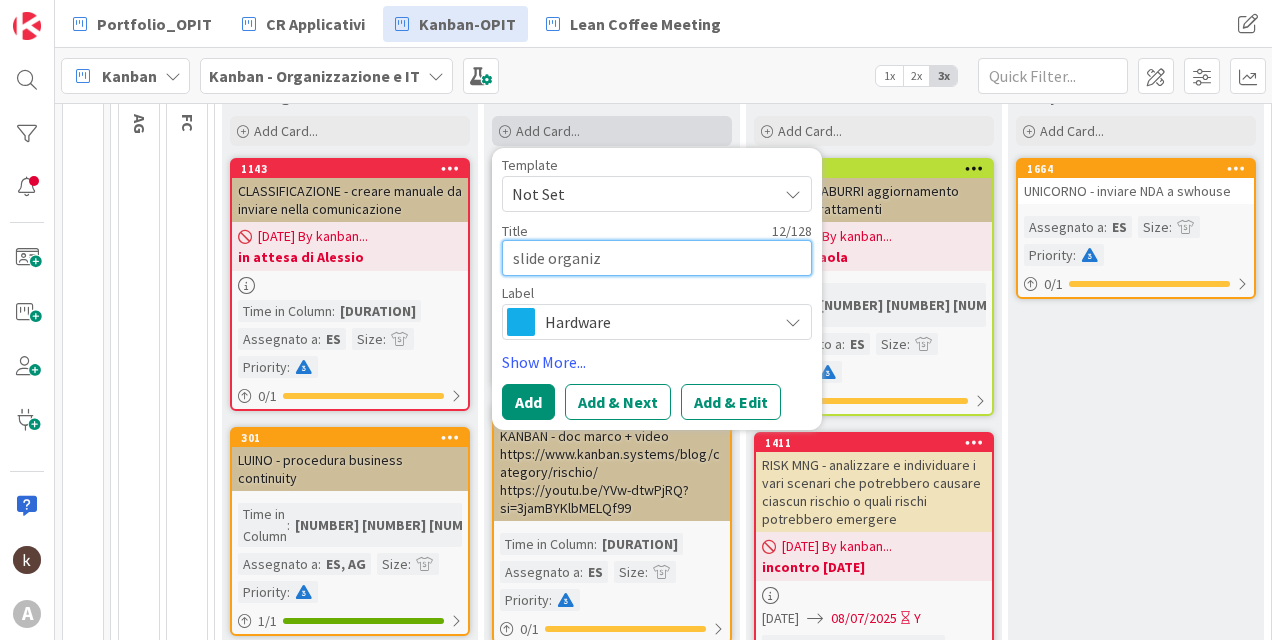 type on "x" 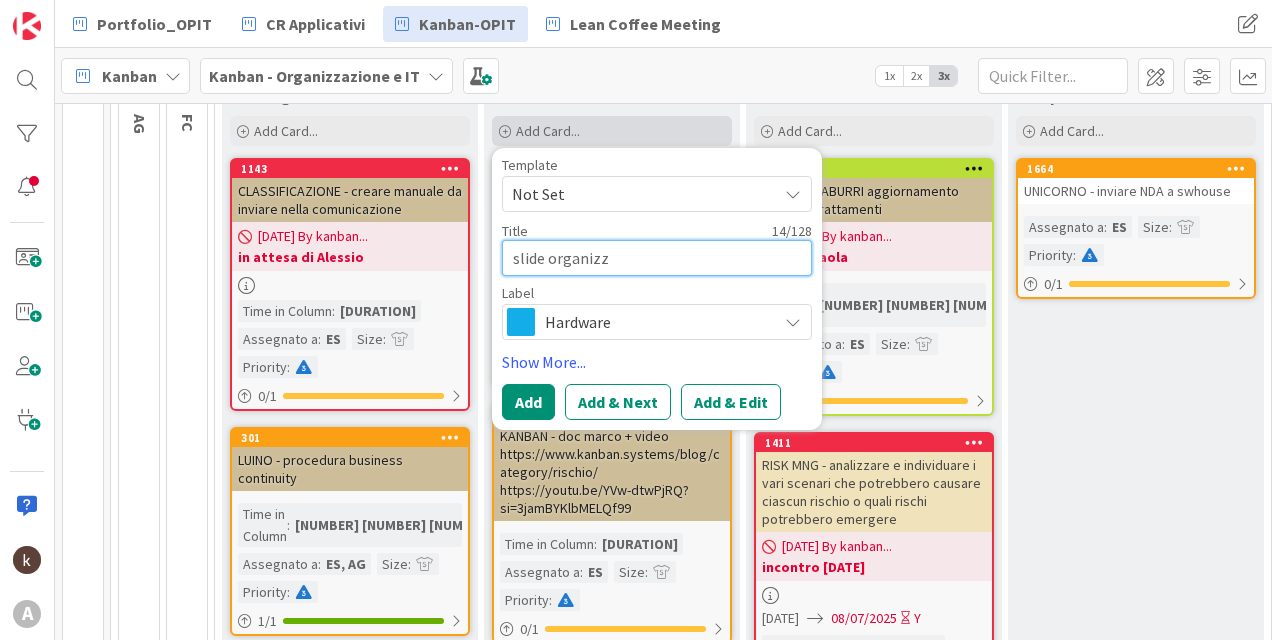 type on "x" 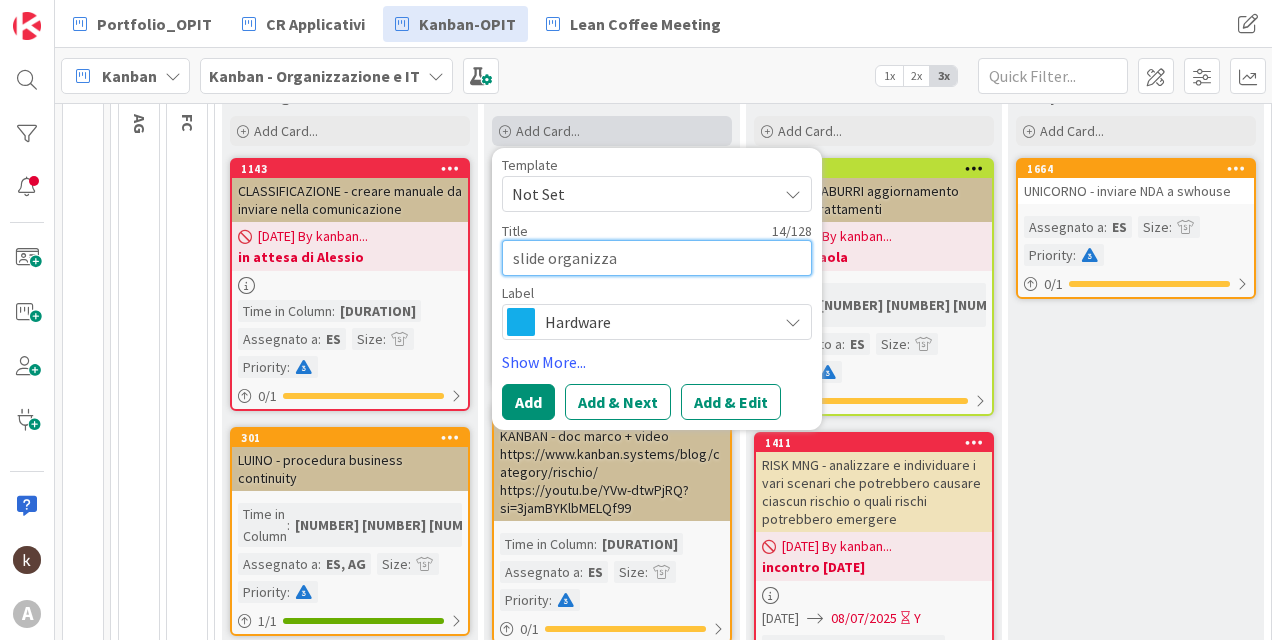 type on "x" 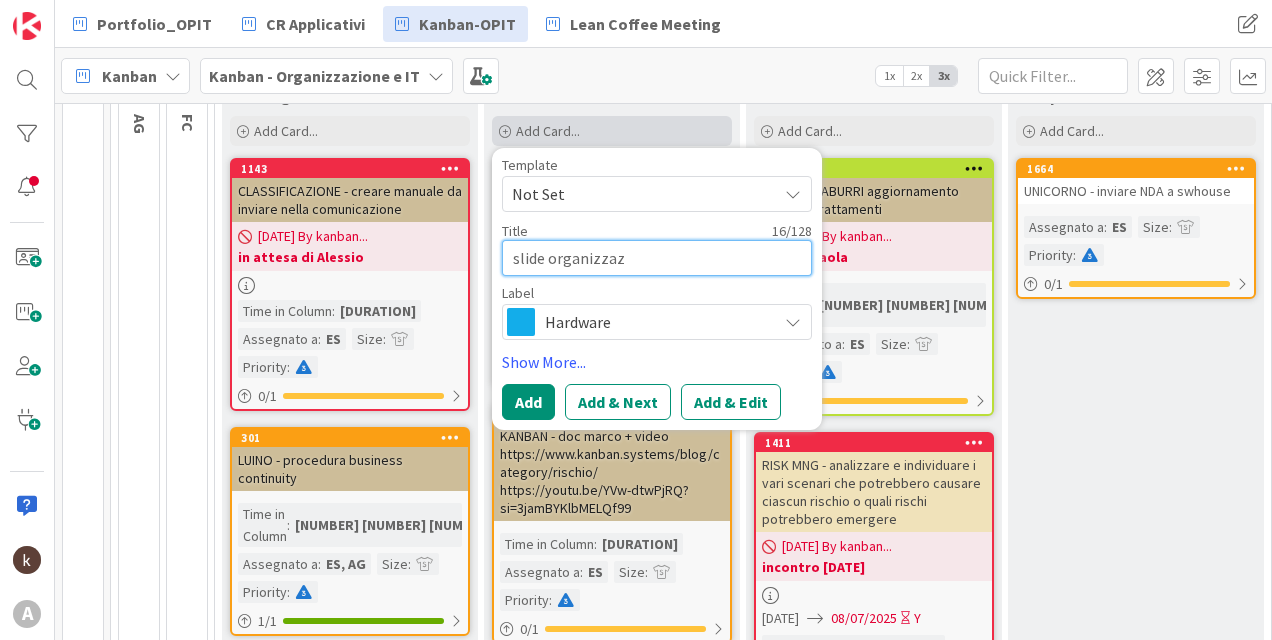 type on "x" 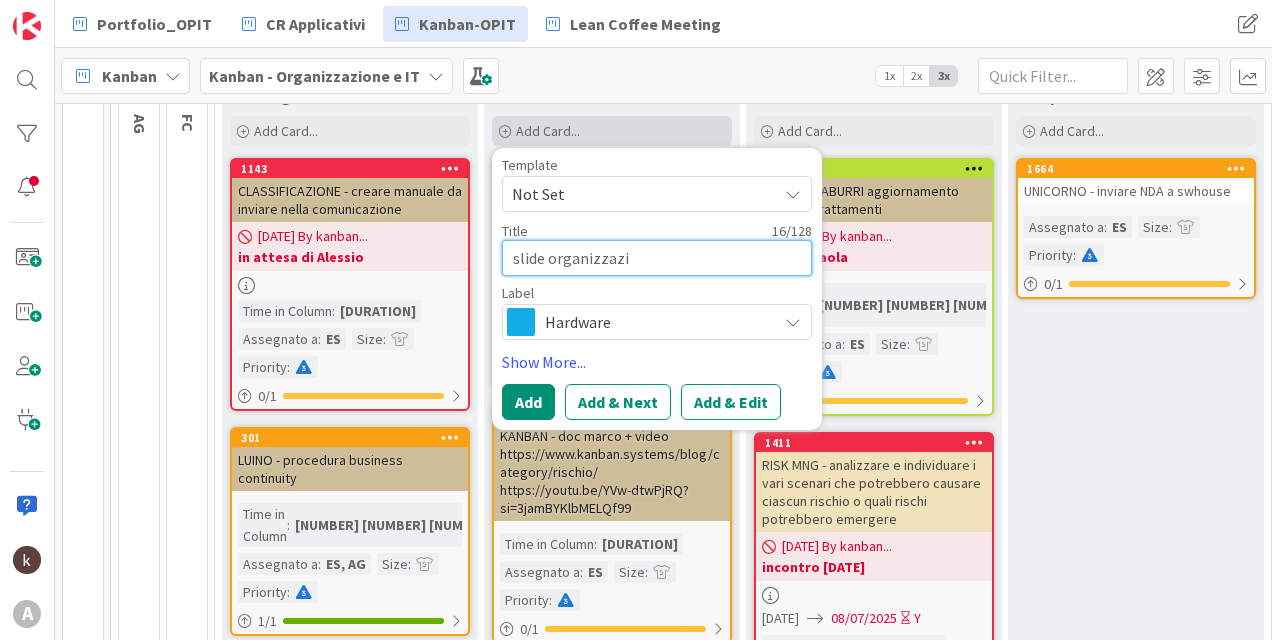 type on "x" 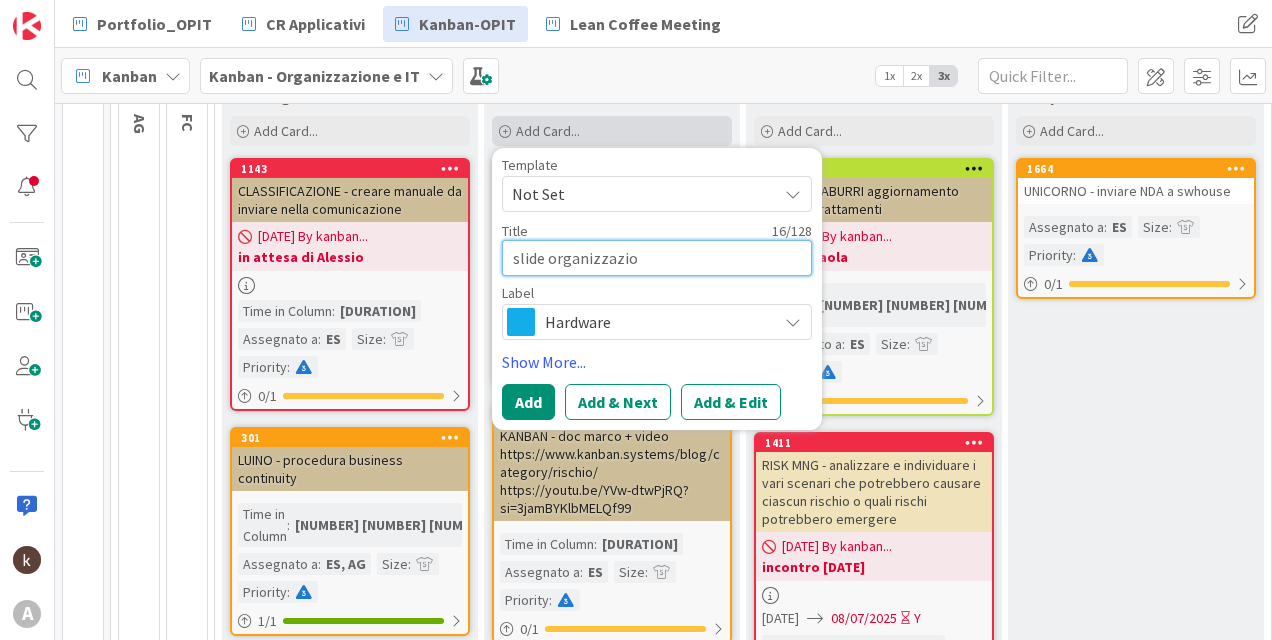 type on "slide organizzazion" 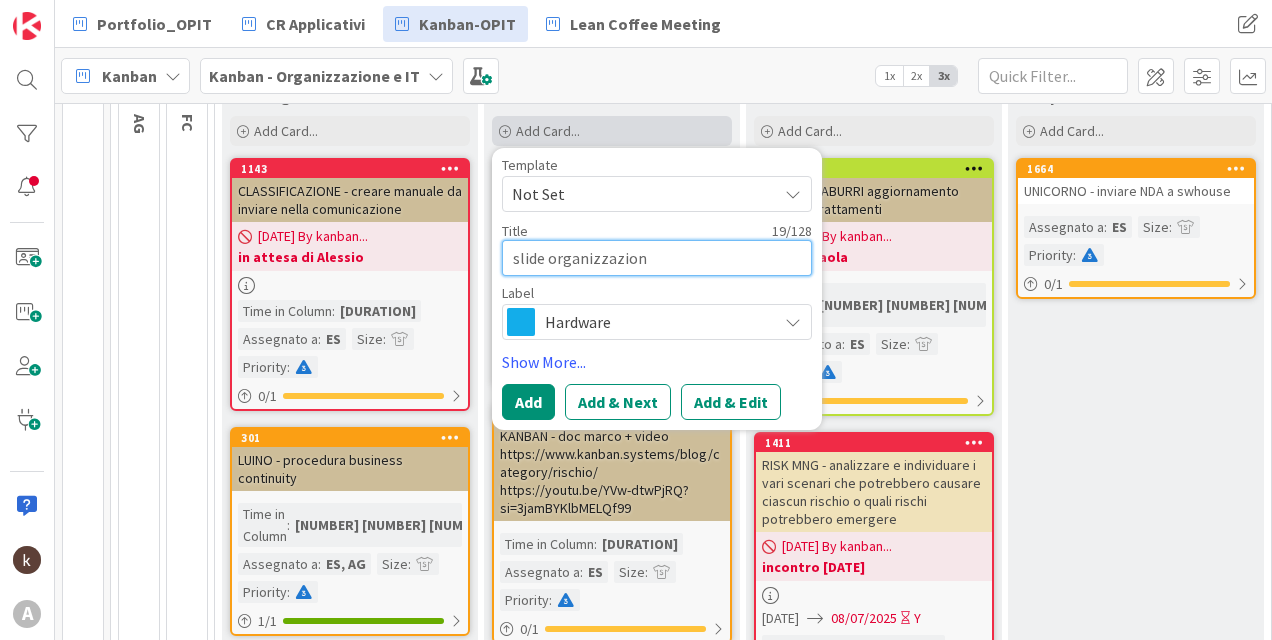 type on "x" 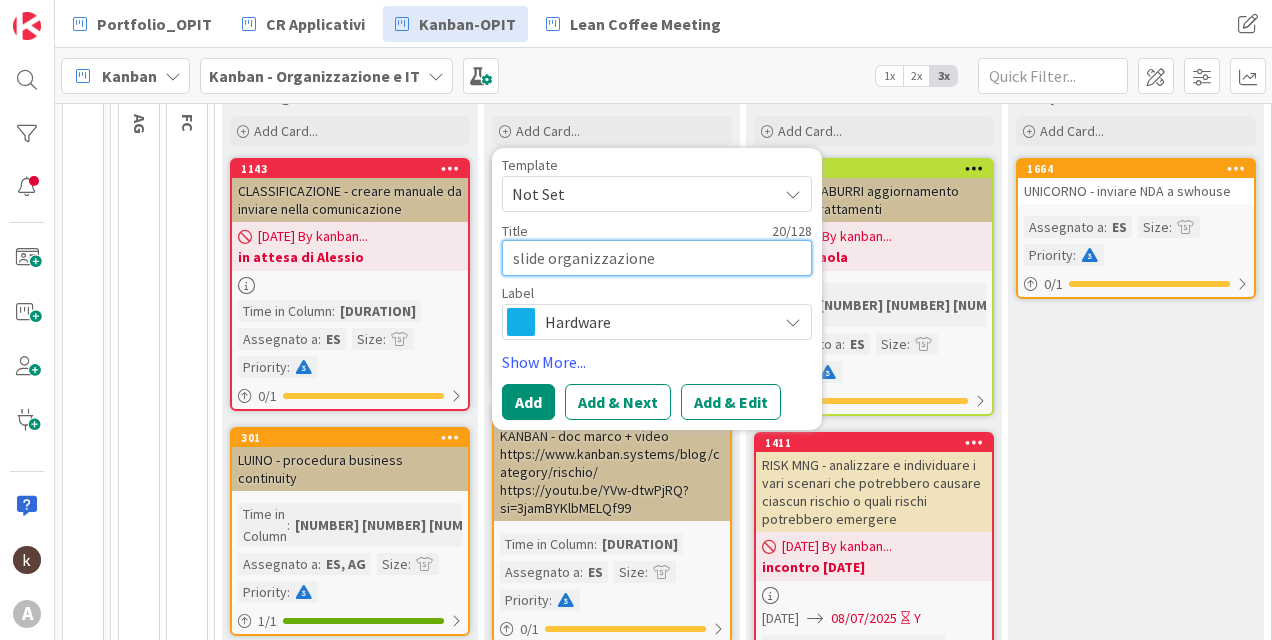 type on "slide organizzazione" 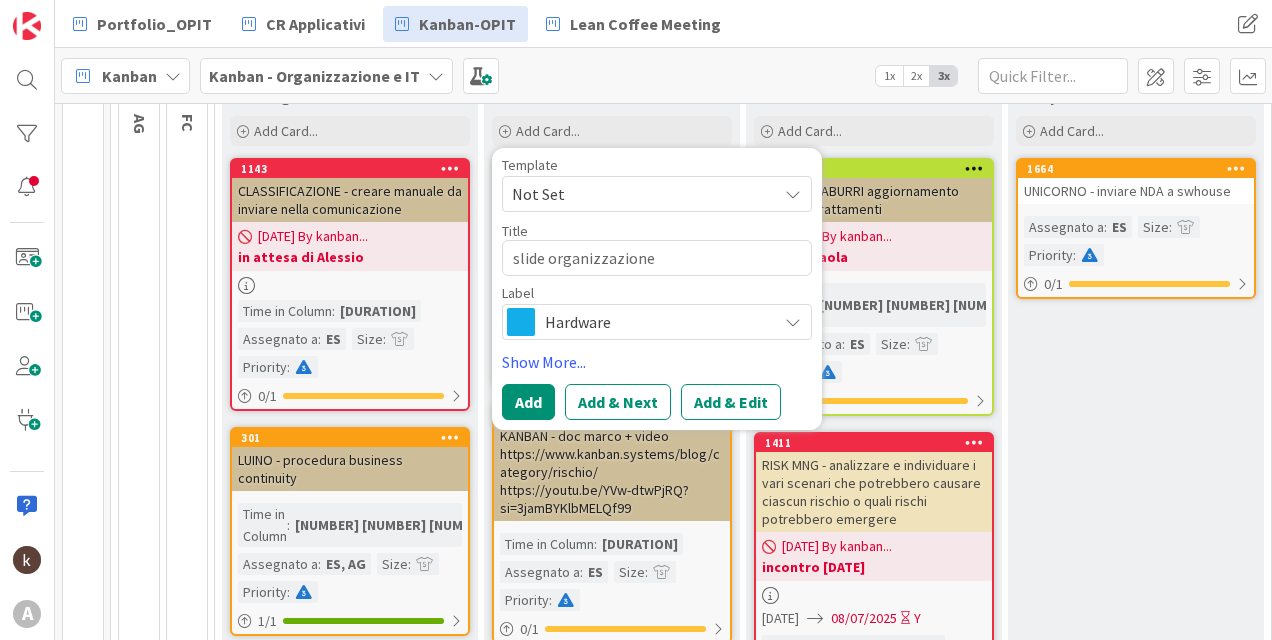 click on "Hardware" at bounding box center (657, 322) 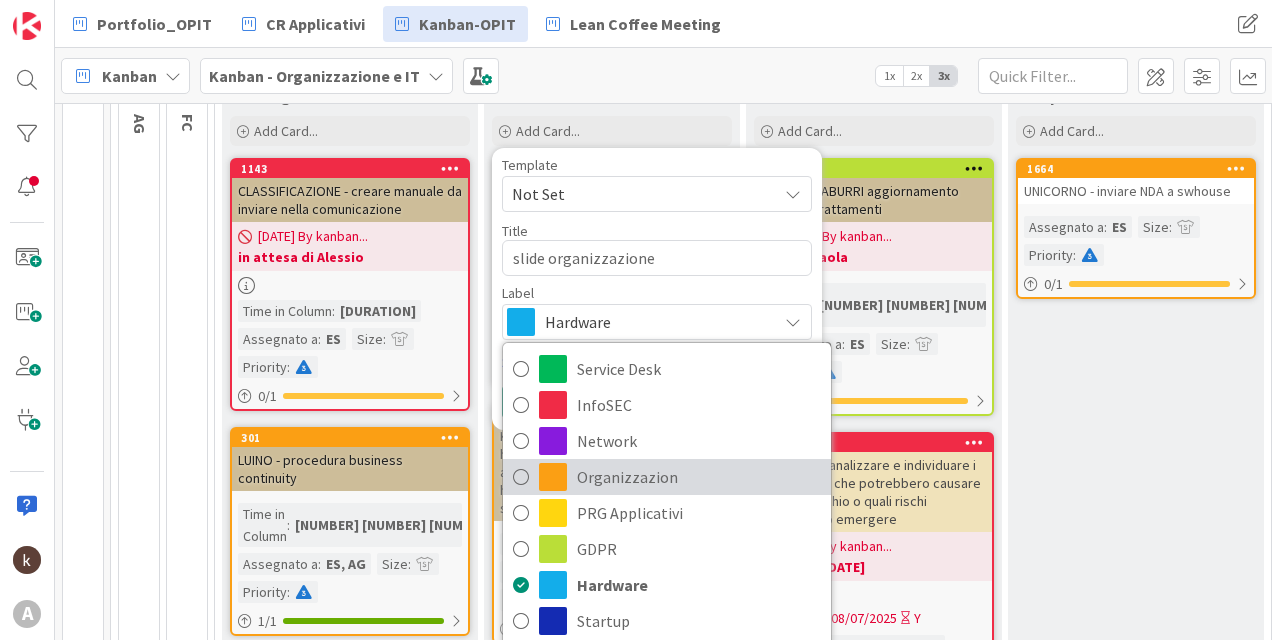 click on "Organizzazion" at bounding box center (699, 477) 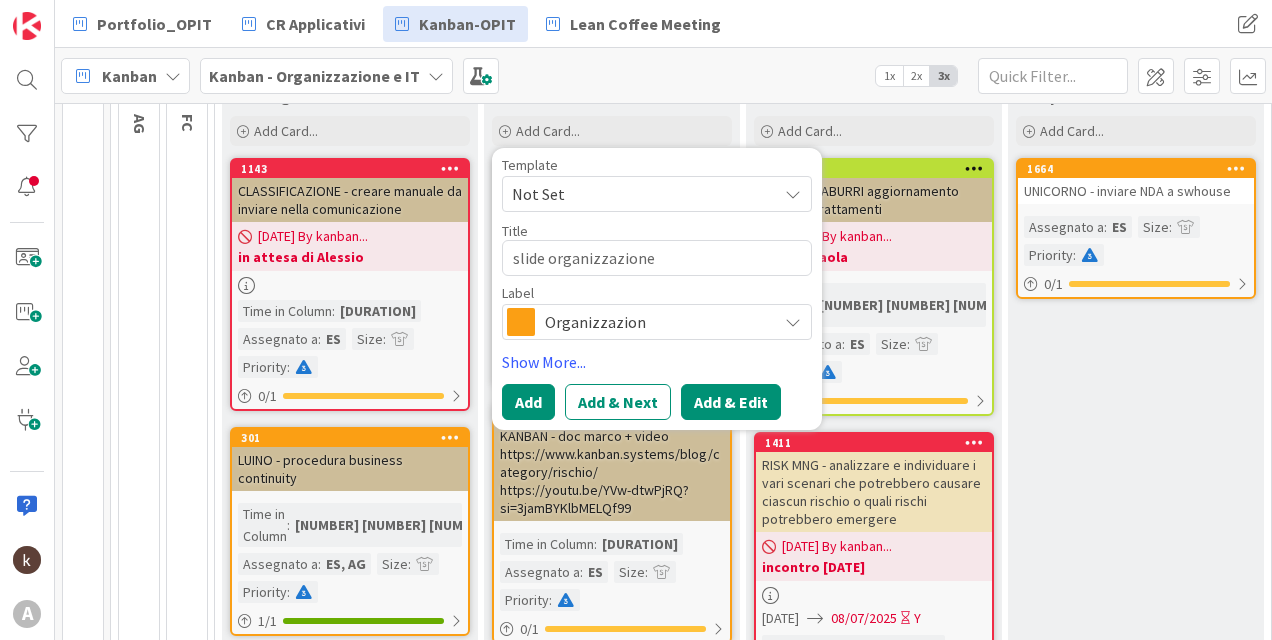 click on "Add & Edit" at bounding box center [731, 402] 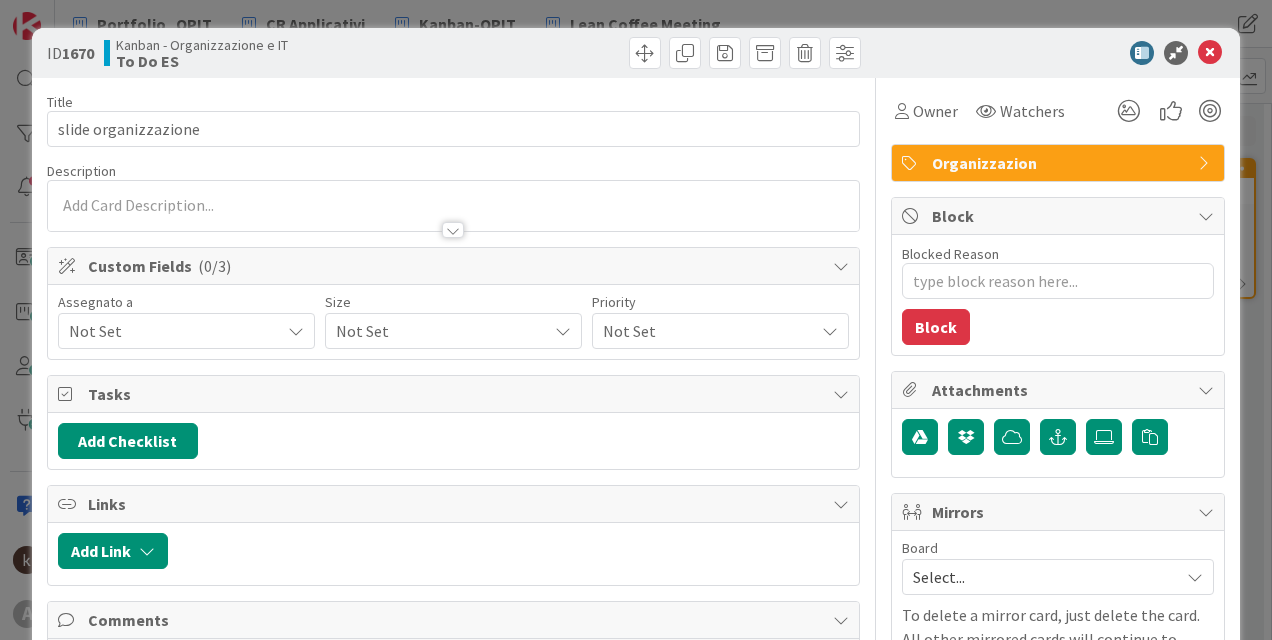 click on "Not Set" at bounding box center [186, 331] 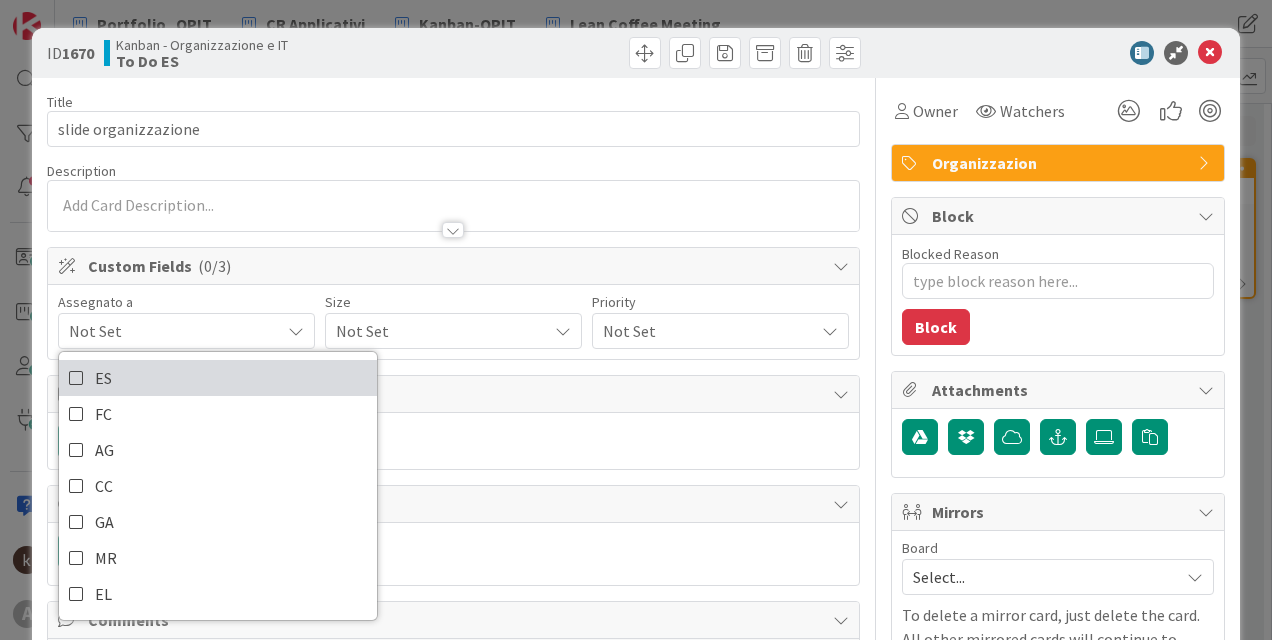 click on "ES" at bounding box center [218, 378] 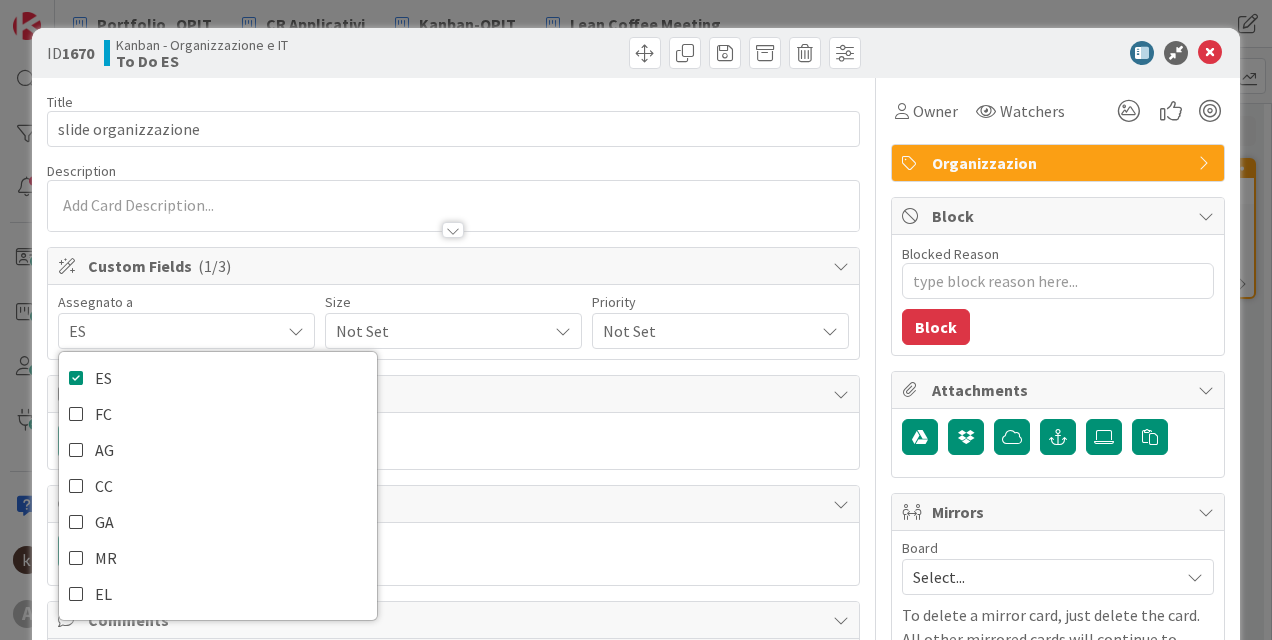 click on "Not Set" at bounding box center (436, 331) 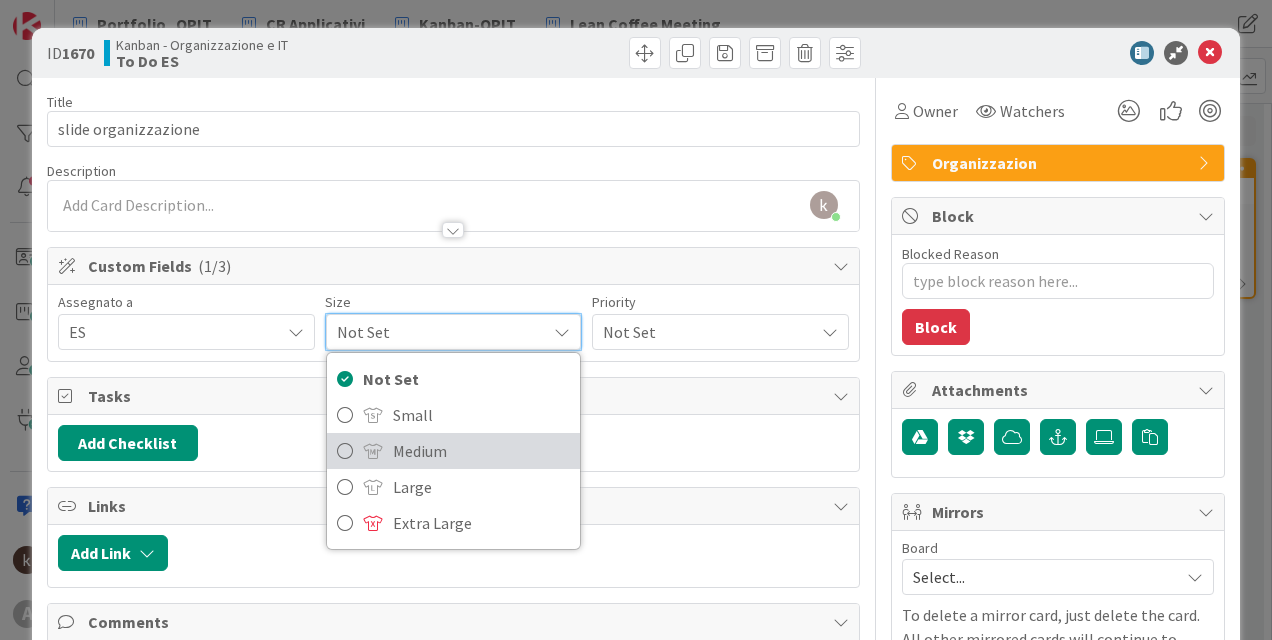 click on "Medium" at bounding box center [481, 451] 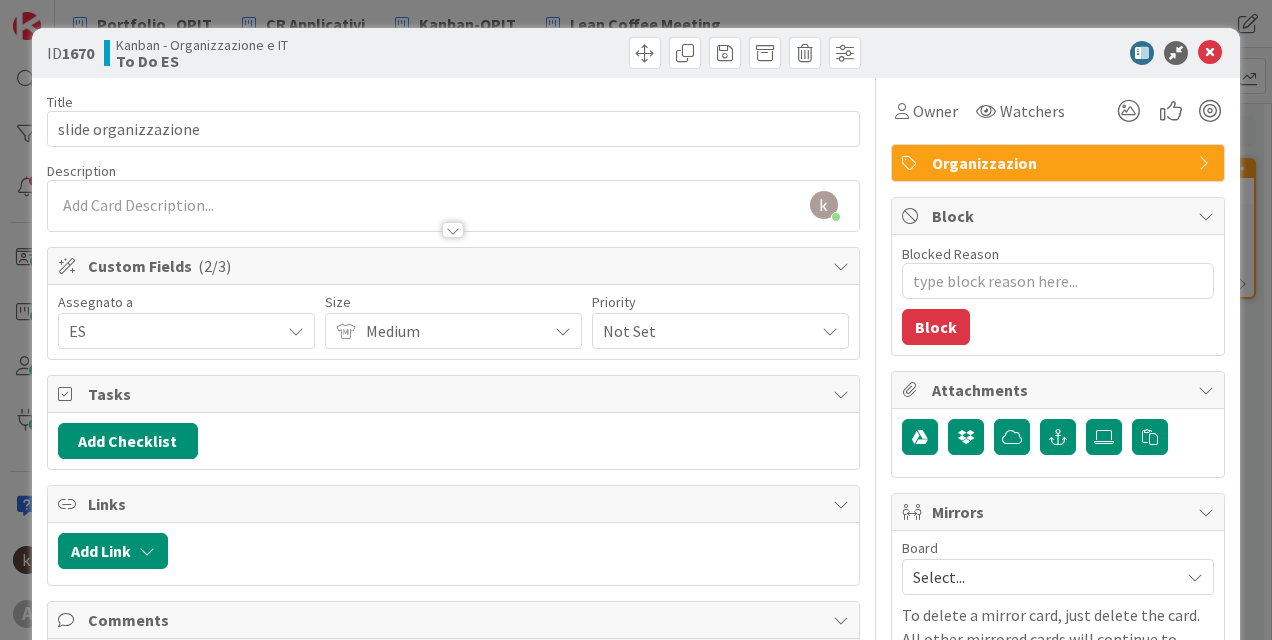 click on "Not Set" at bounding box center (703, 331) 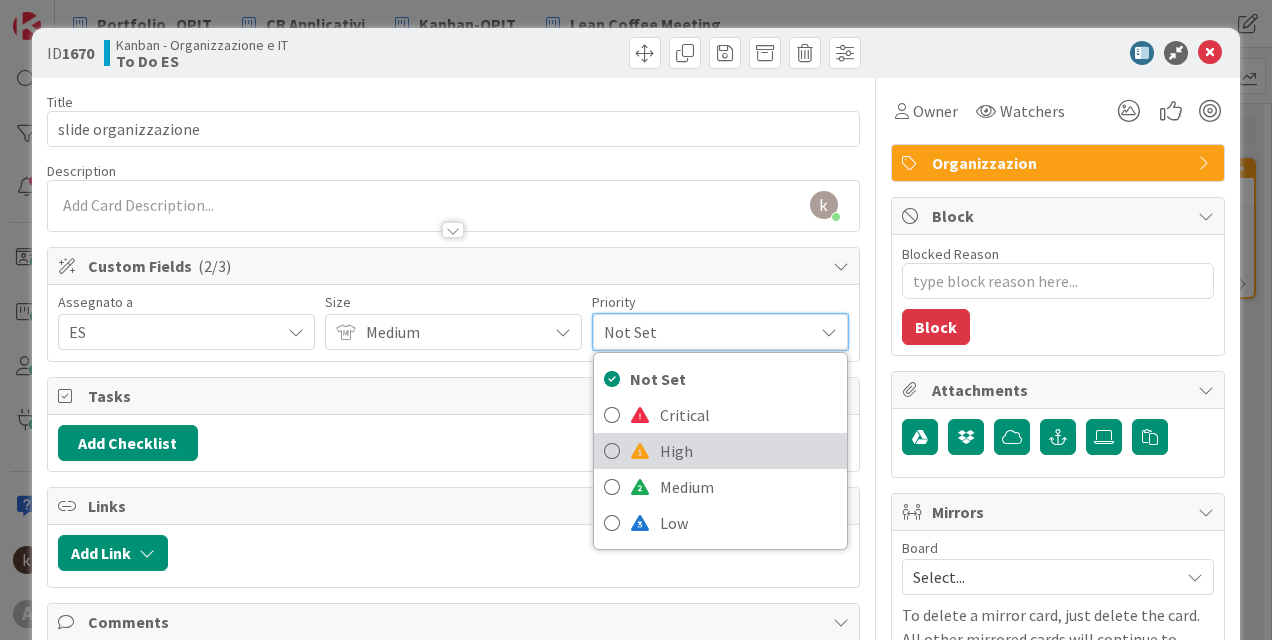 click on "High" at bounding box center (748, 451) 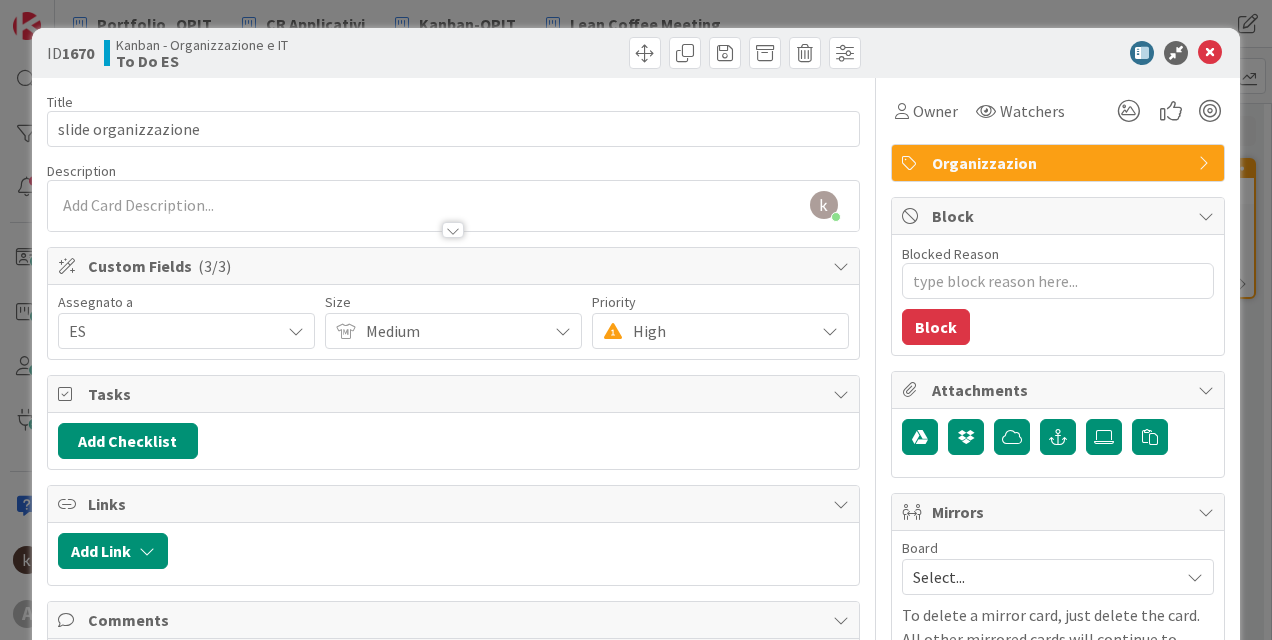 type on "x" 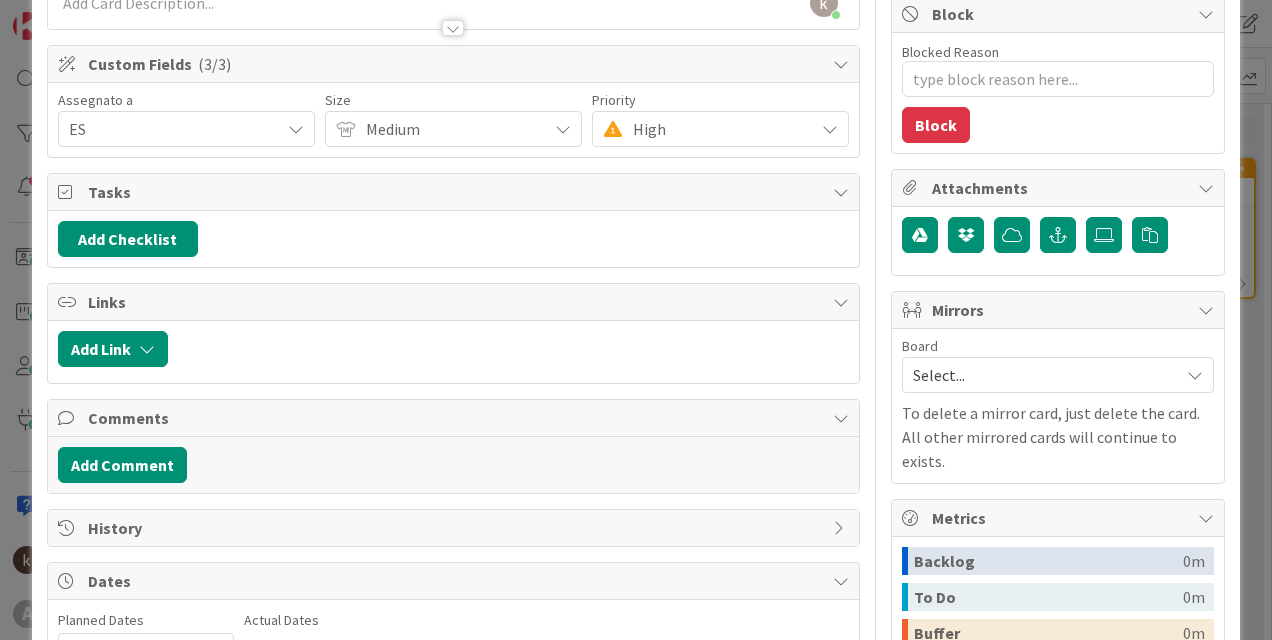 scroll, scrollTop: 300, scrollLeft: 0, axis: vertical 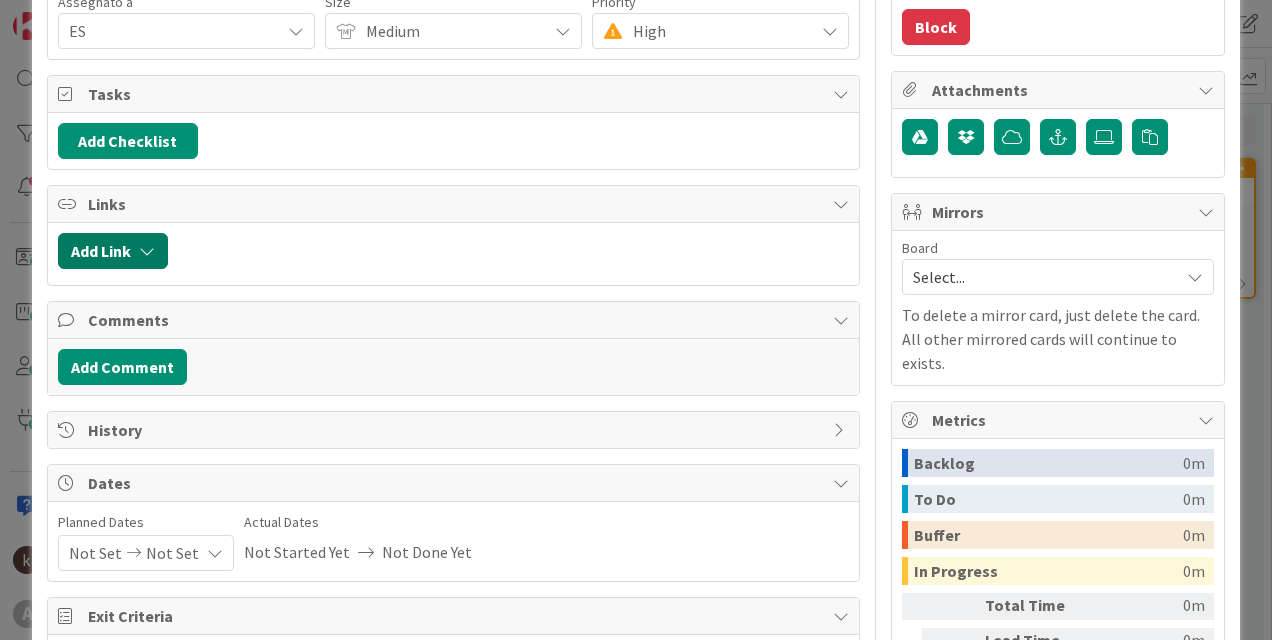 click at bounding box center (147, 251) 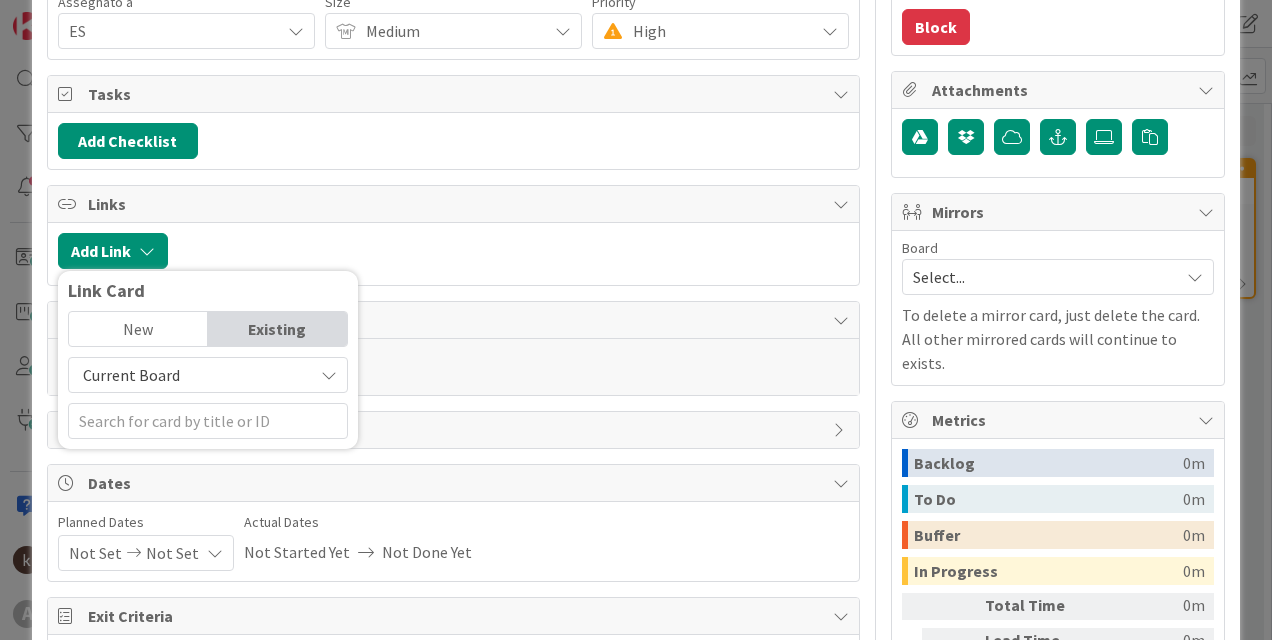 click on "Current Board" at bounding box center [191, 375] 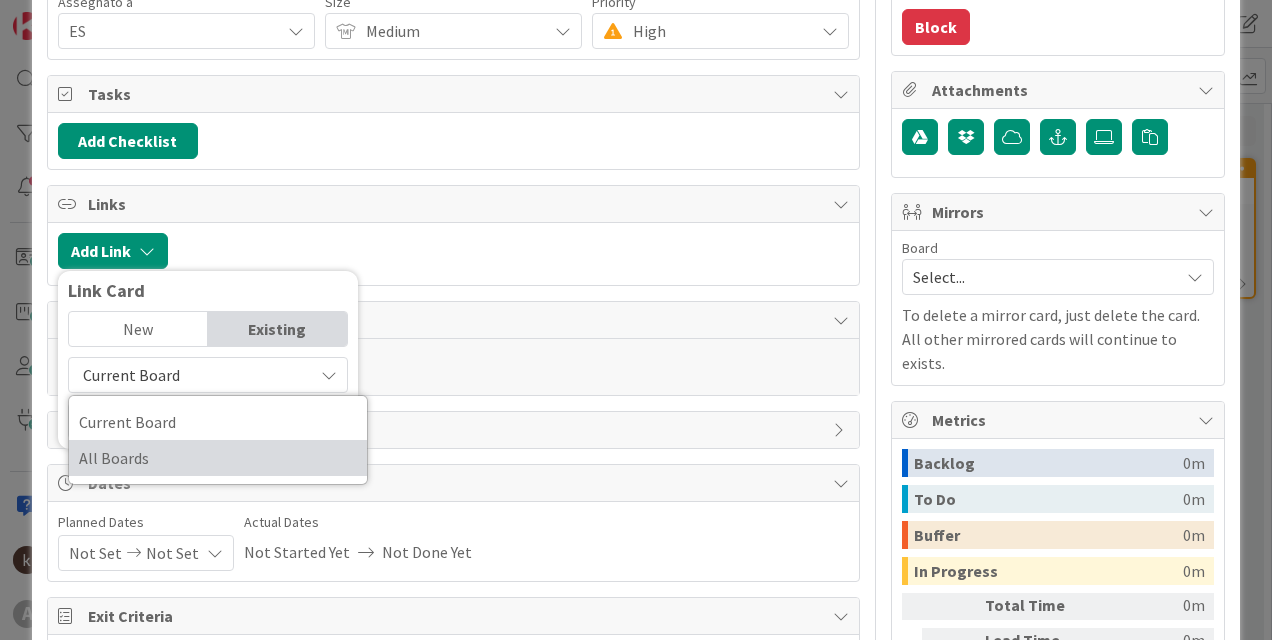 click on "All Boards" at bounding box center (218, 458) 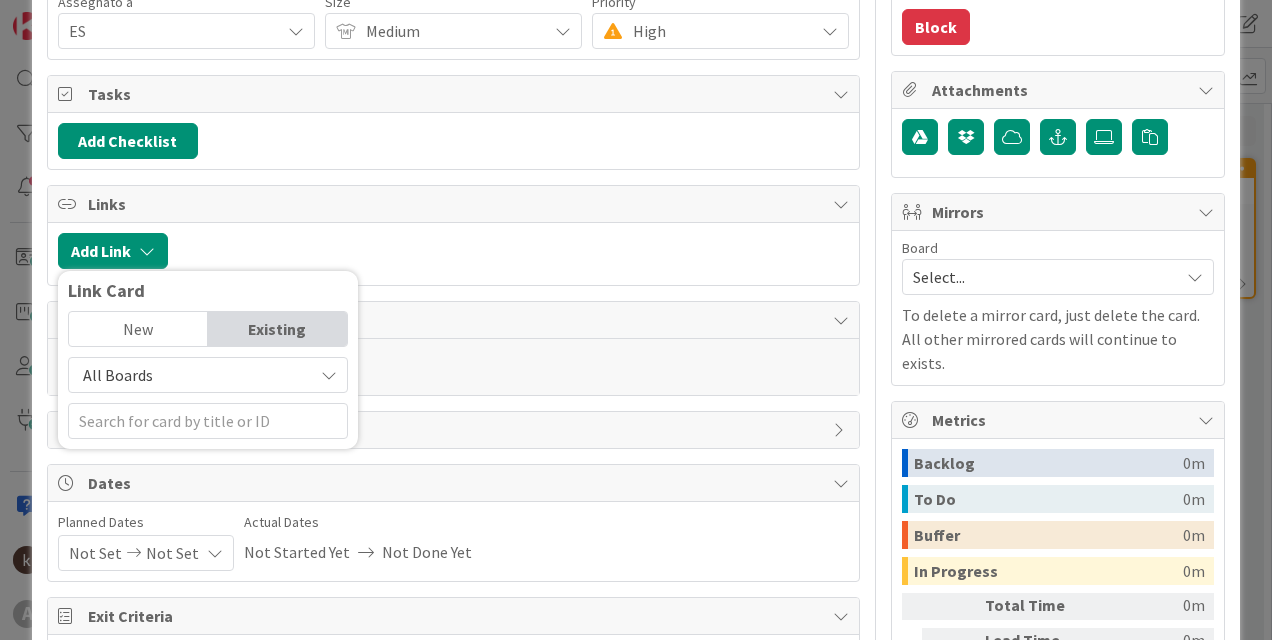 click on "New" at bounding box center [138, 329] 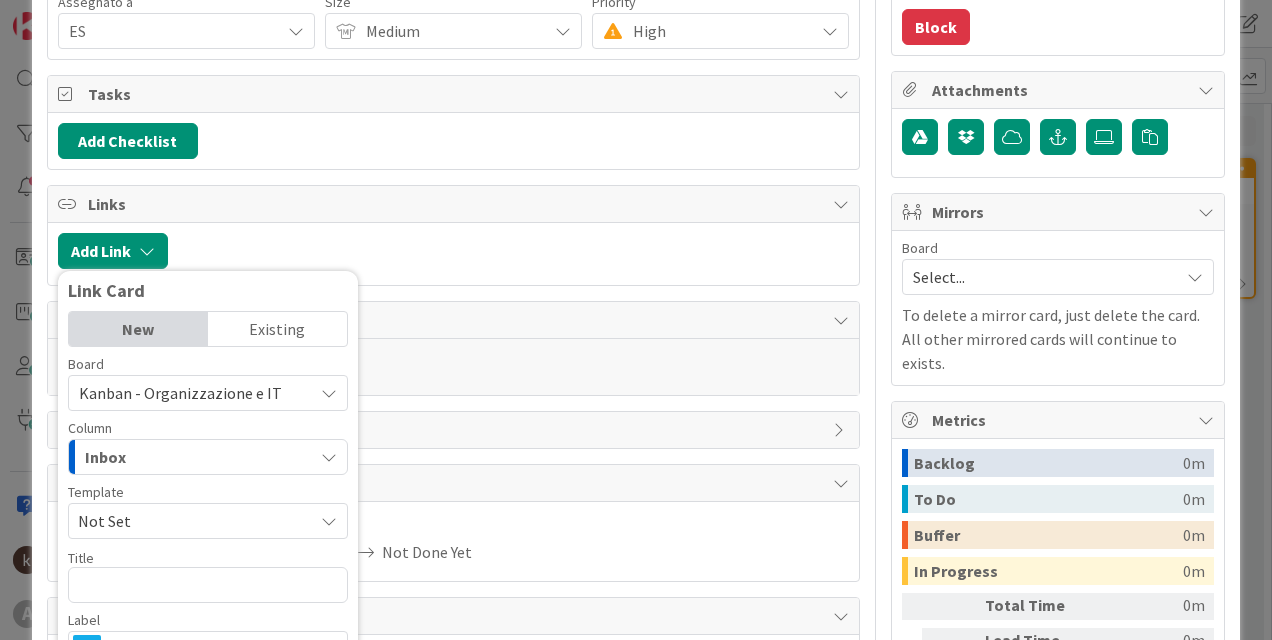 click on "Existing" at bounding box center (277, 329) 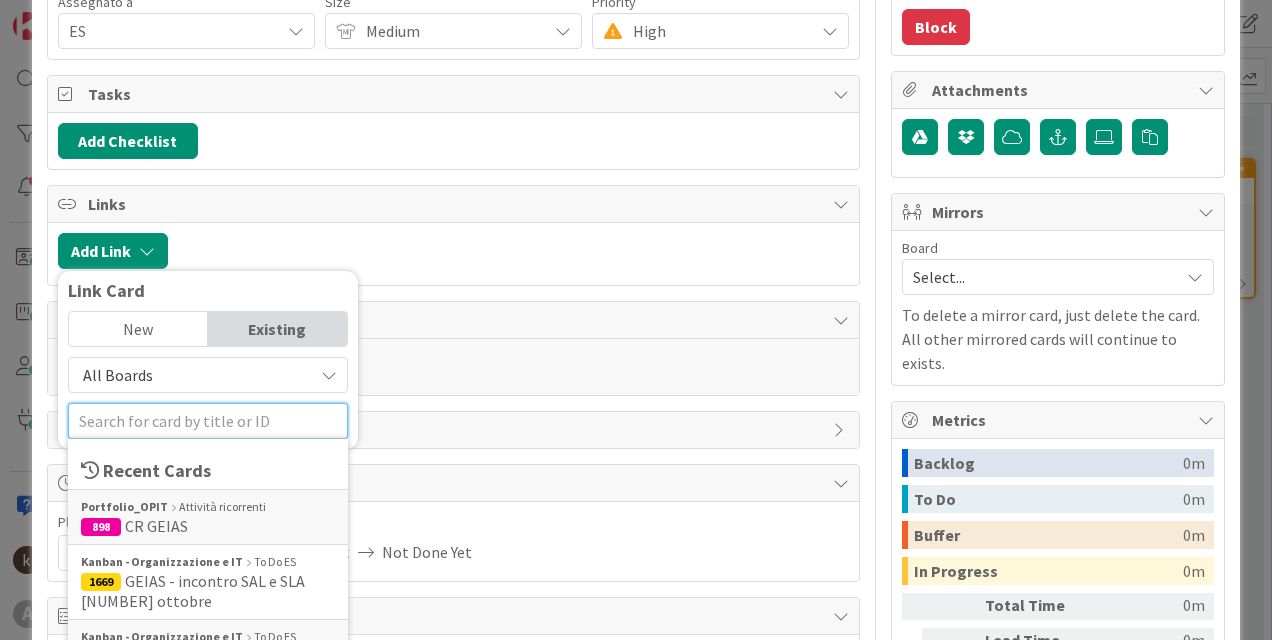 click at bounding box center (208, 421) 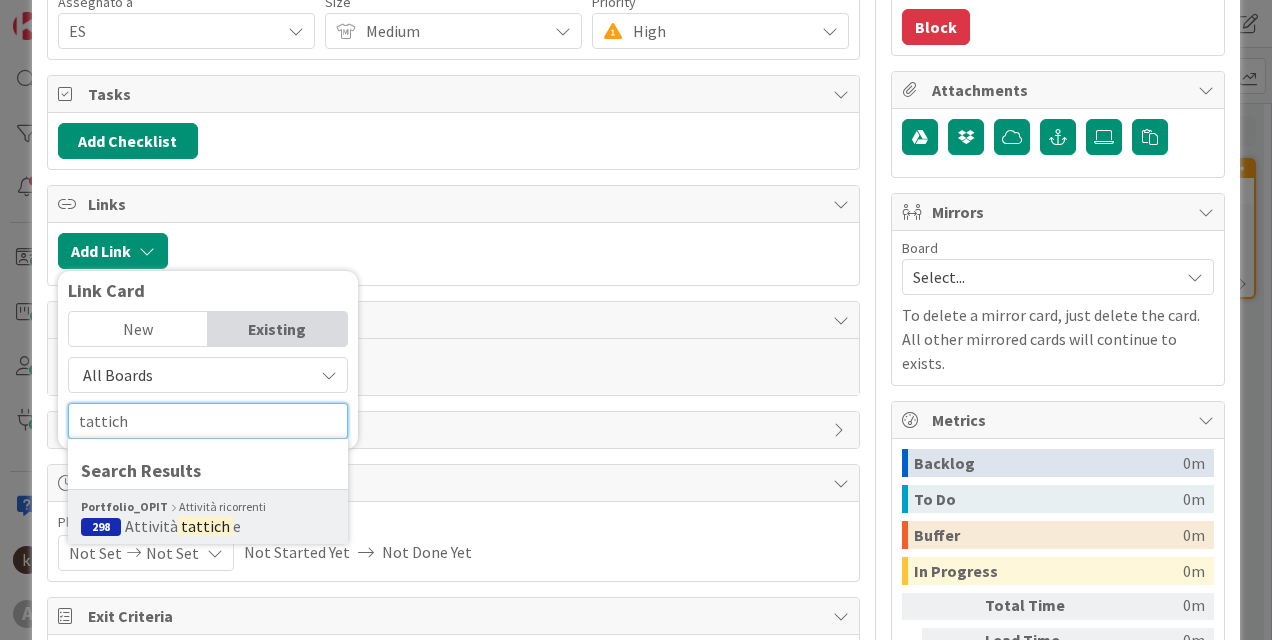 type on "tattich" 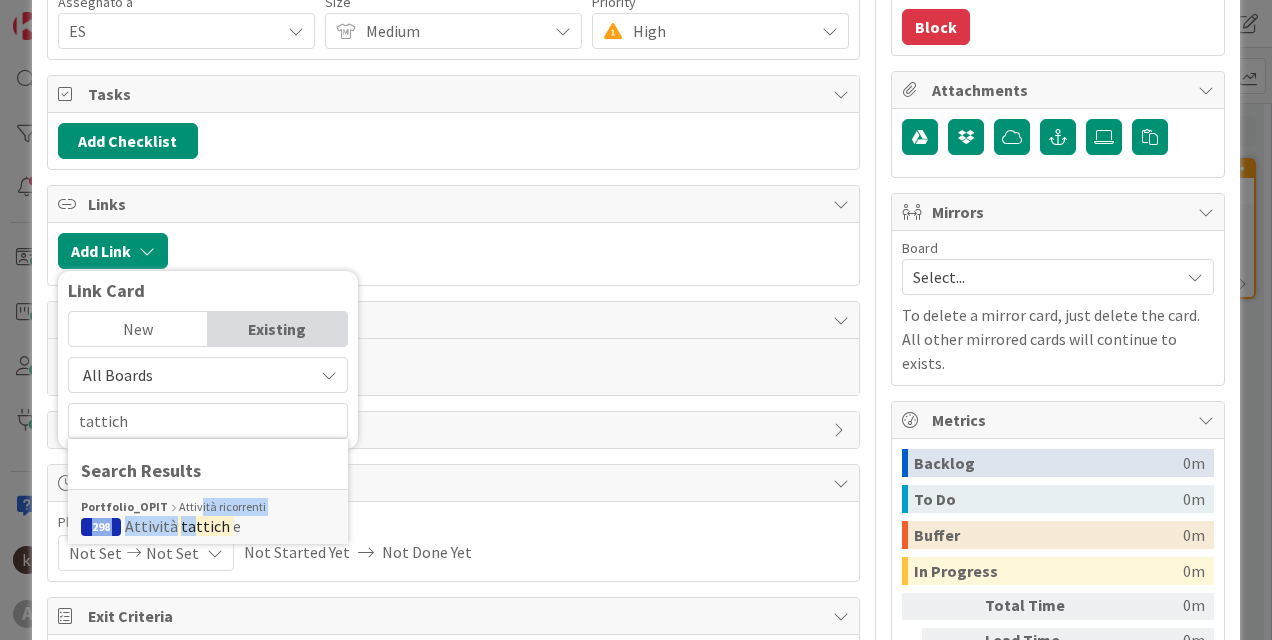 click on "Portfolio_OPIT Attività ricorrenti 298 Attività  tattich e" at bounding box center (208, 516) 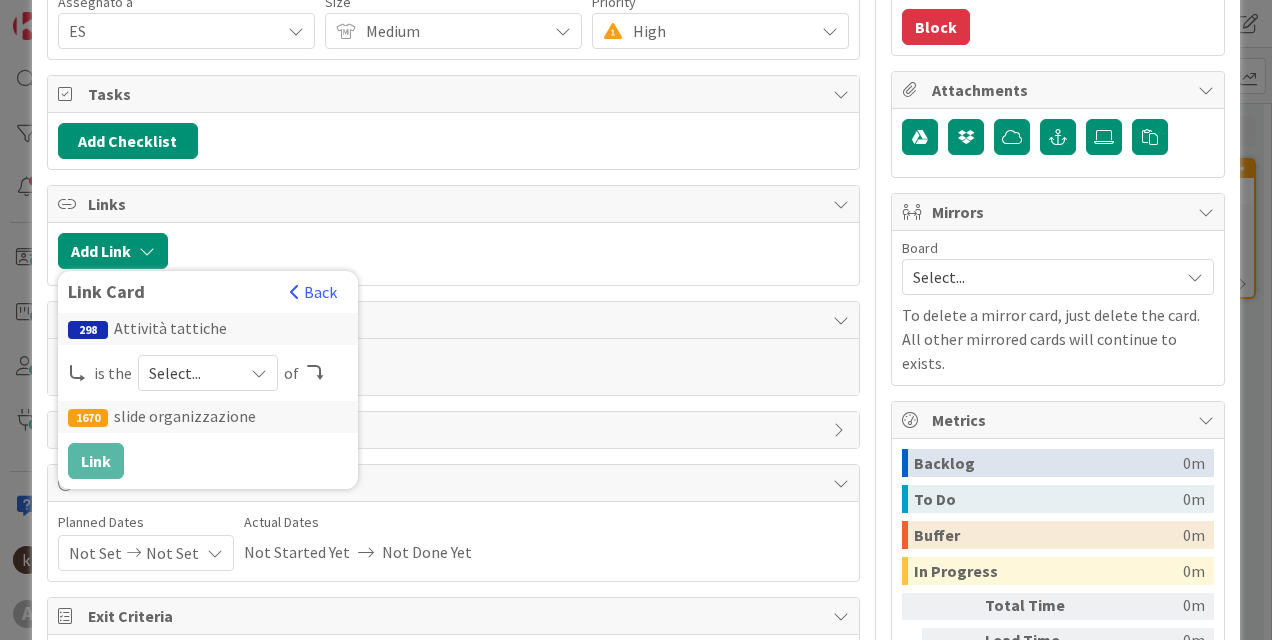 click on "Select..." at bounding box center (191, 373) 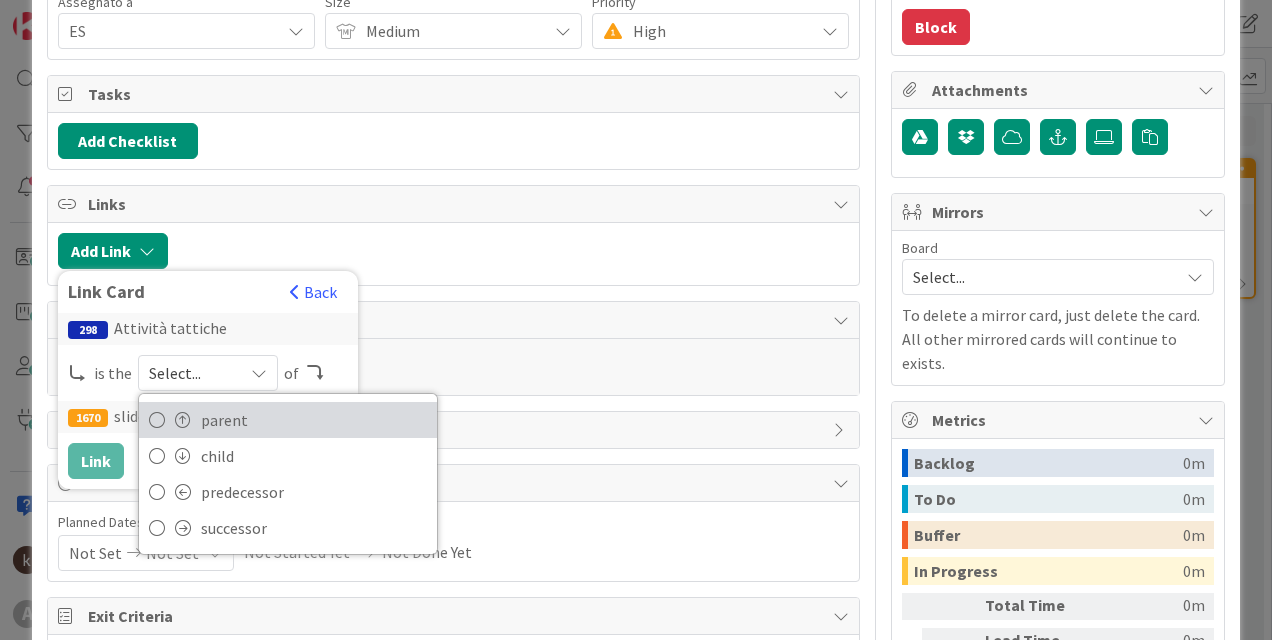 click on "parent" at bounding box center [314, 420] 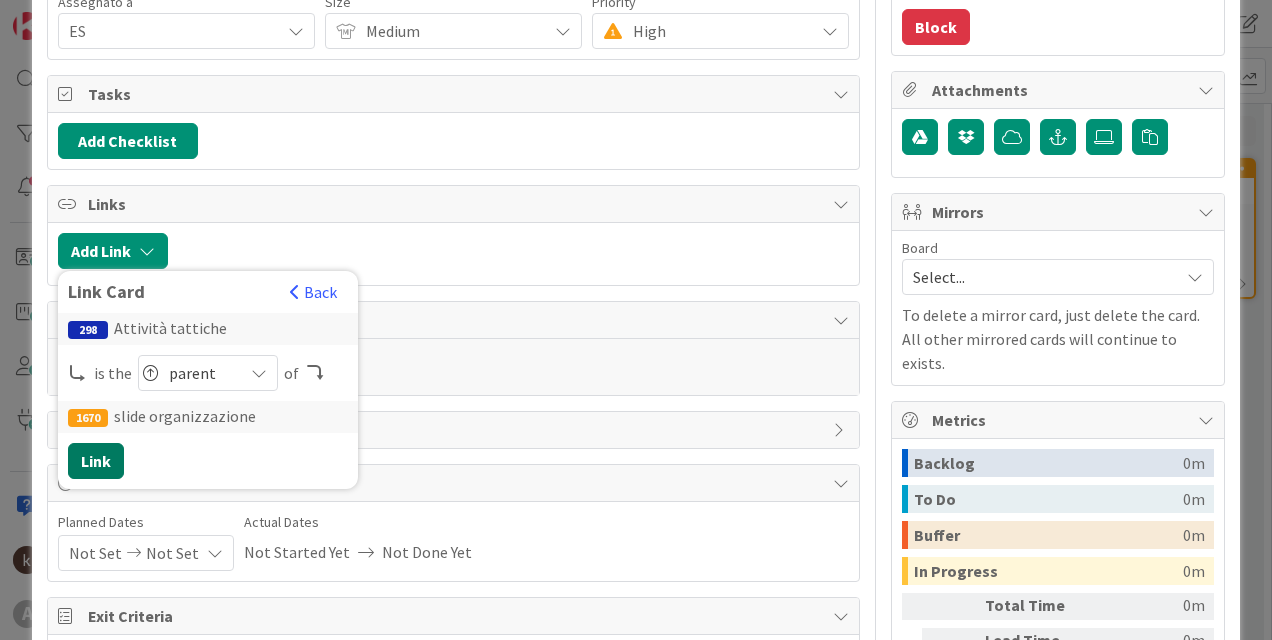 click on "Link" at bounding box center (96, 461) 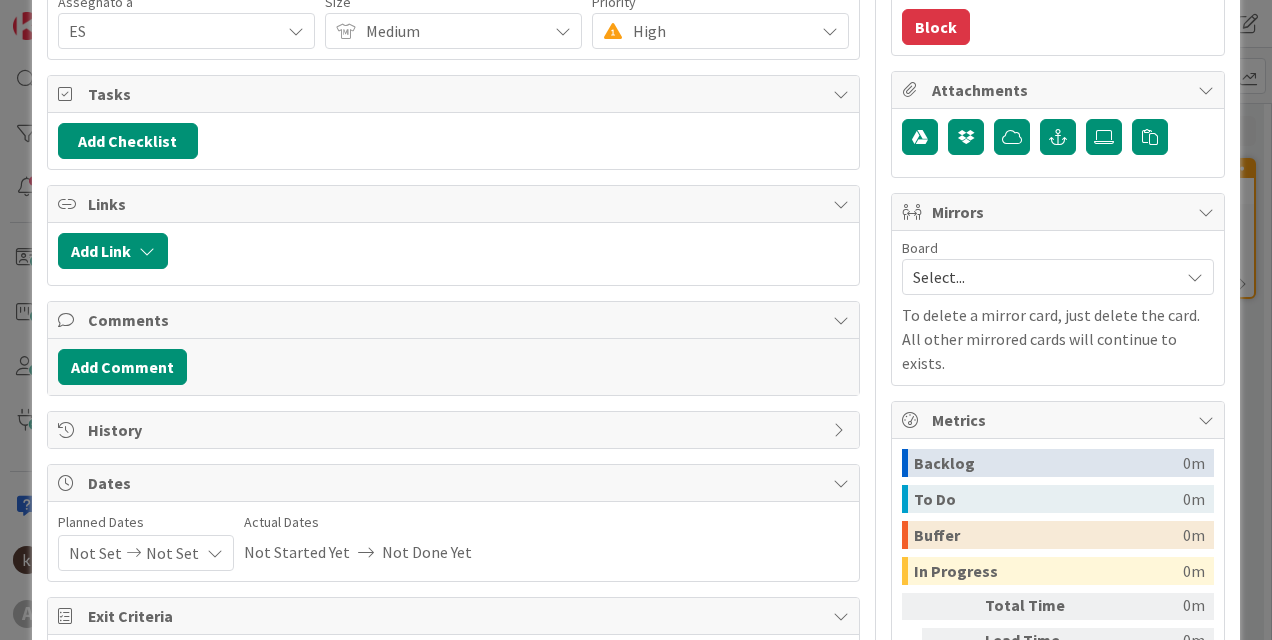 type on "x" 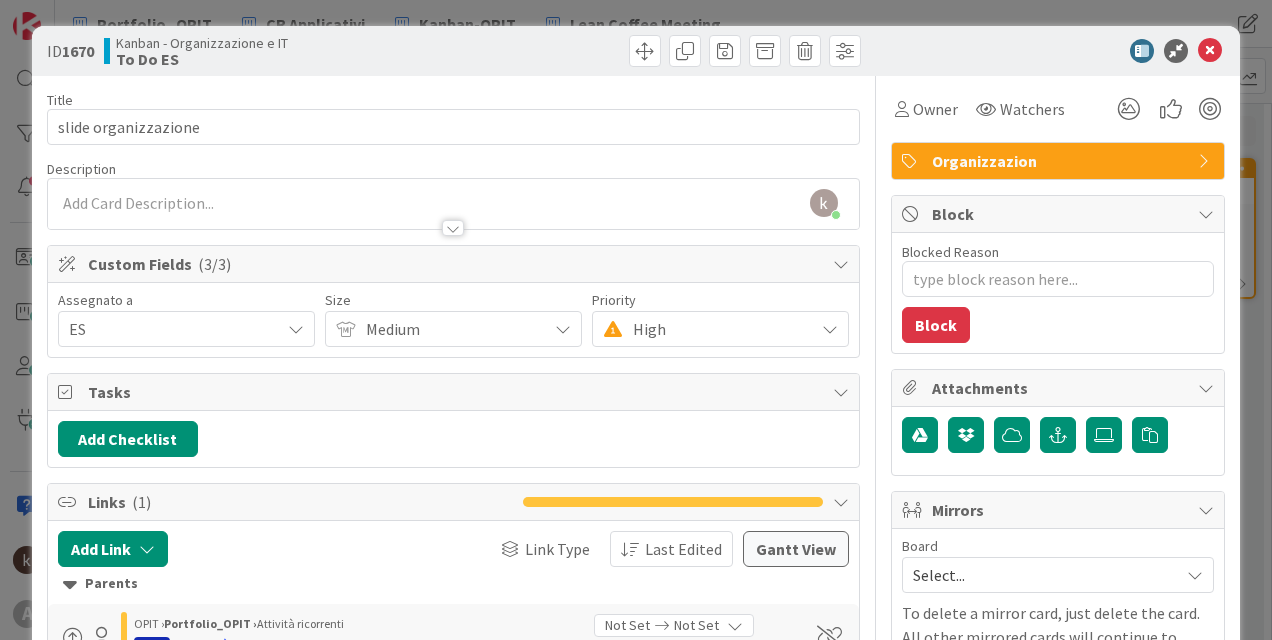 scroll, scrollTop: 0, scrollLeft: 0, axis: both 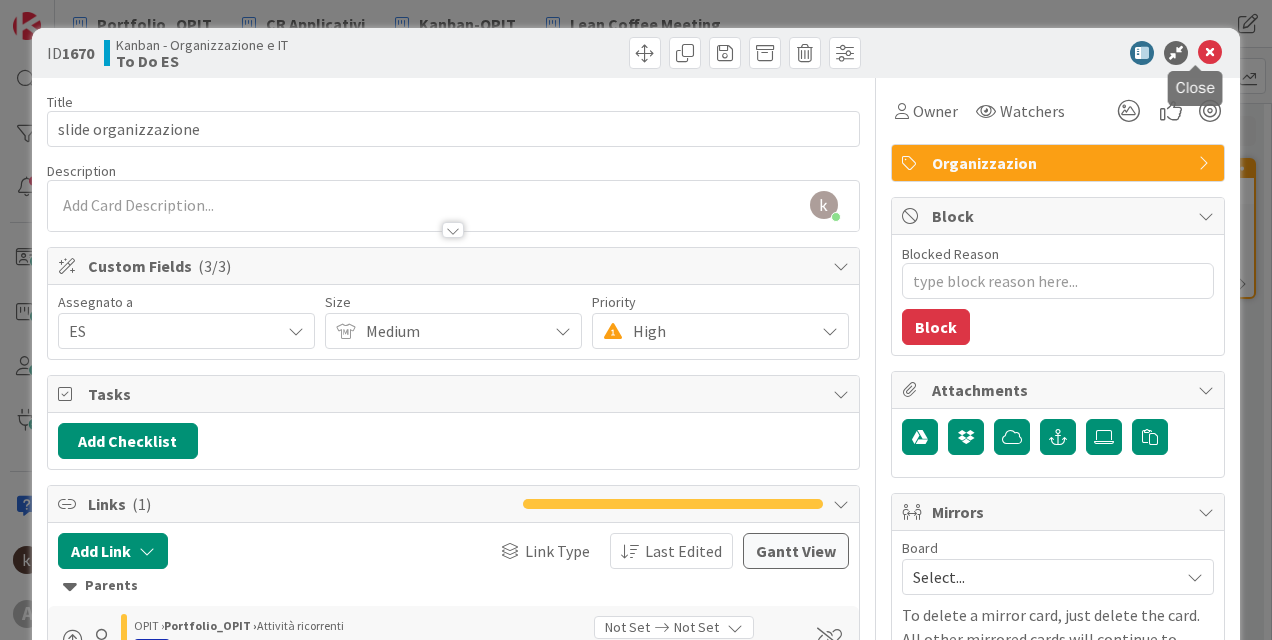 click at bounding box center [1210, 53] 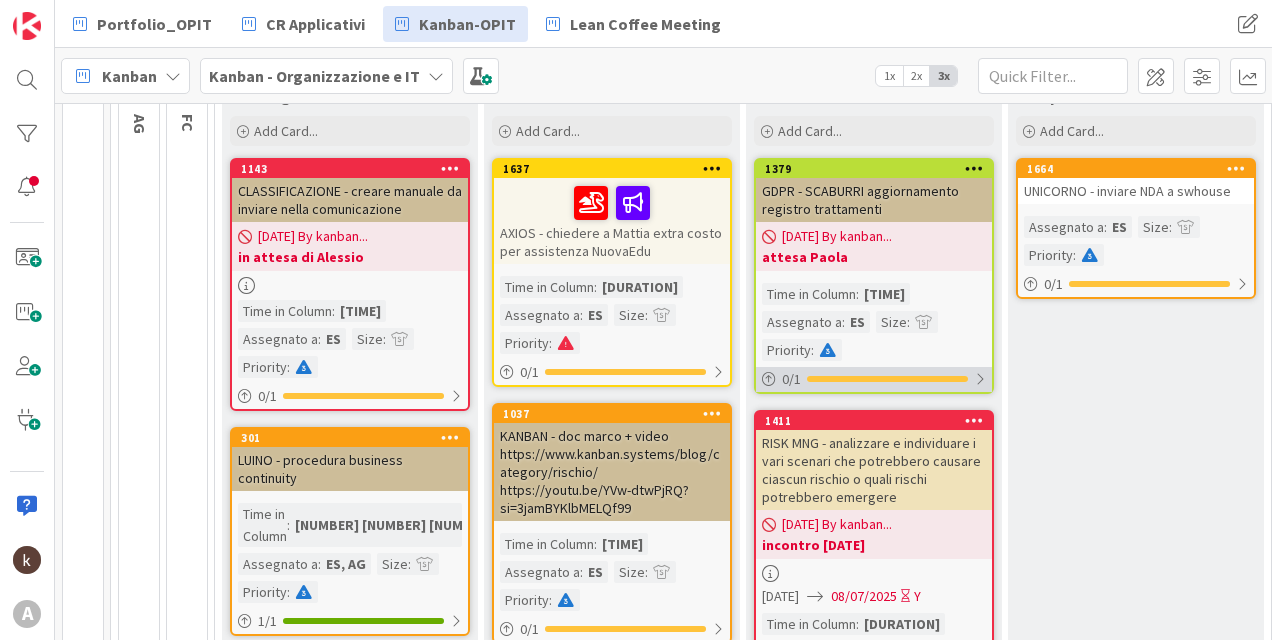 scroll, scrollTop: 0, scrollLeft: 0, axis: both 